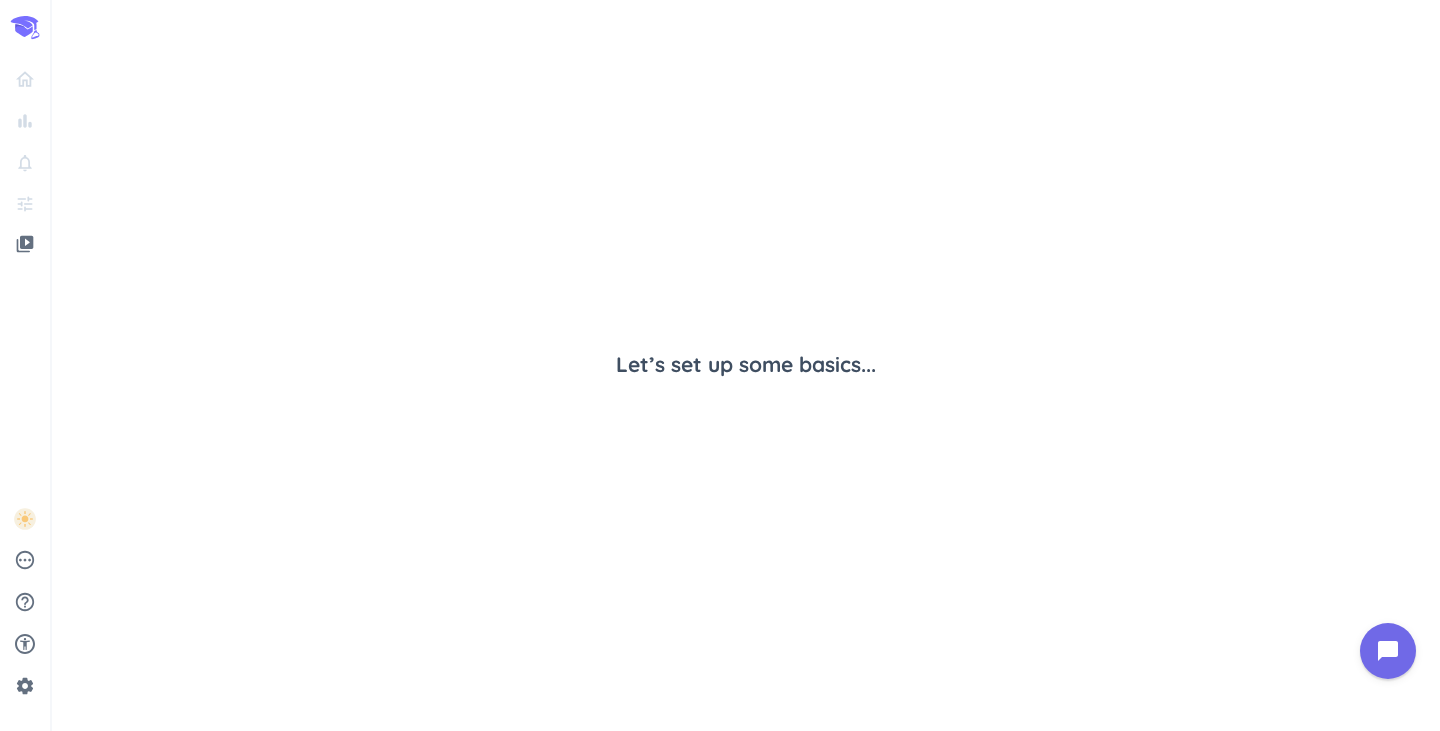 scroll, scrollTop: 0, scrollLeft: 0, axis: both 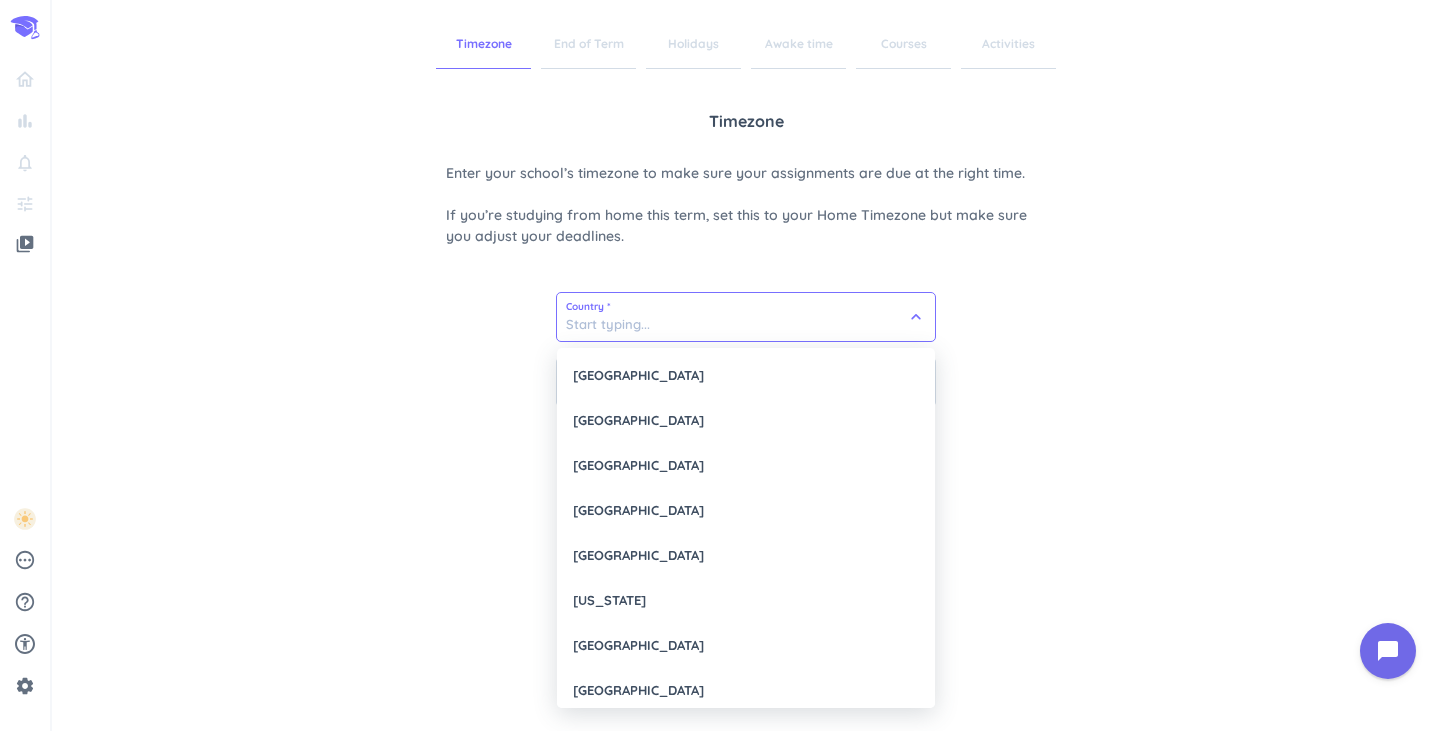 click at bounding box center [746, 317] 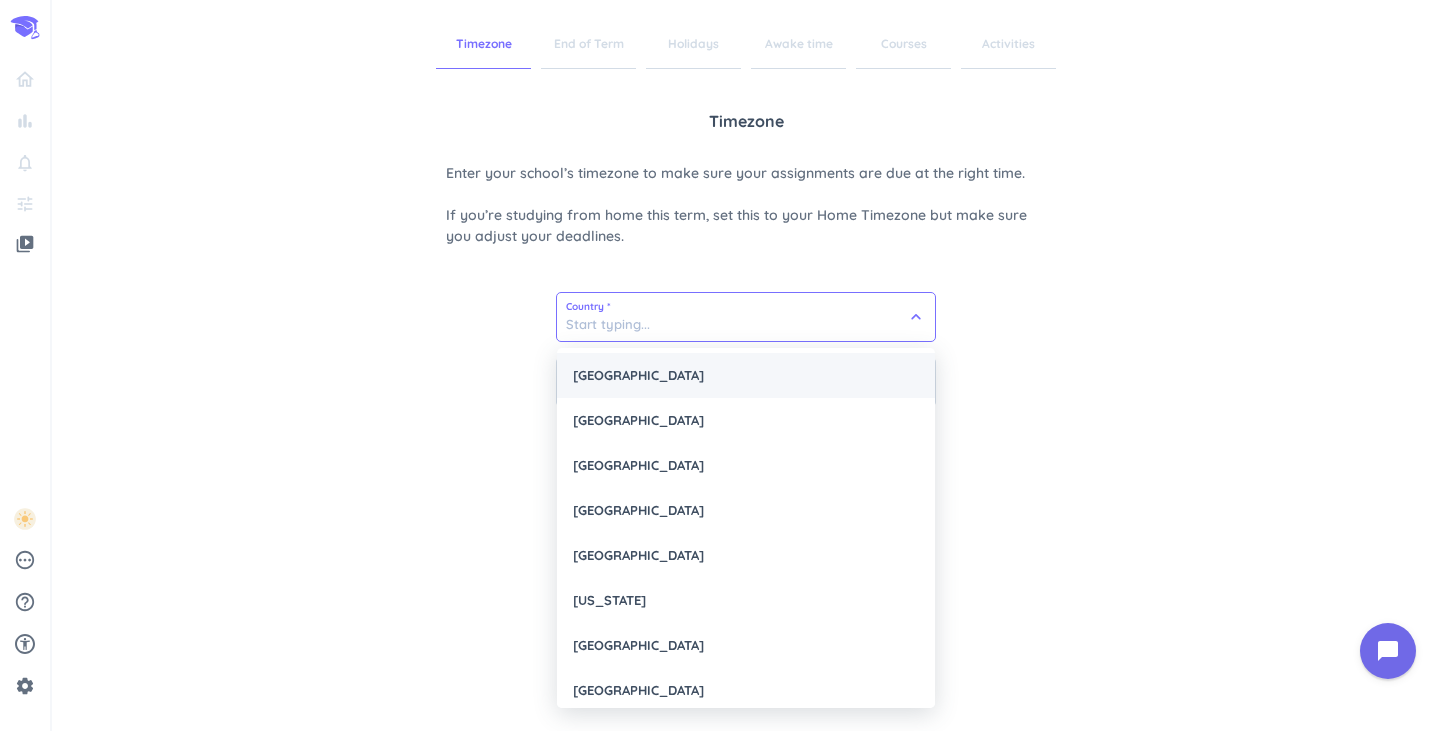 click on "[GEOGRAPHIC_DATA]" at bounding box center (746, 375) 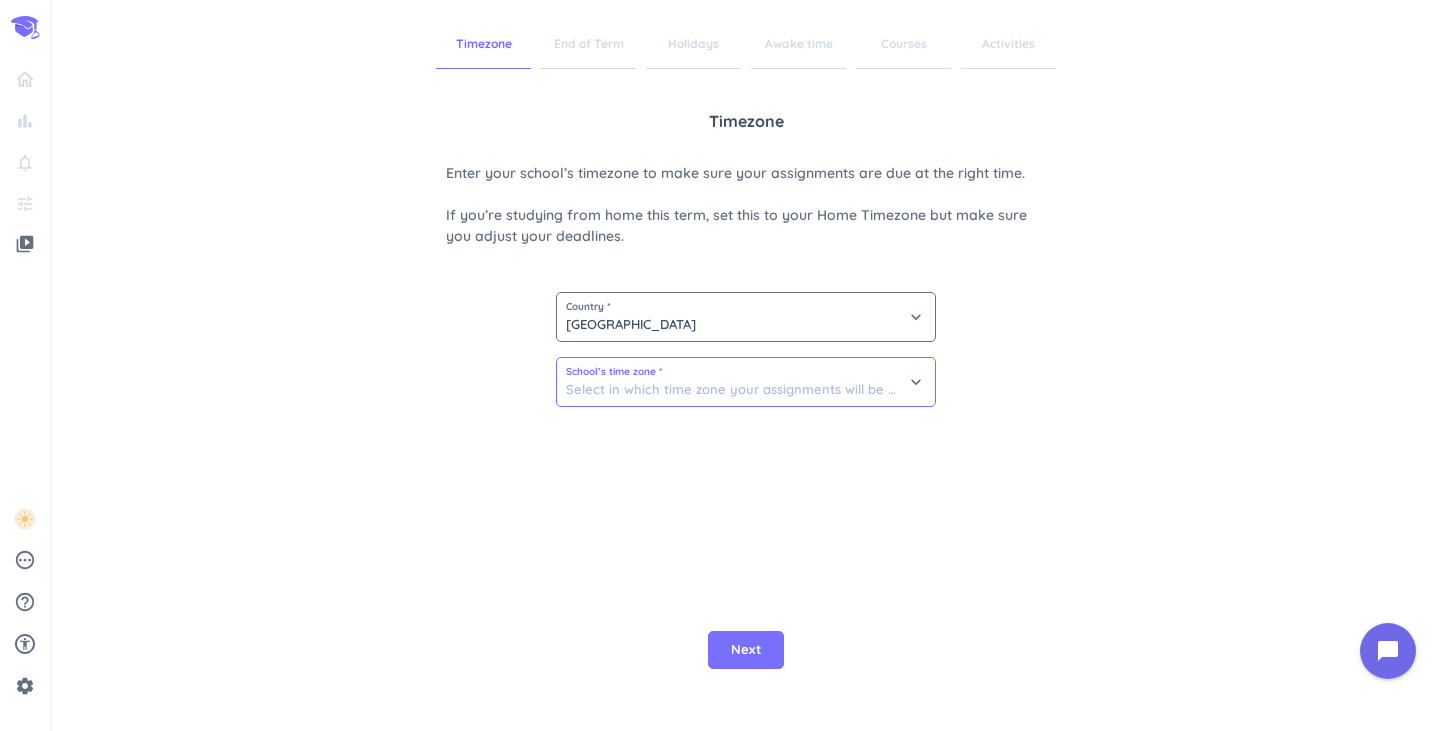 click at bounding box center [746, 382] 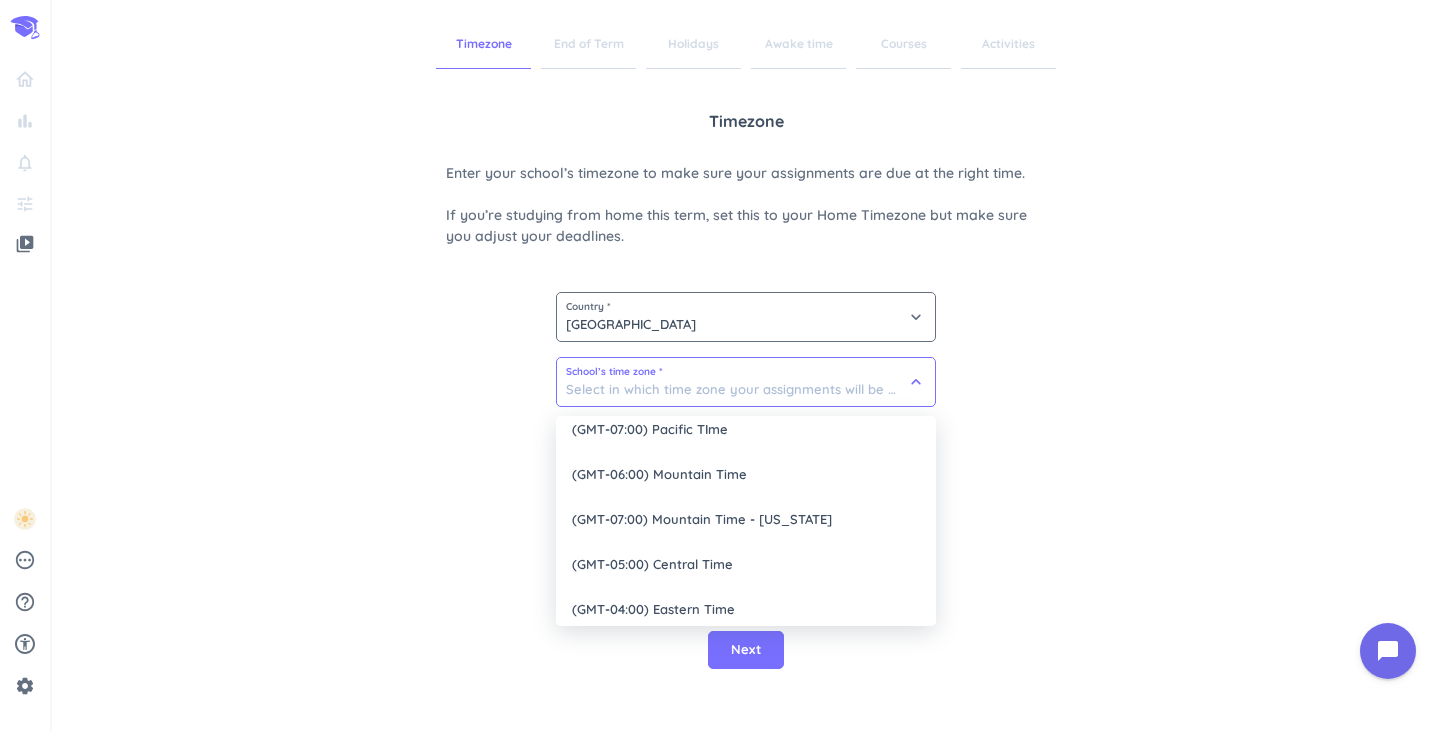 scroll, scrollTop: 115, scrollLeft: 0, axis: vertical 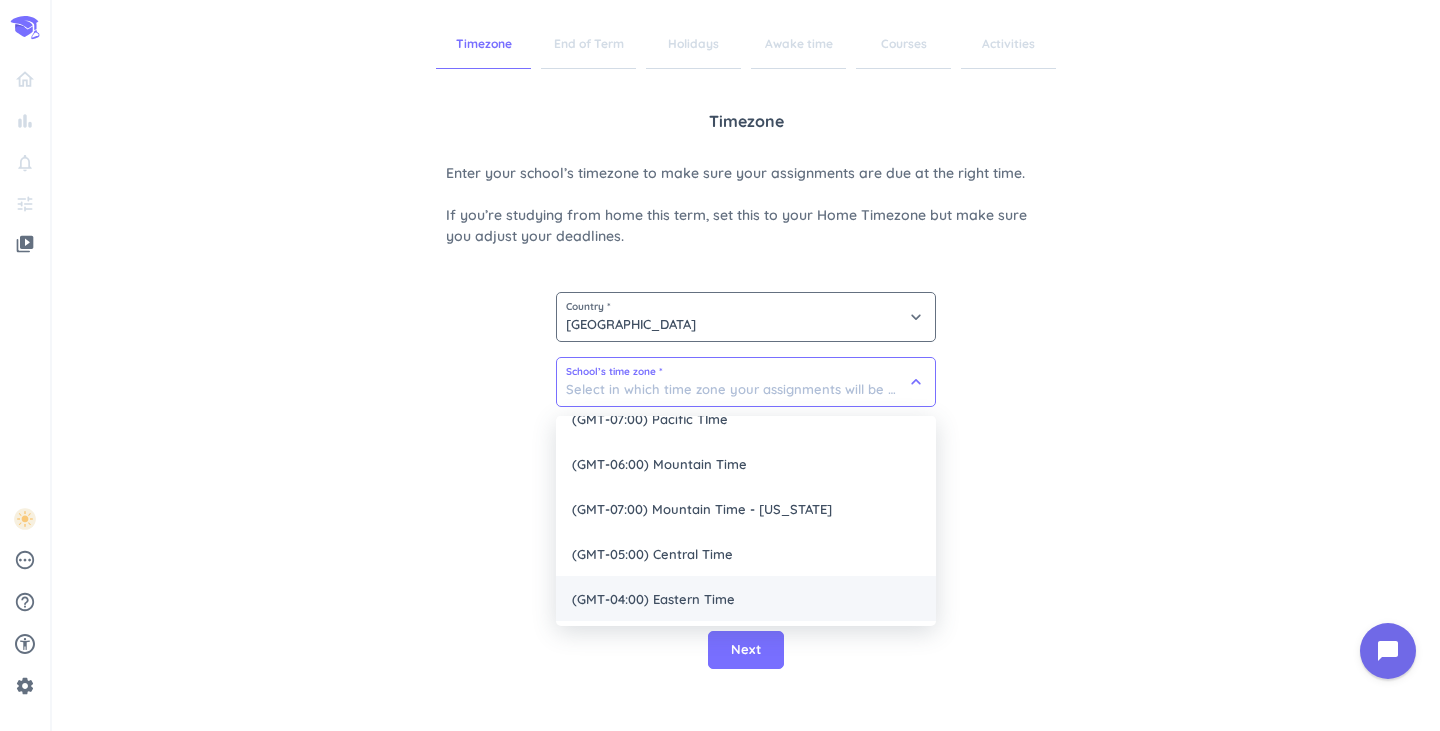 click on "(GMT-04:00) Eastern Time" at bounding box center [746, 598] 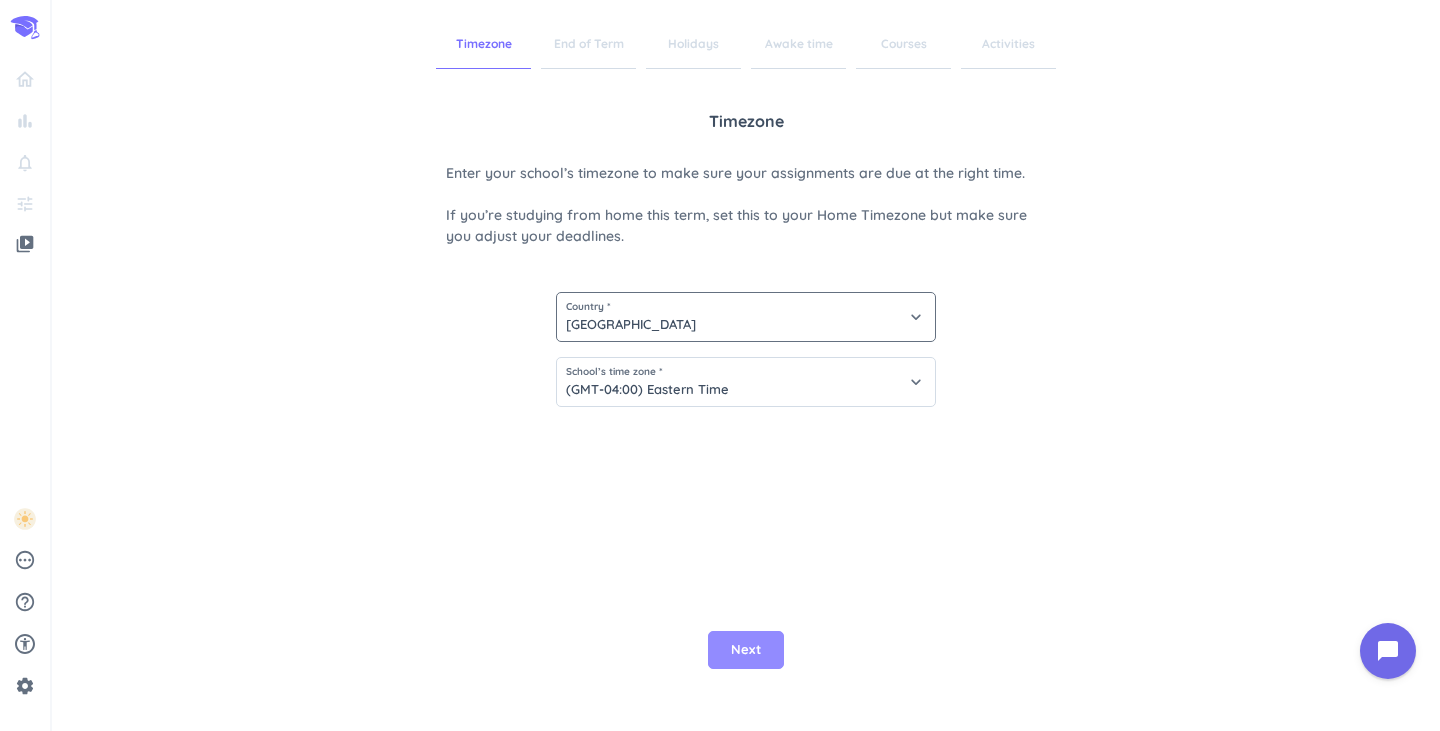 click on "Next" at bounding box center [746, 650] 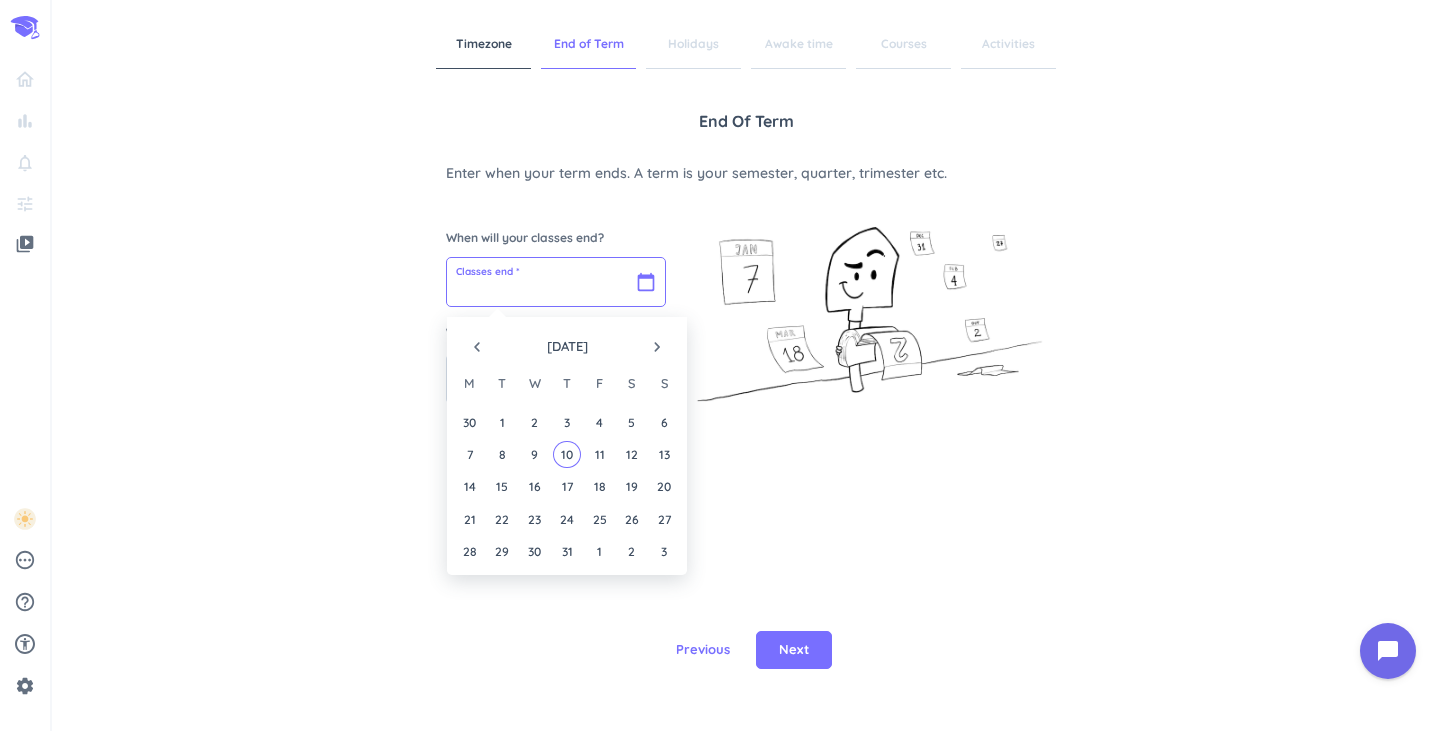 click at bounding box center (556, 282) 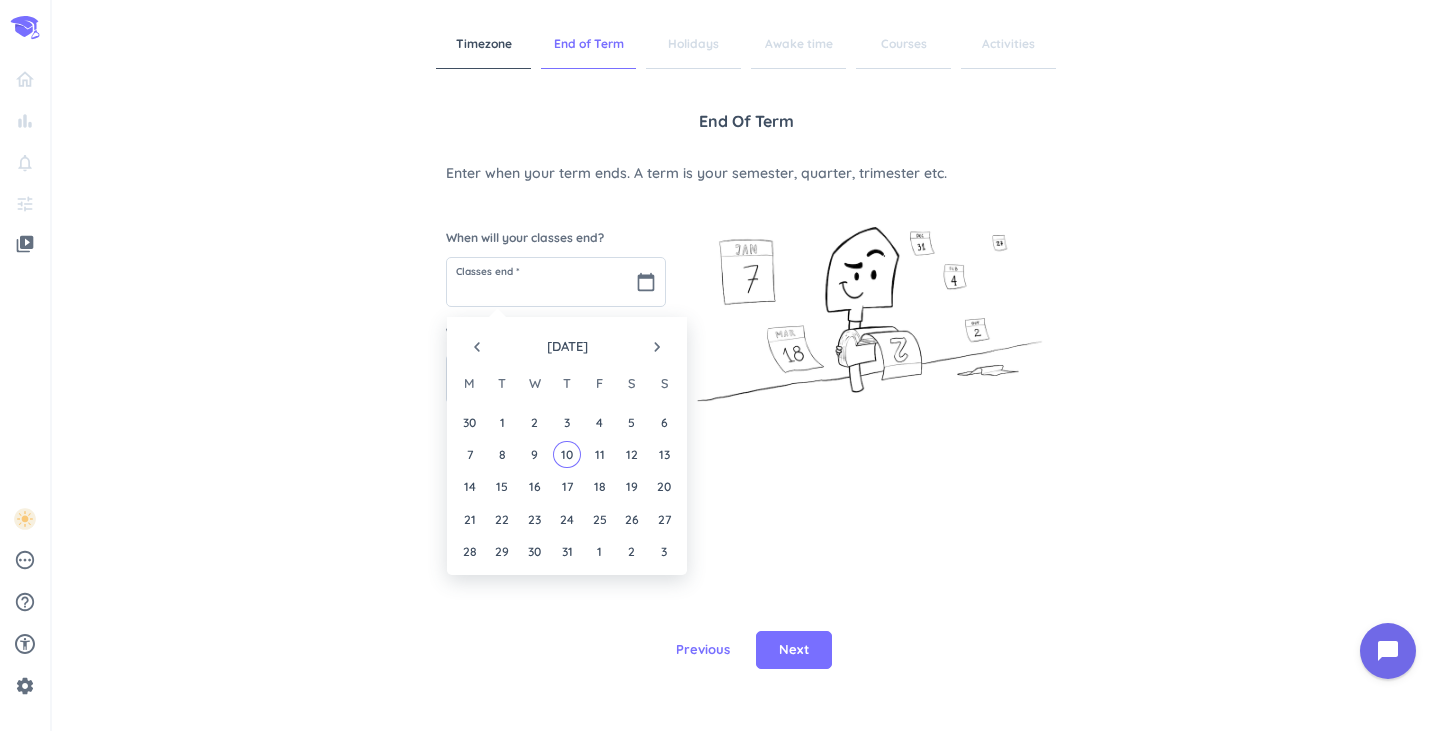 click on "navigate_next" at bounding box center [657, 347] 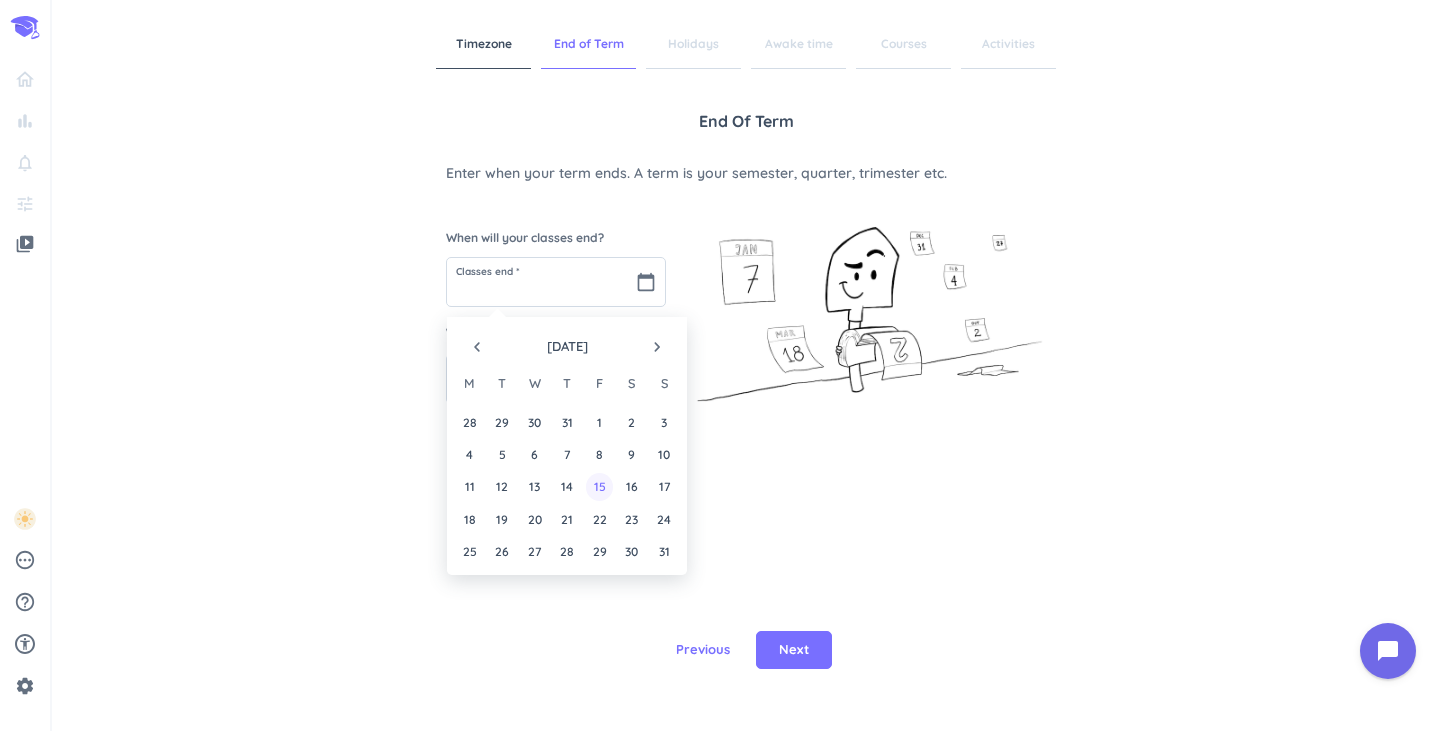 click on "15" at bounding box center (599, 486) 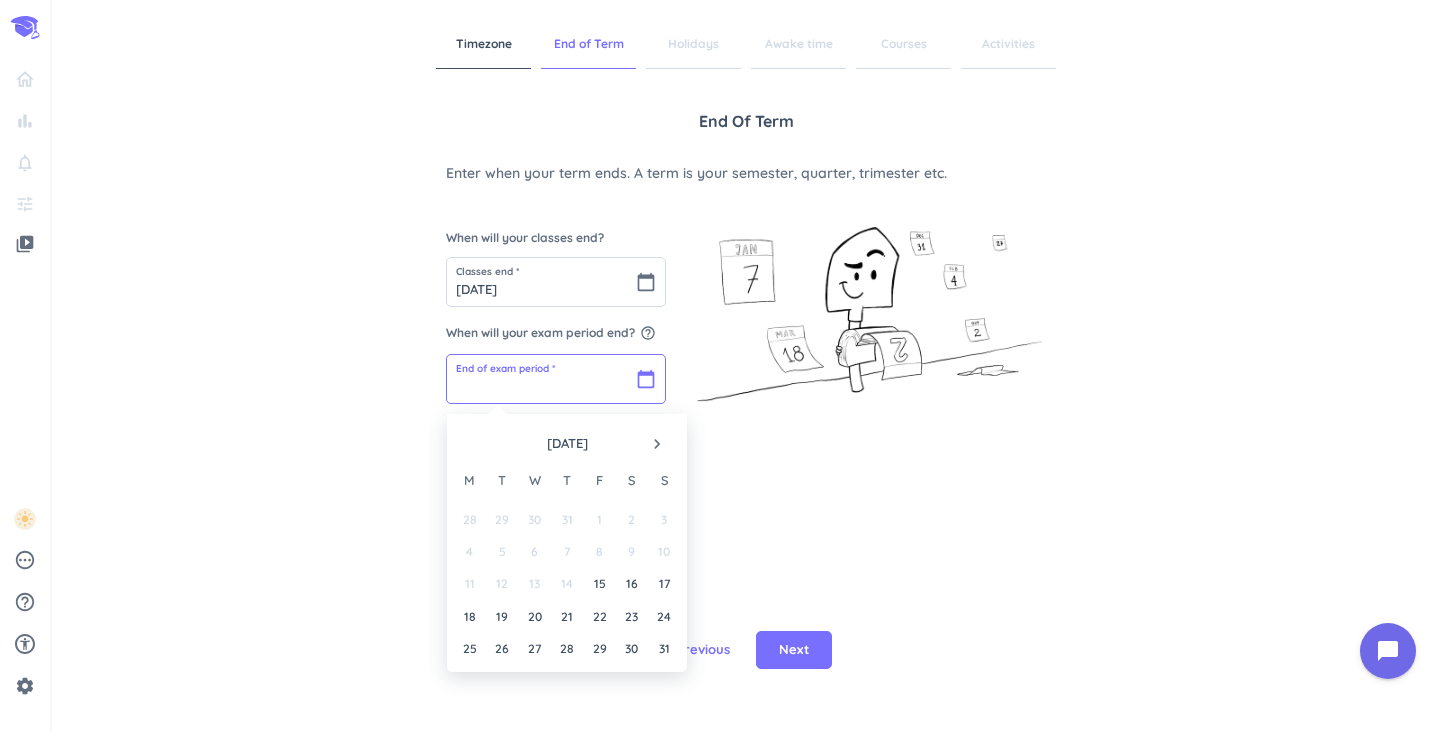 click at bounding box center [556, 379] 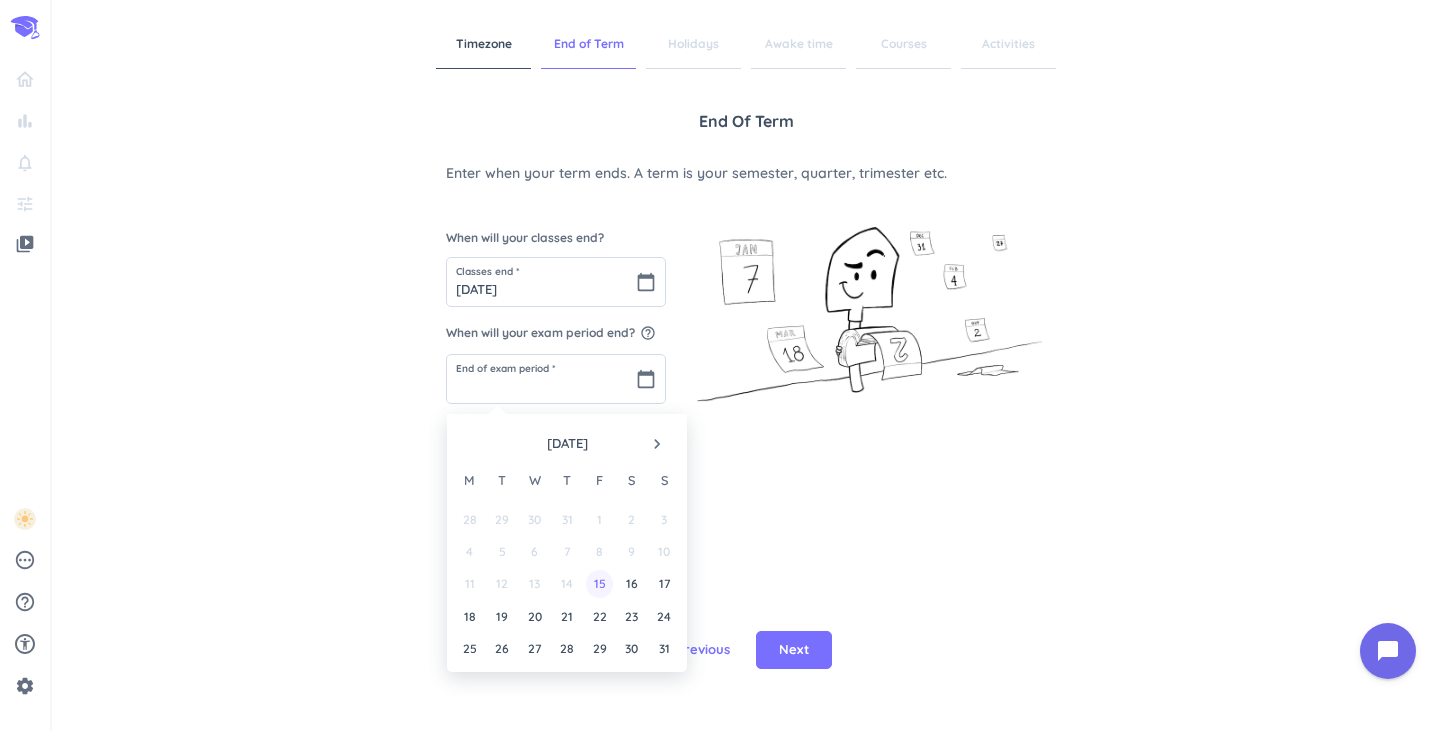 click on "15" at bounding box center (599, 583) 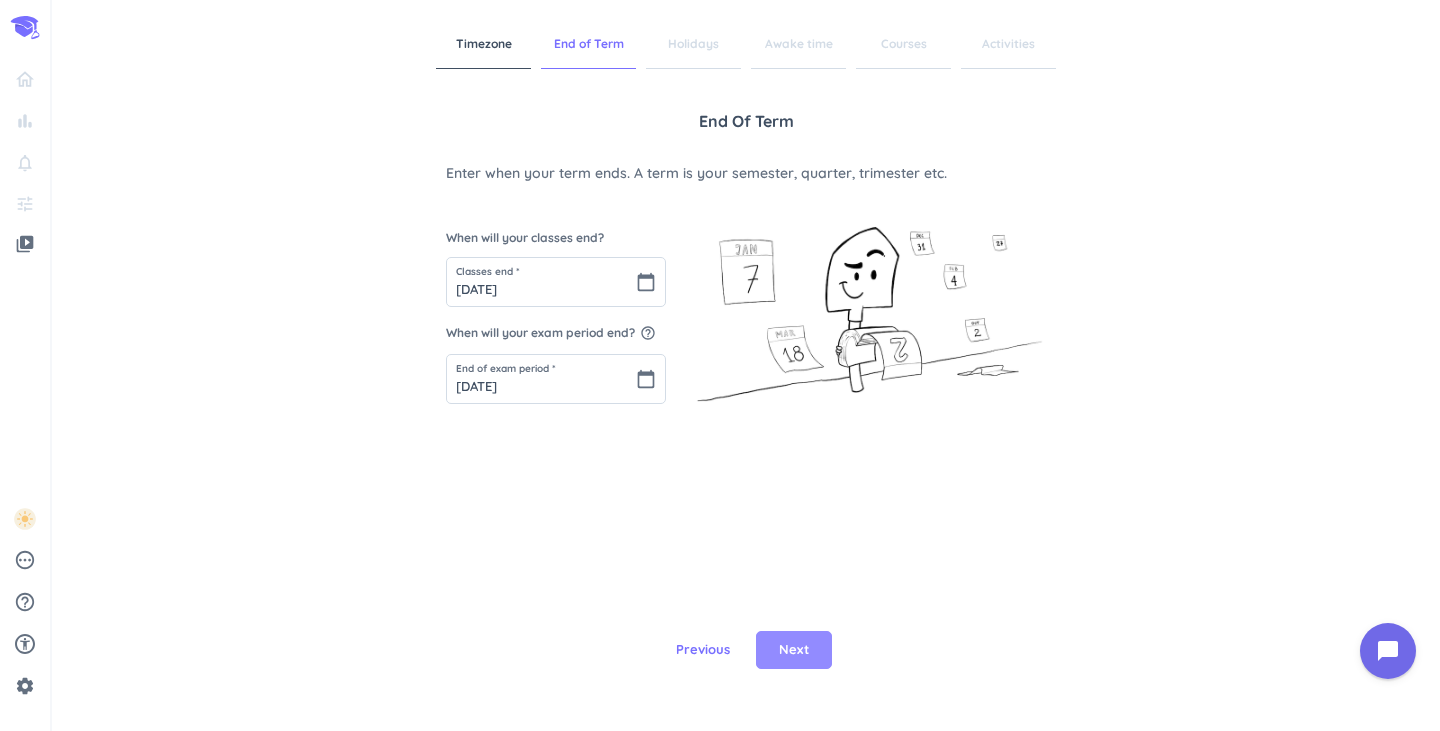 click on "Next" at bounding box center (794, 650) 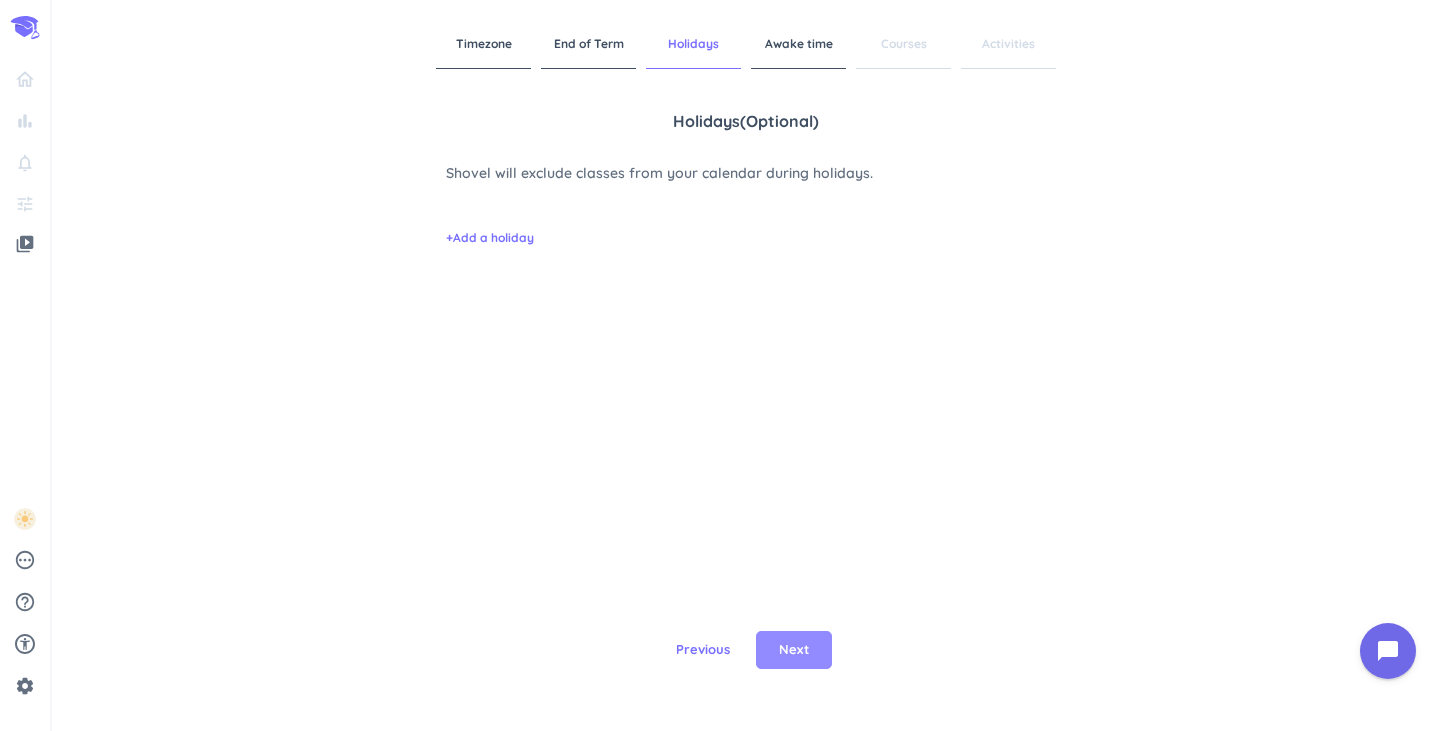 click on "Next" at bounding box center [794, 650] 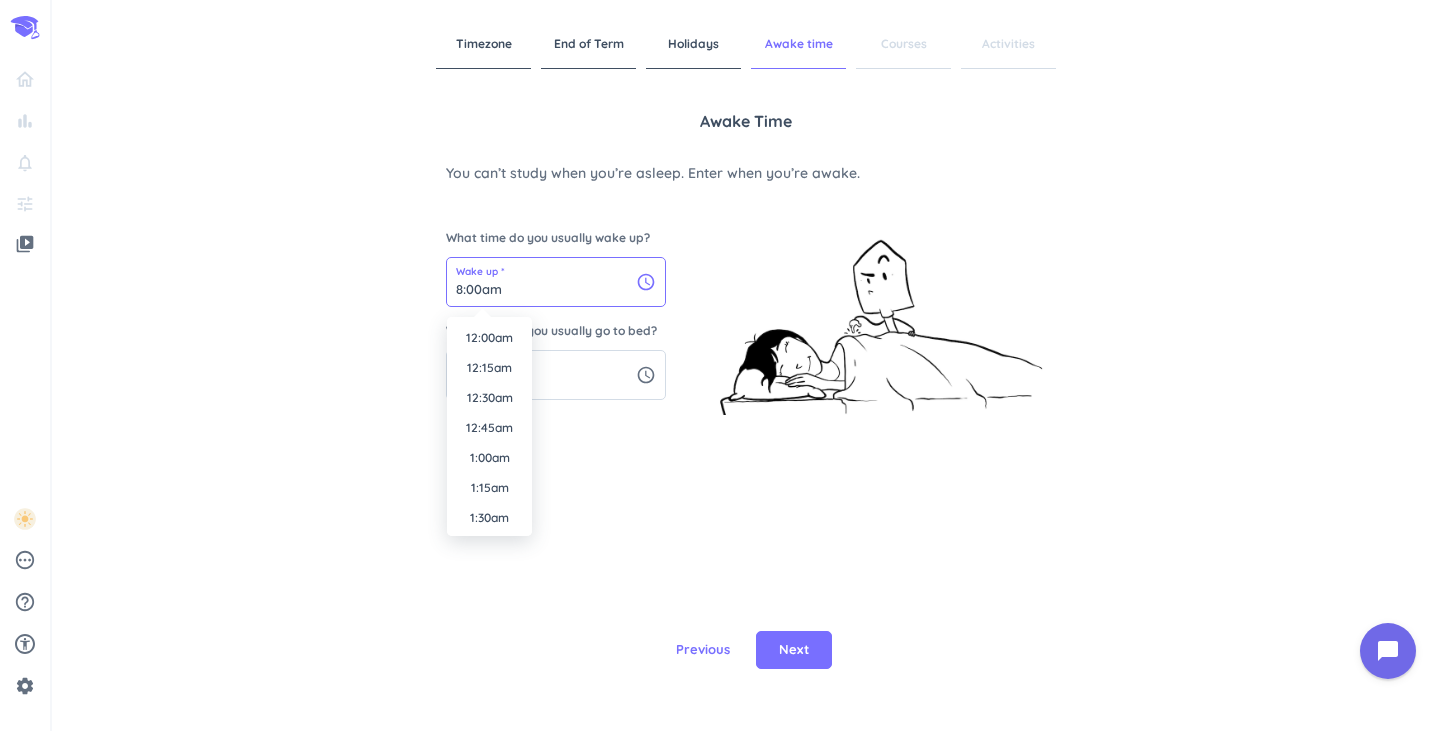 scroll, scrollTop: 870, scrollLeft: 0, axis: vertical 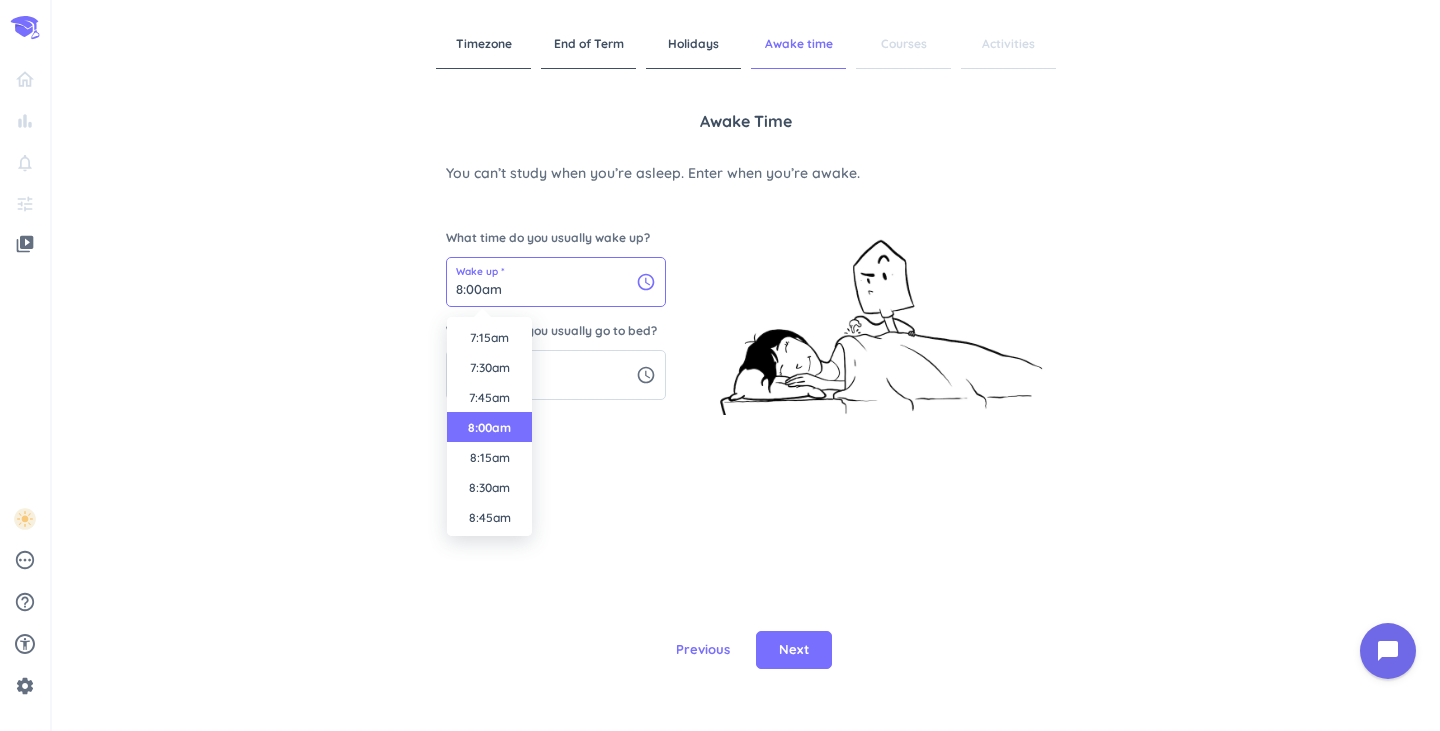 click on "8:00am" at bounding box center (556, 282) 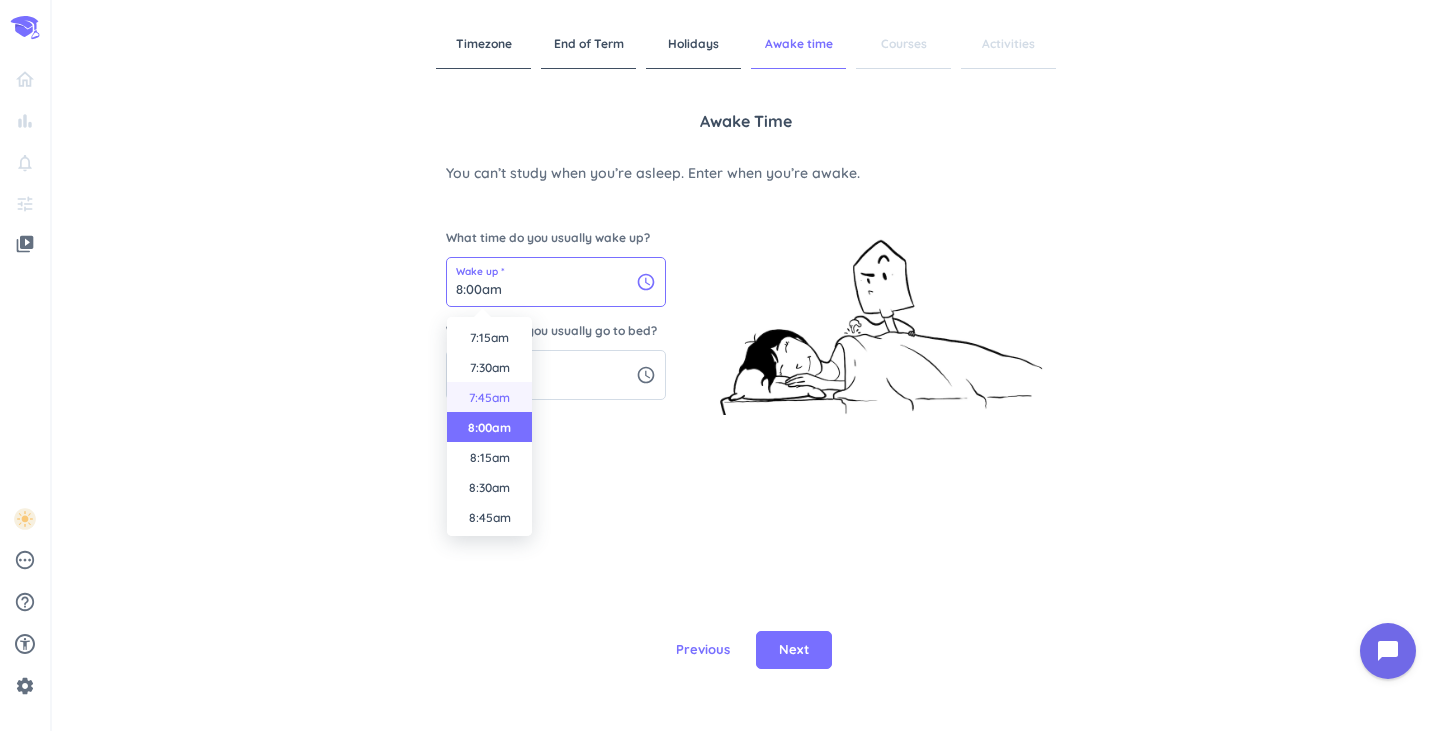 scroll, scrollTop: 815, scrollLeft: 0, axis: vertical 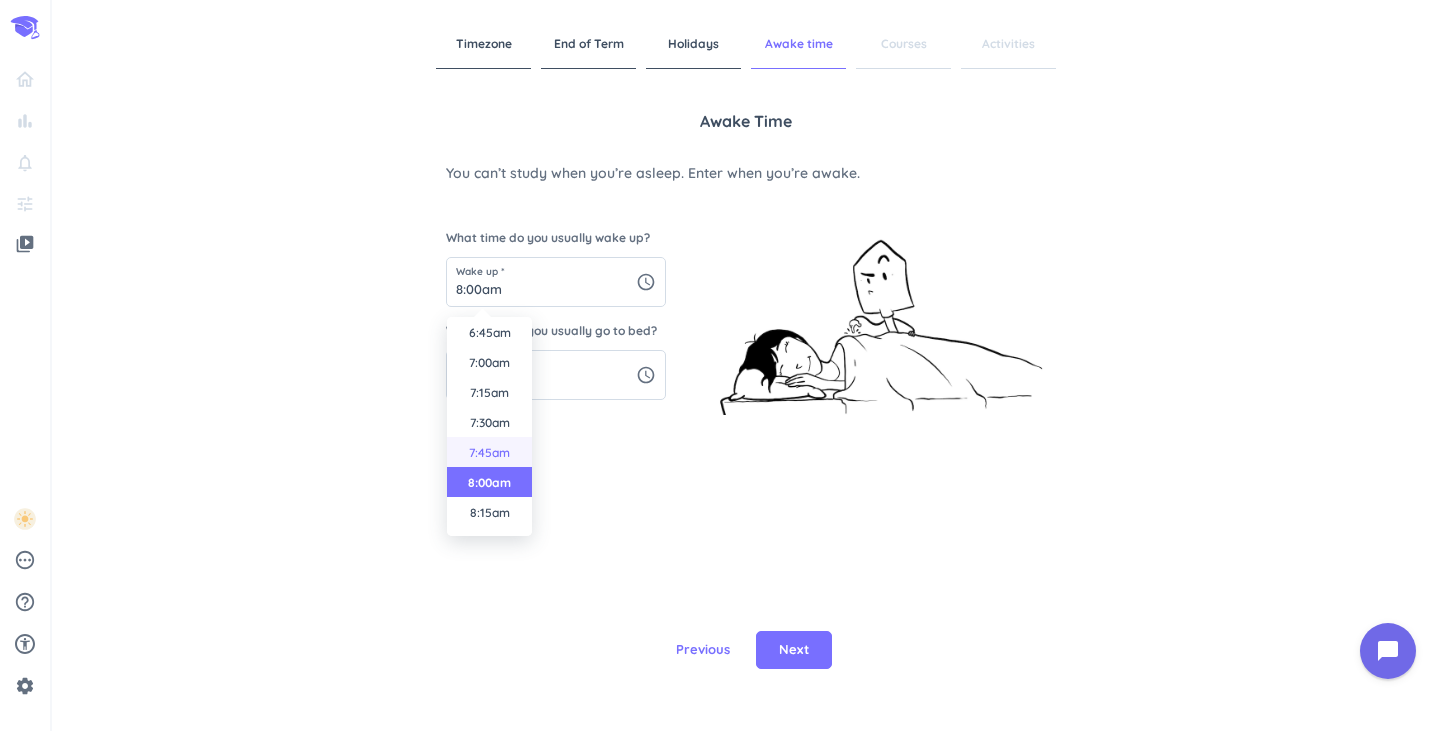 click on "7:45am" at bounding box center [489, 452] 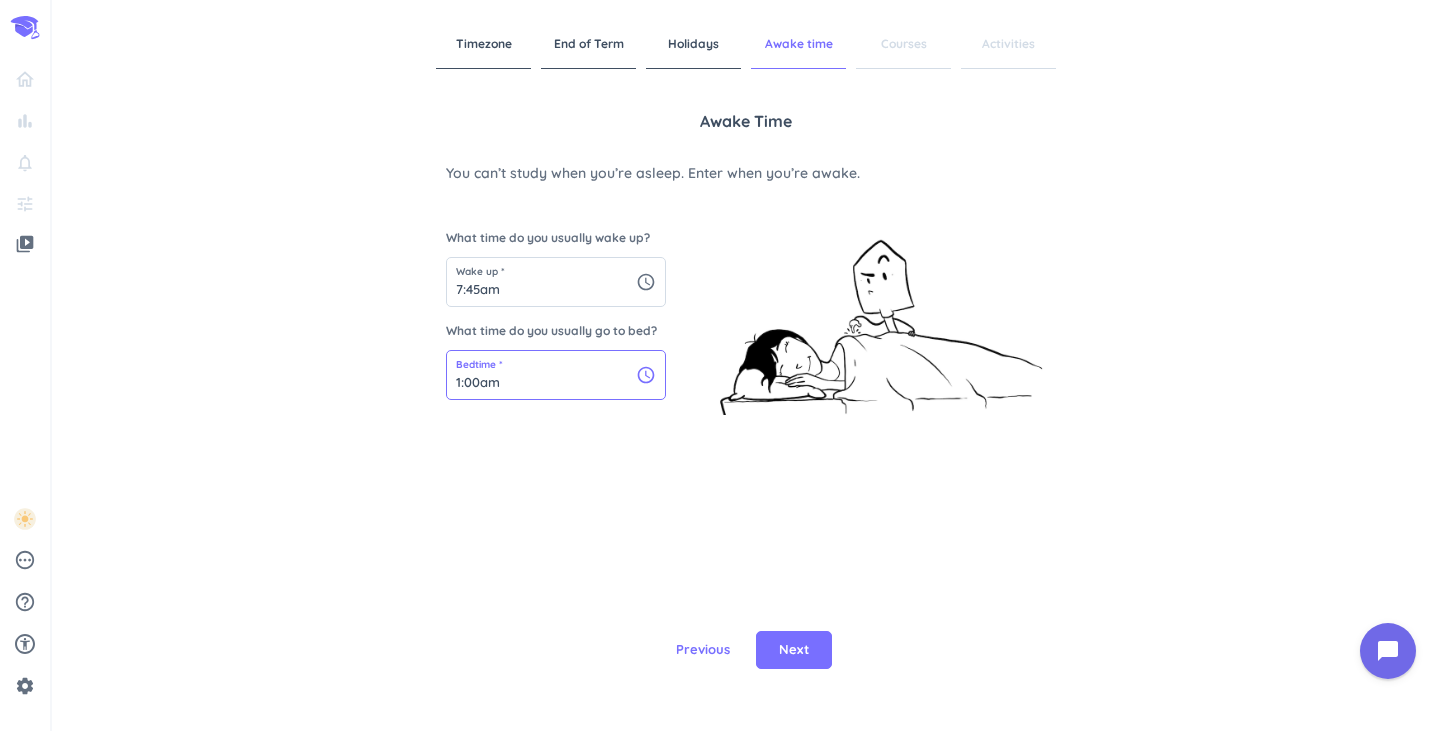click on "1:00am" at bounding box center [556, 375] 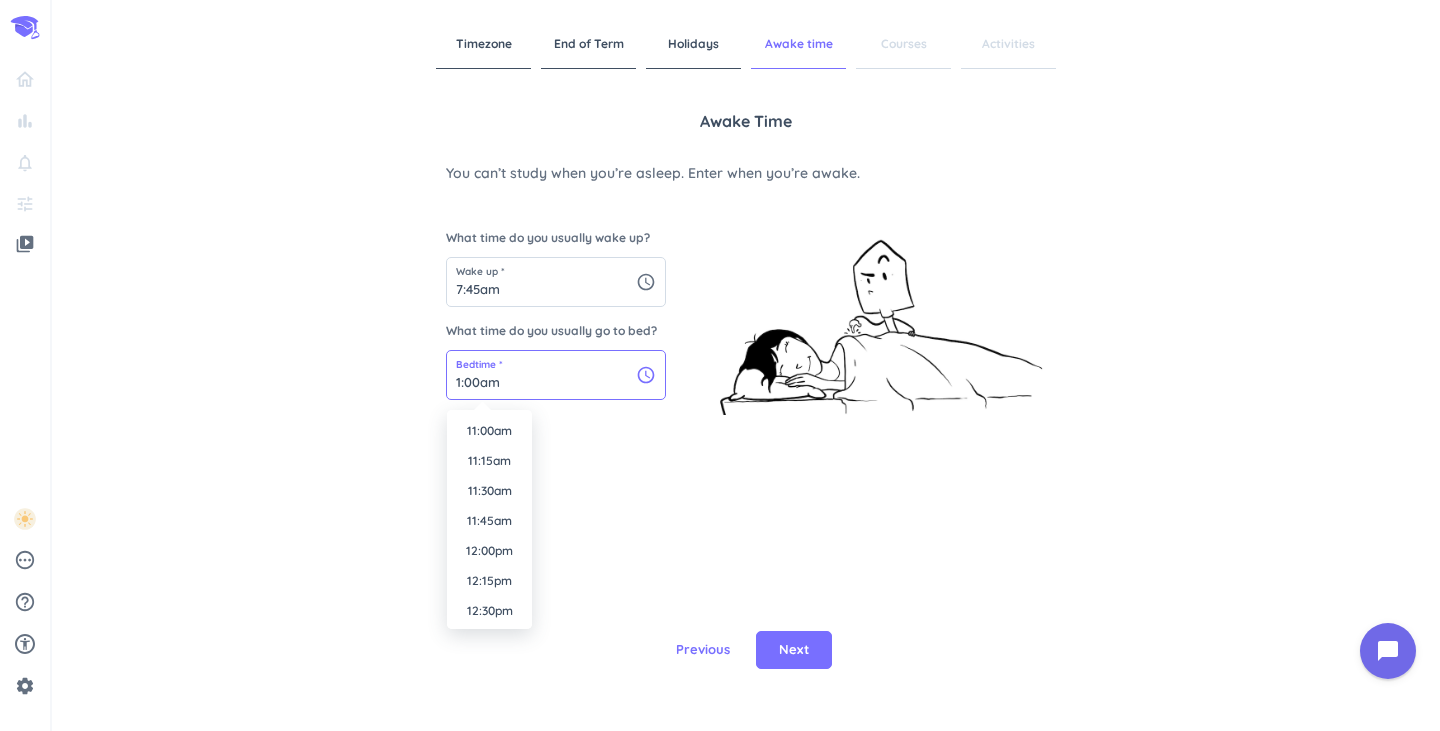 scroll, scrollTop: 1321, scrollLeft: 0, axis: vertical 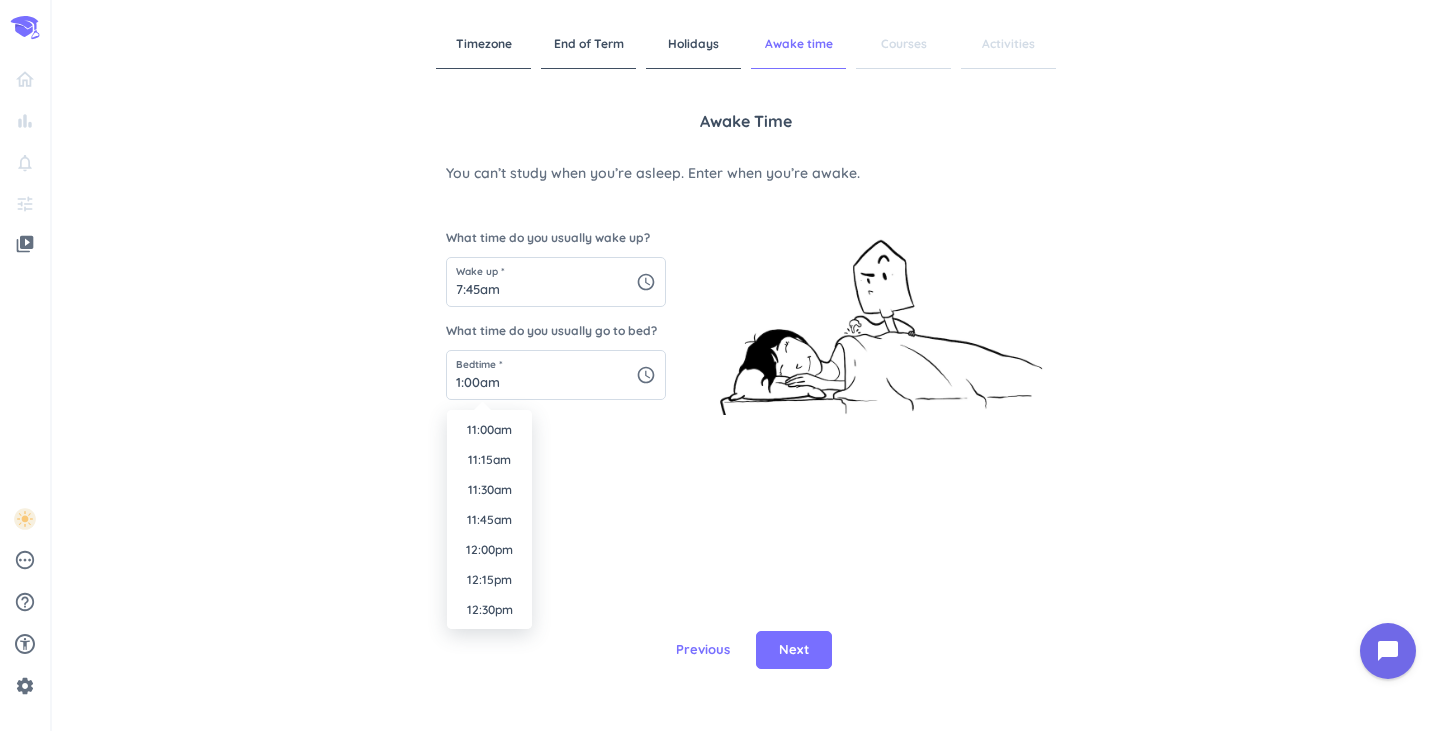 click on "11:45am" at bounding box center (489, 519) 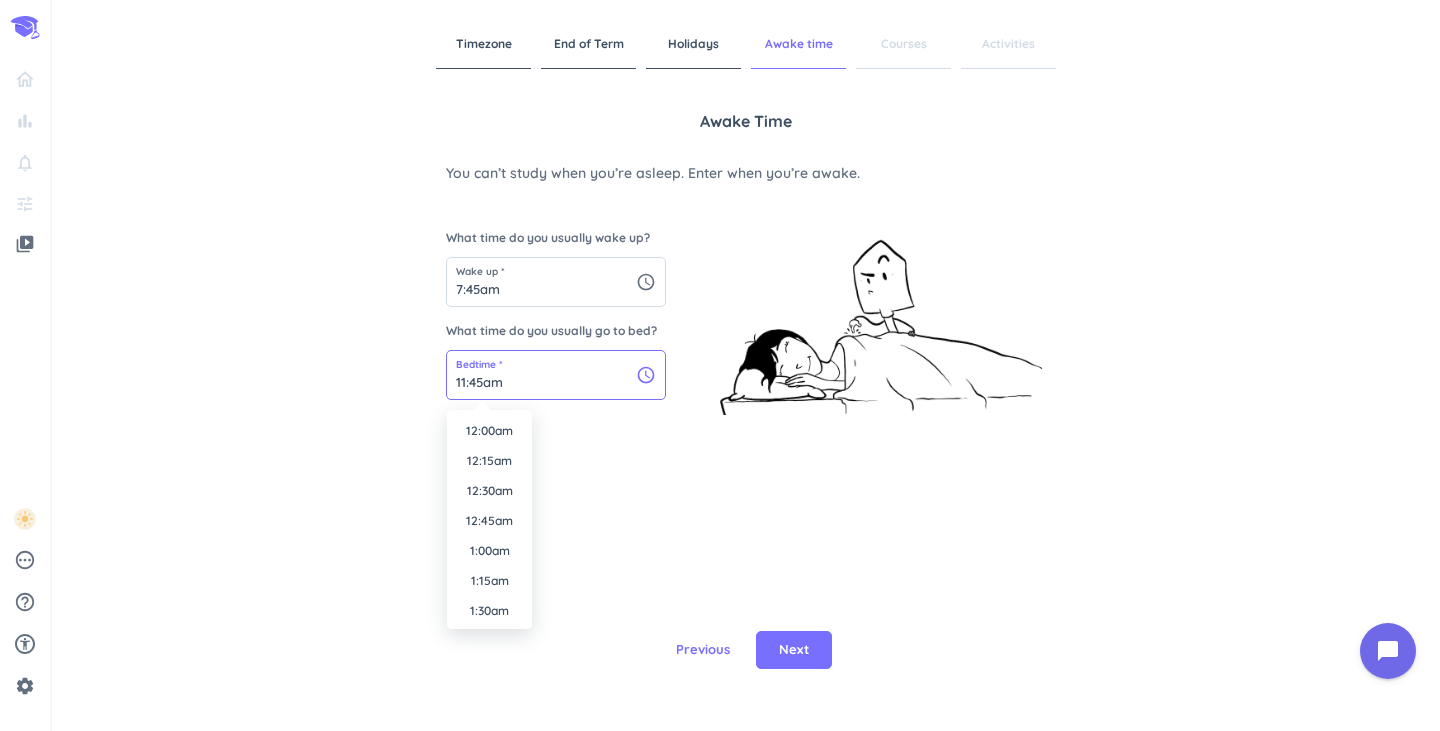 click on "11:45am" at bounding box center [556, 375] 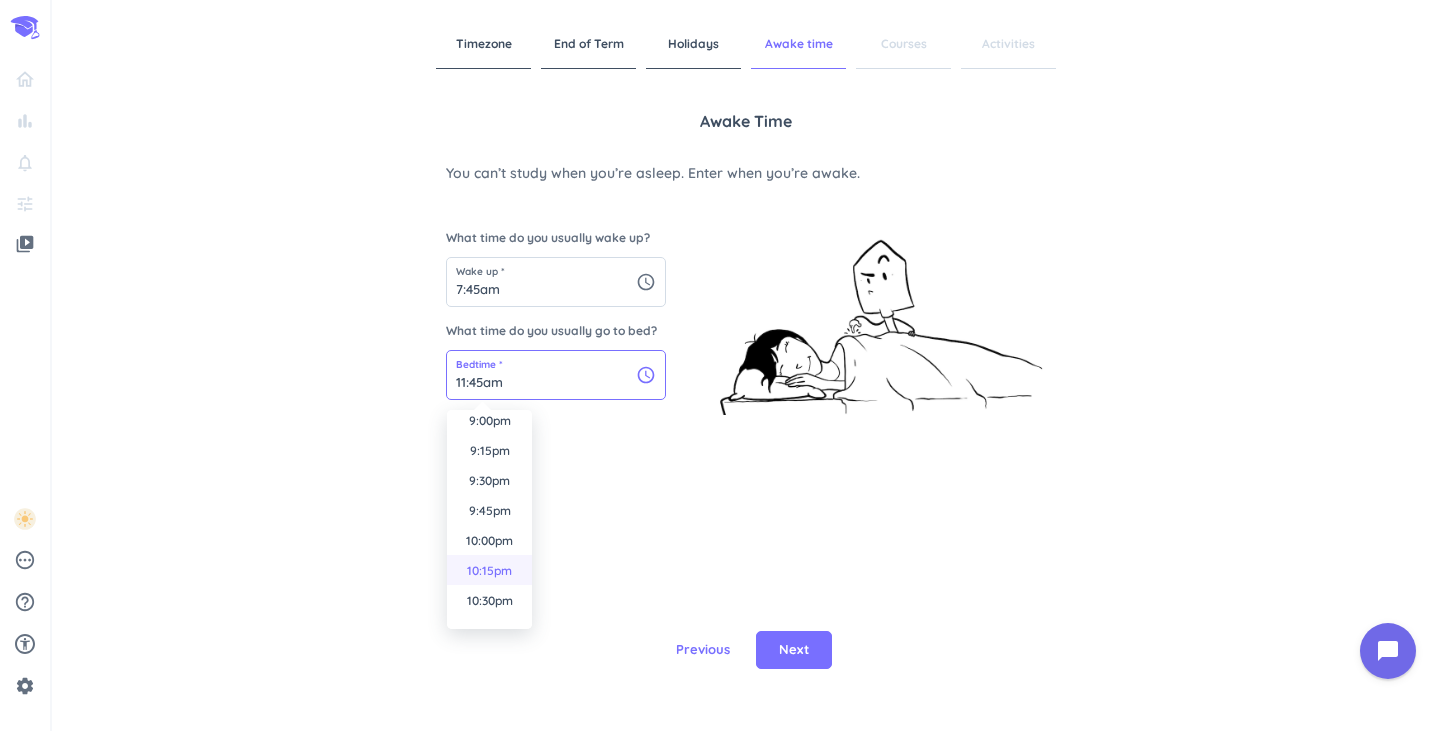 scroll, scrollTop: 2671, scrollLeft: 0, axis: vertical 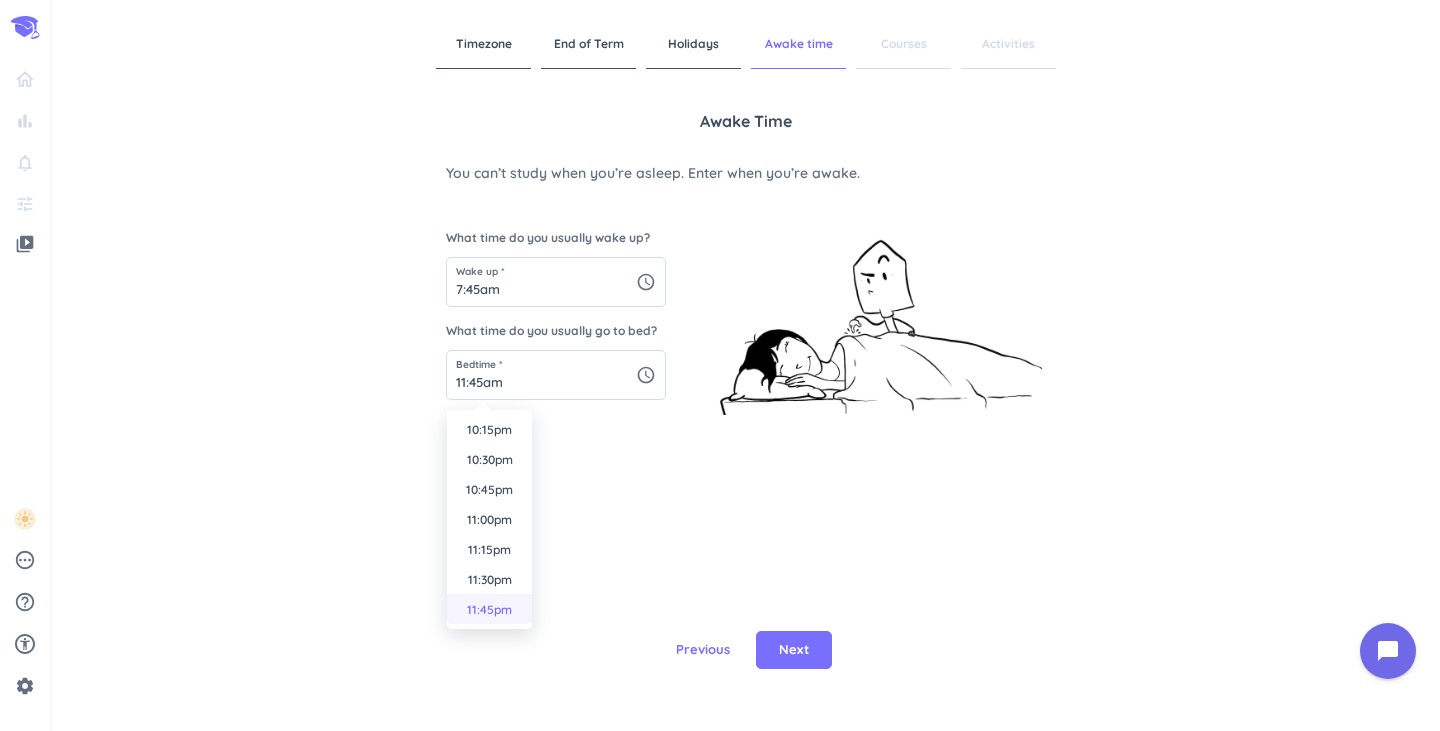 click on "11:45pm" at bounding box center (489, 609) 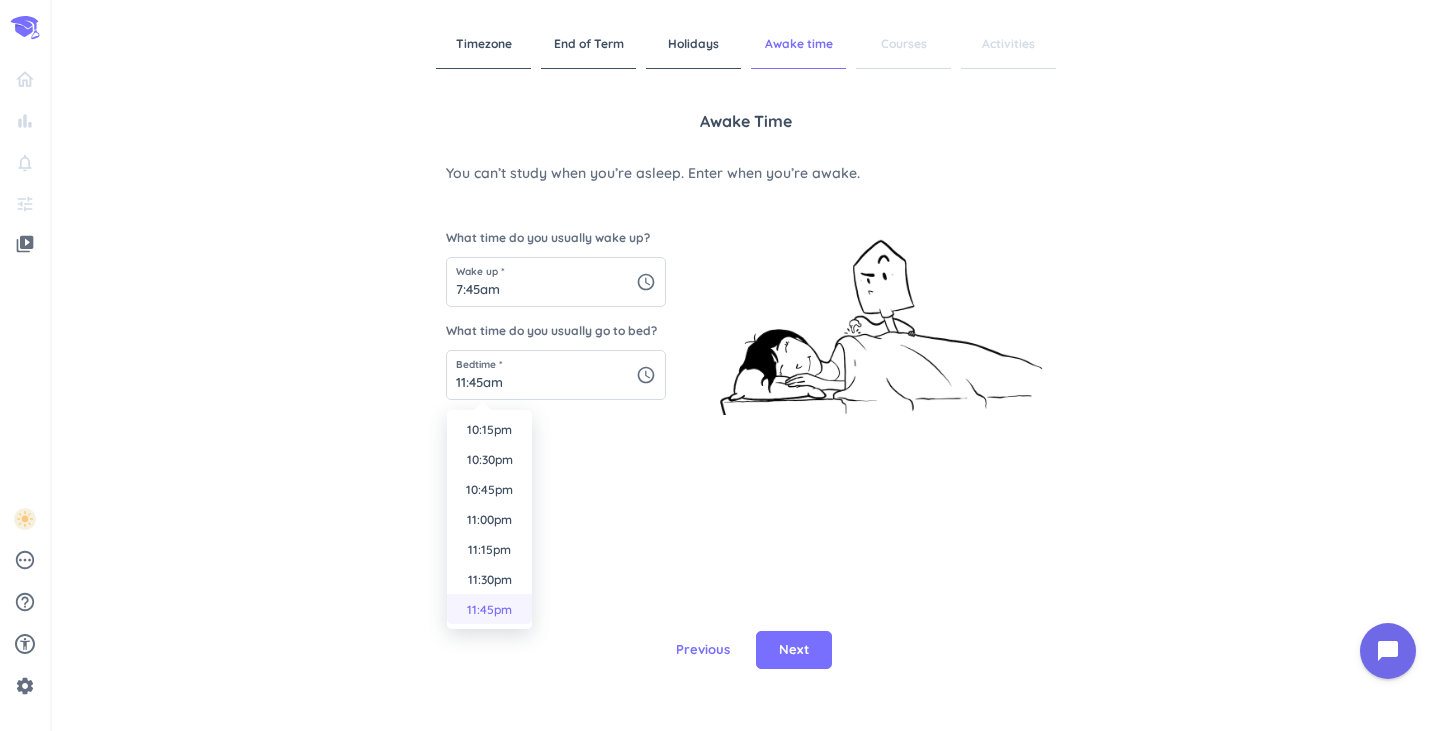 type on "11:45pm" 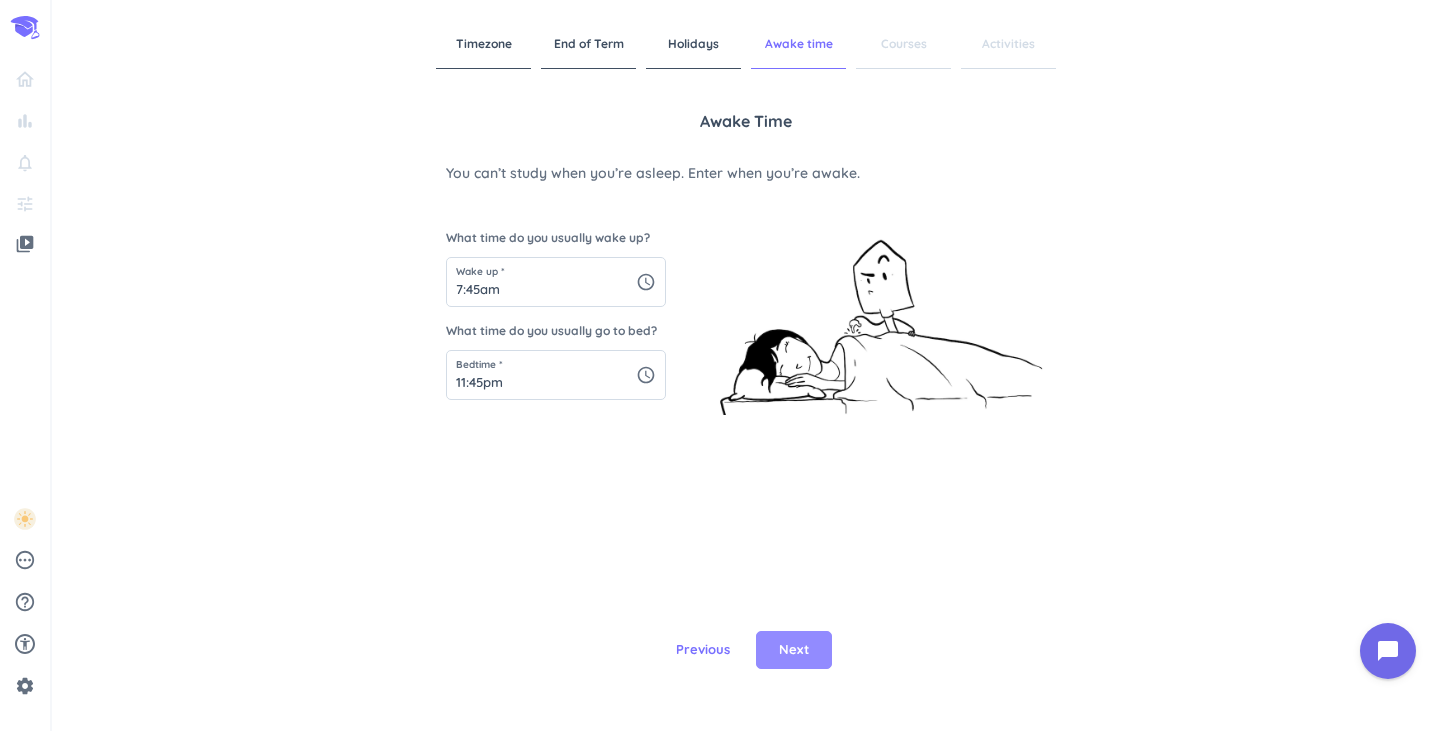 click on "Next" at bounding box center [794, 650] 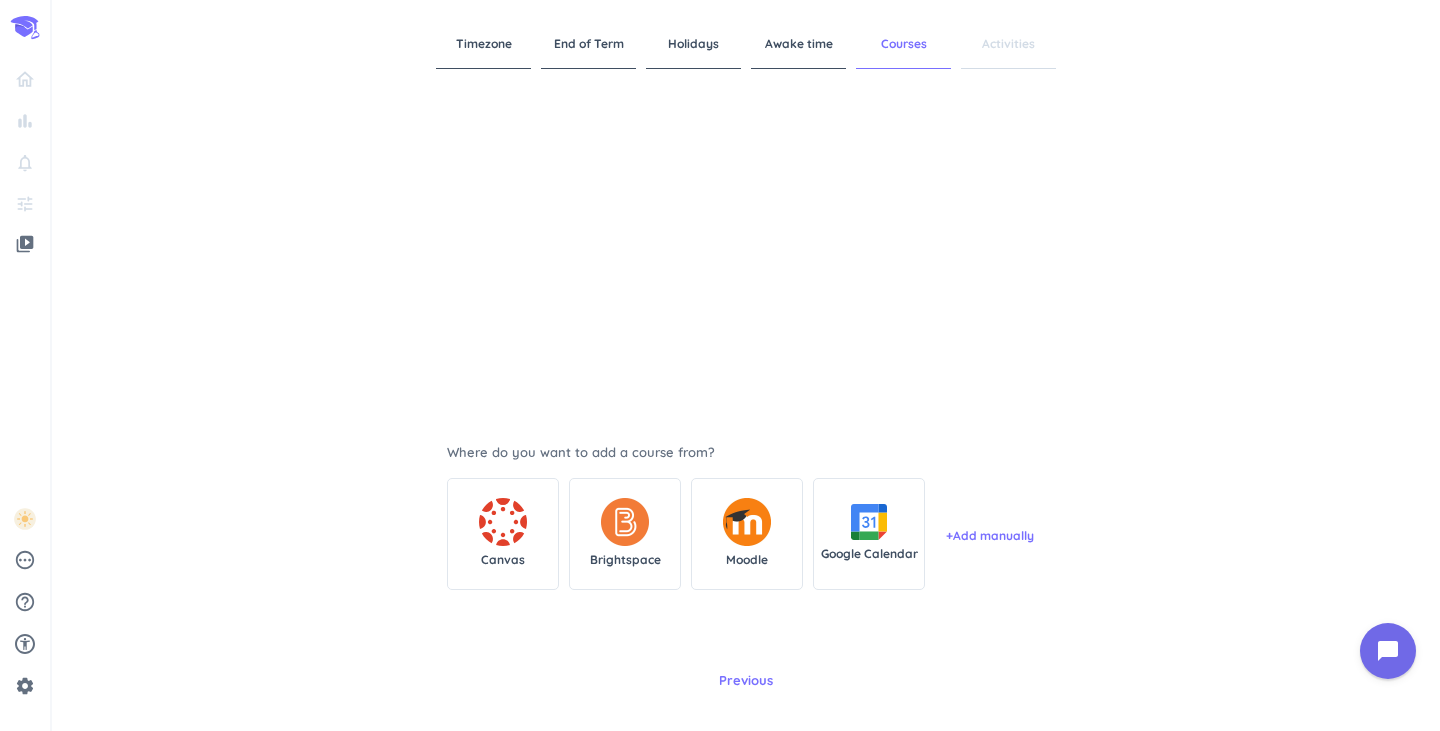 scroll, scrollTop: 172, scrollLeft: 0, axis: vertical 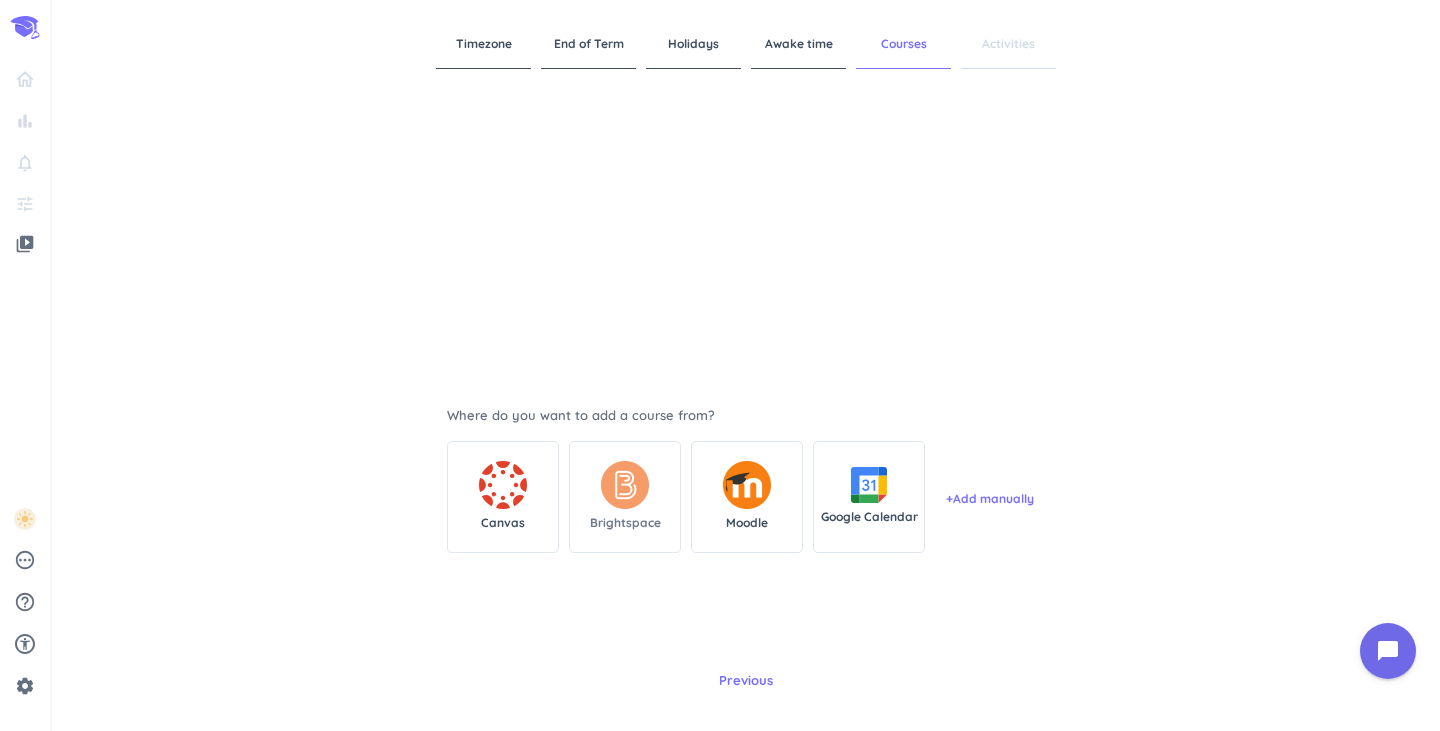 click at bounding box center [625, 485] 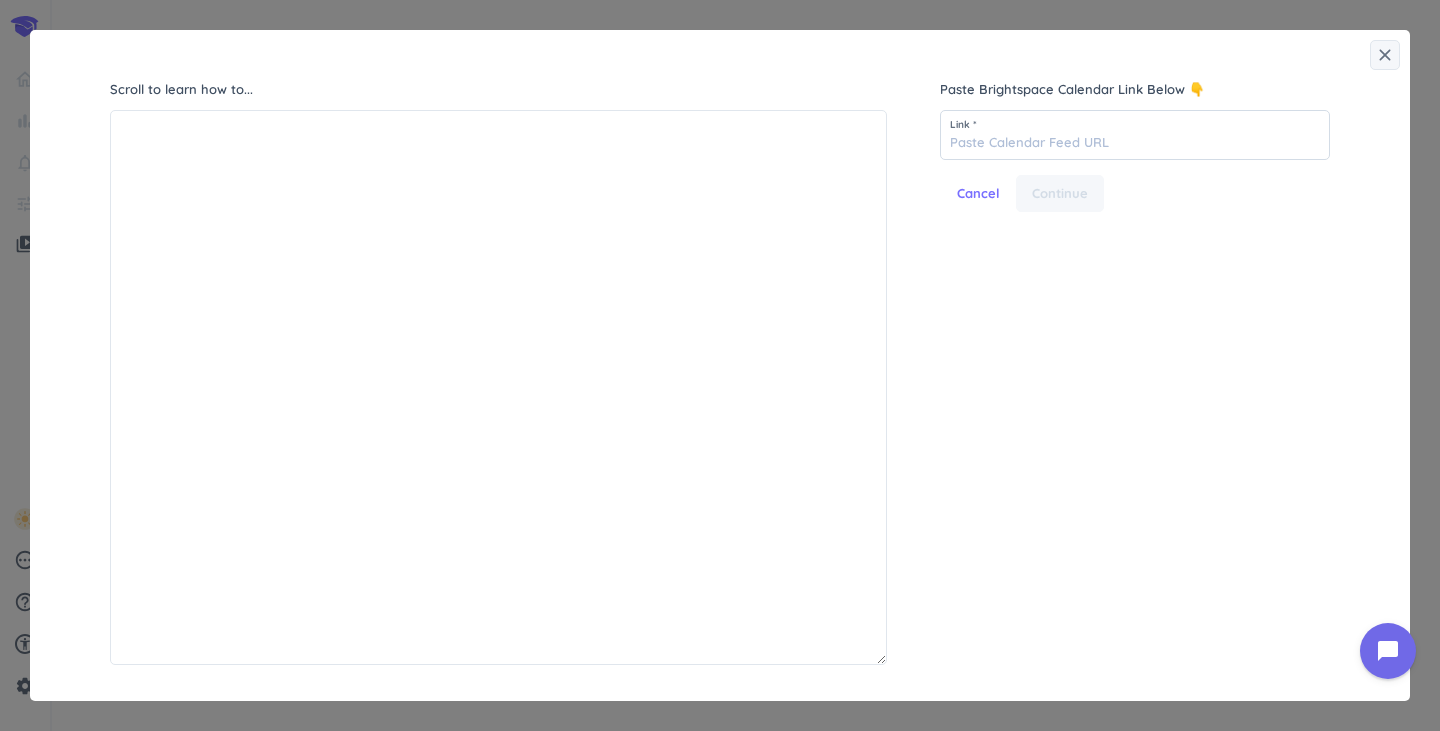 scroll, scrollTop: 9, scrollLeft: 9, axis: both 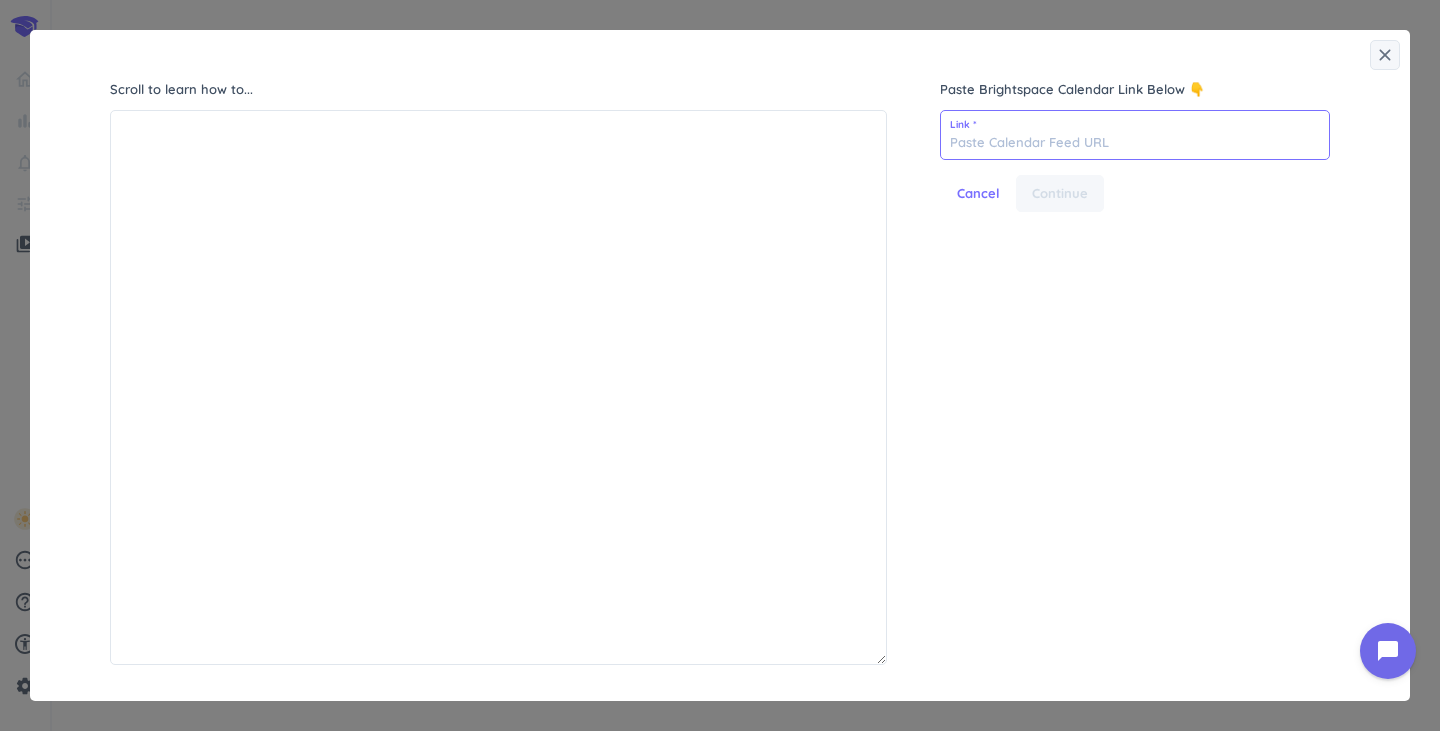 paste on "[URL][DOMAIN_NAME]" 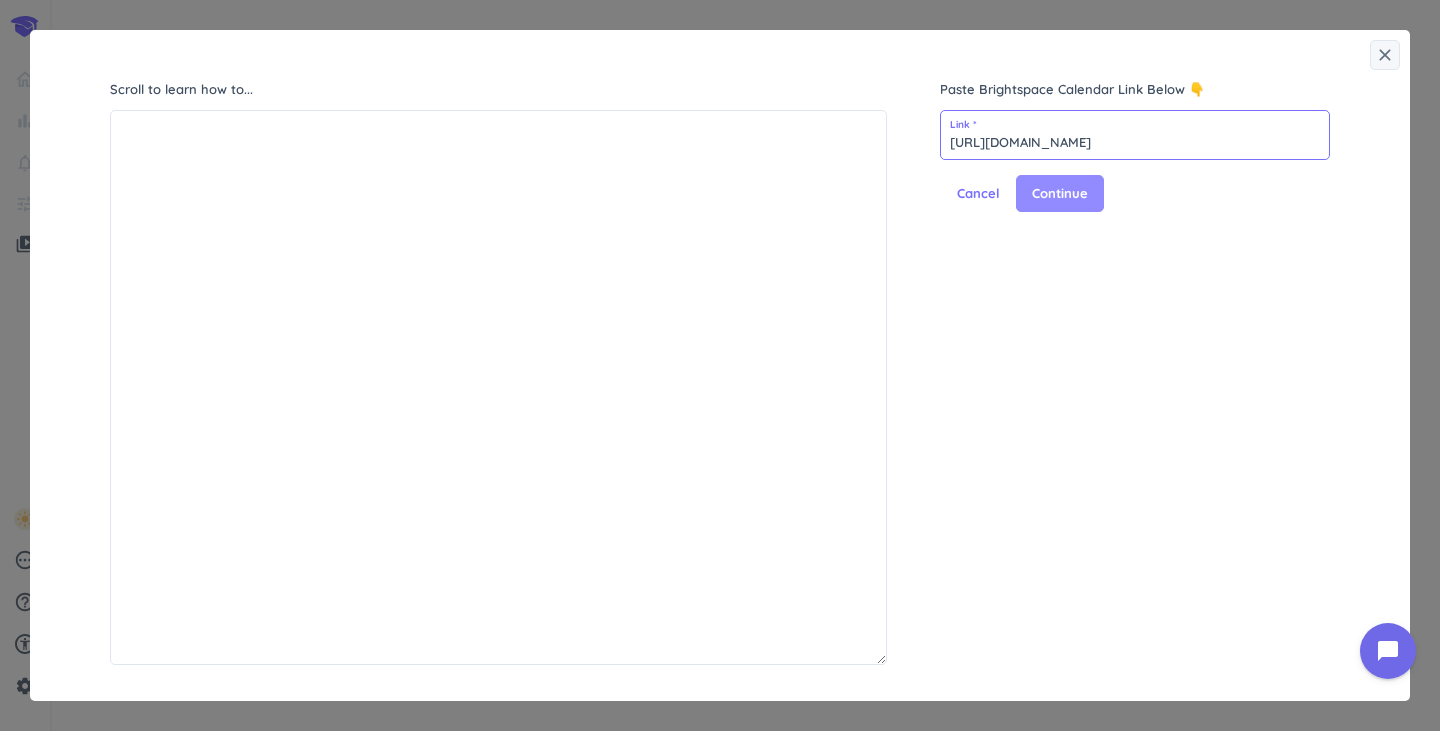type on "[URL][DOMAIN_NAME]" 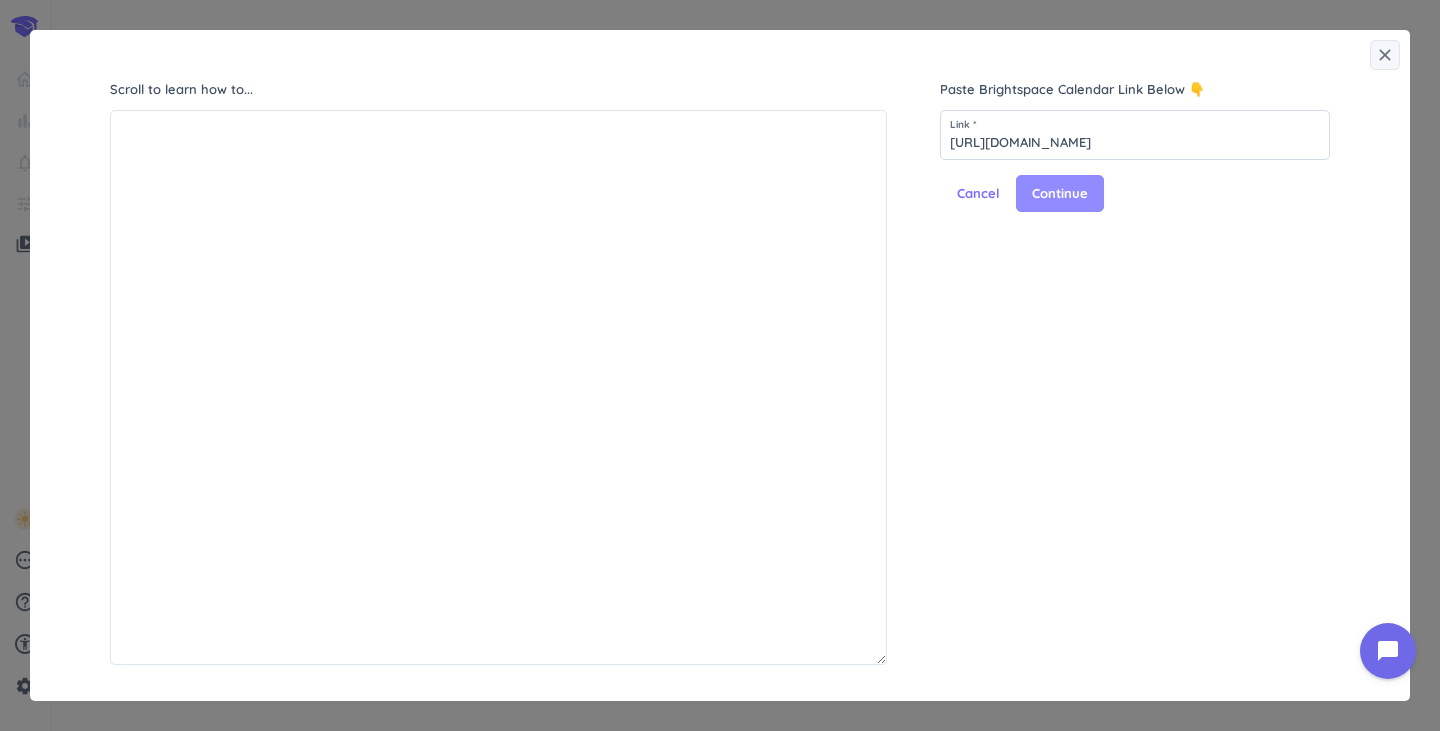 click on "Continue" at bounding box center (1060, 194) 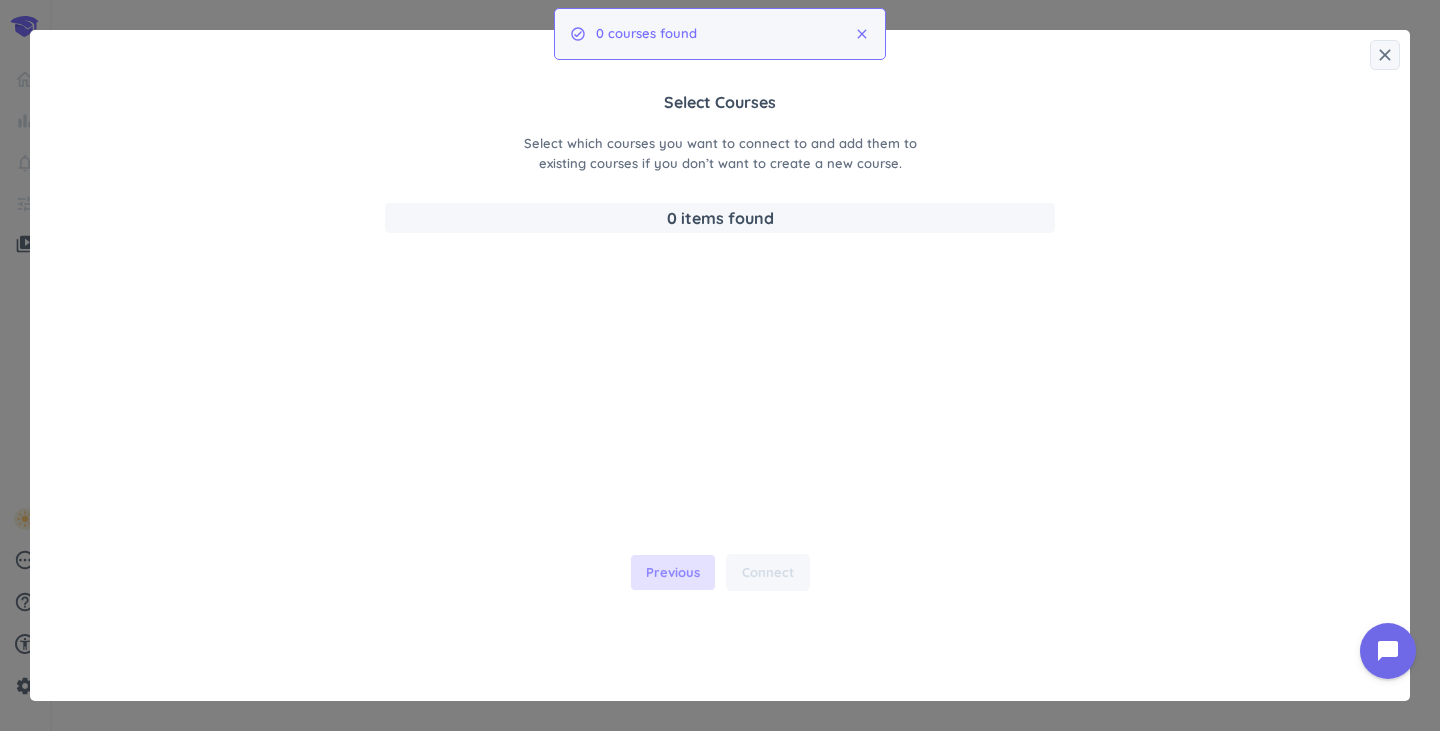 click on "Previous" at bounding box center (673, 573) 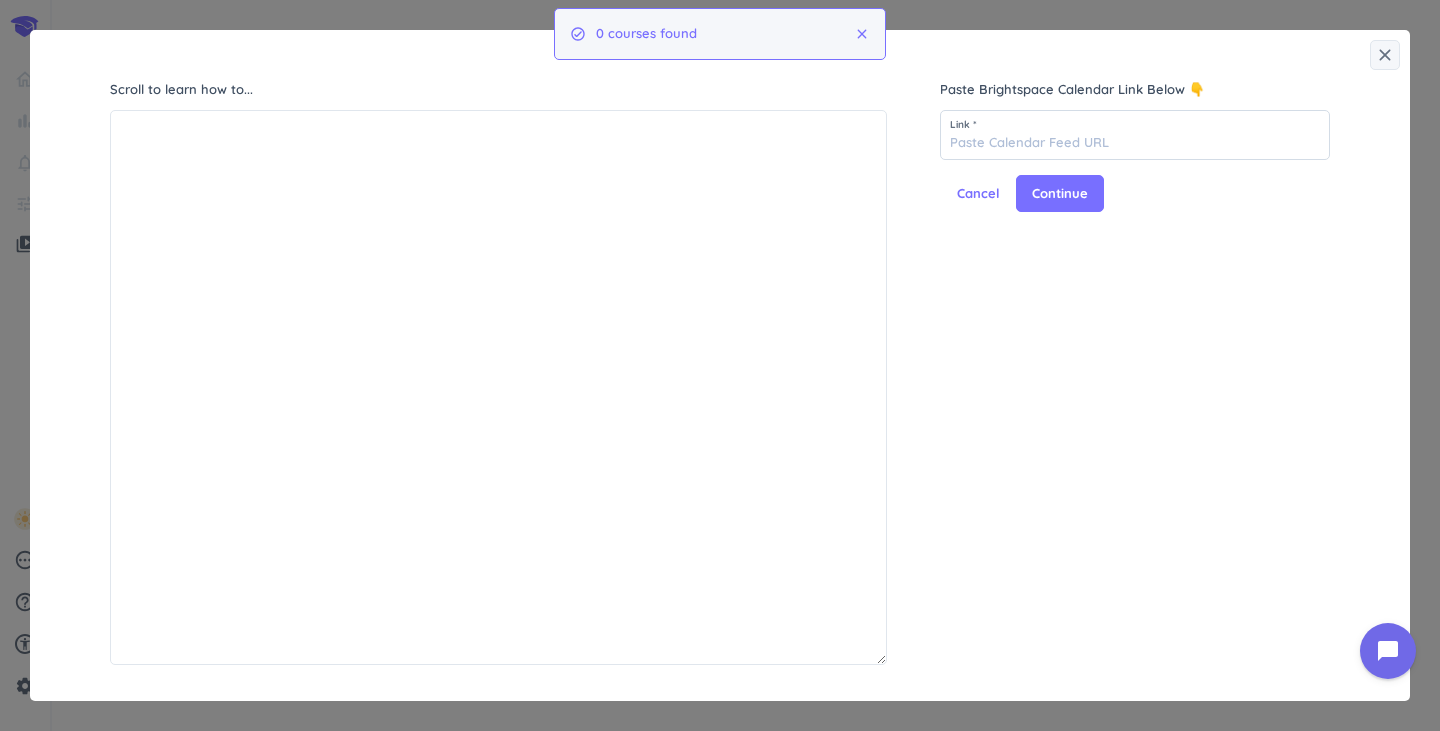 scroll, scrollTop: 9, scrollLeft: 9, axis: both 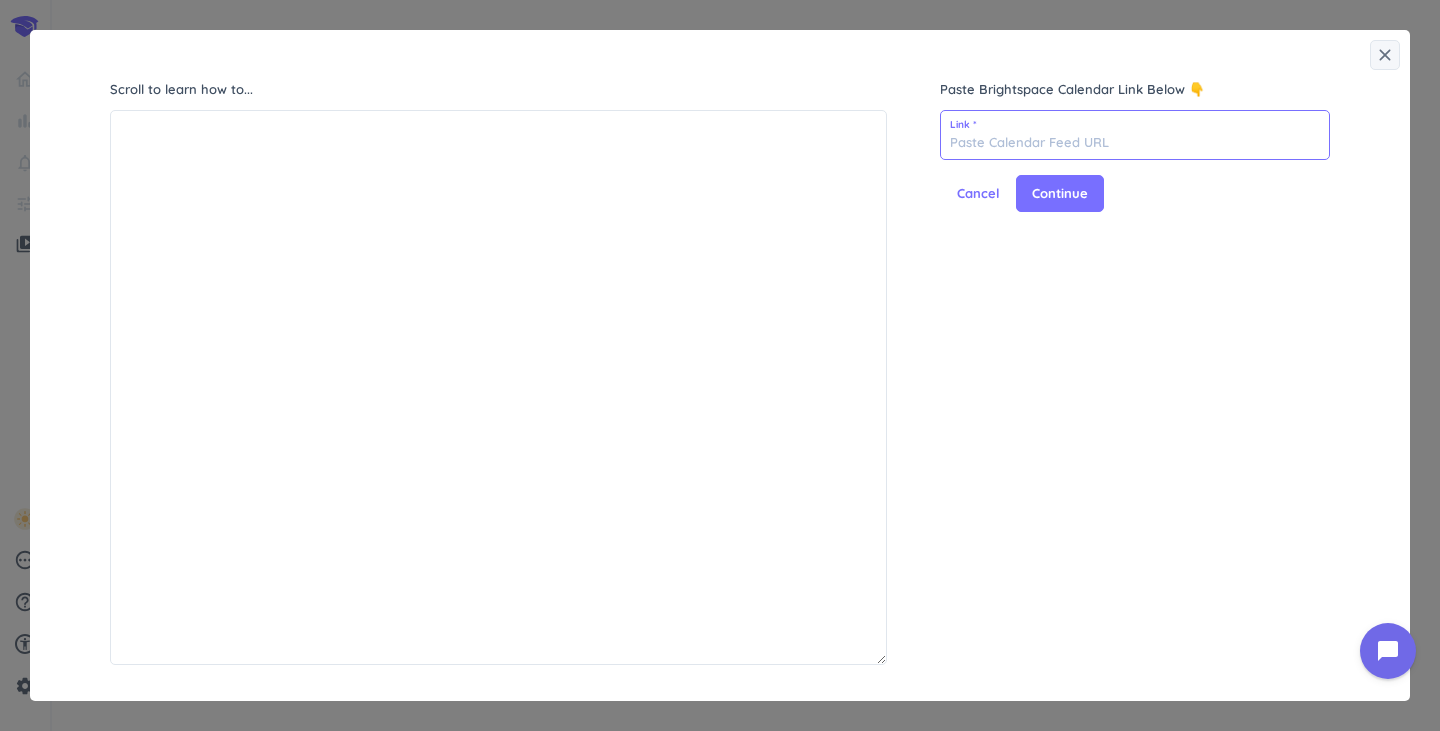 paste on "[URL][DOMAIN_NAME]" 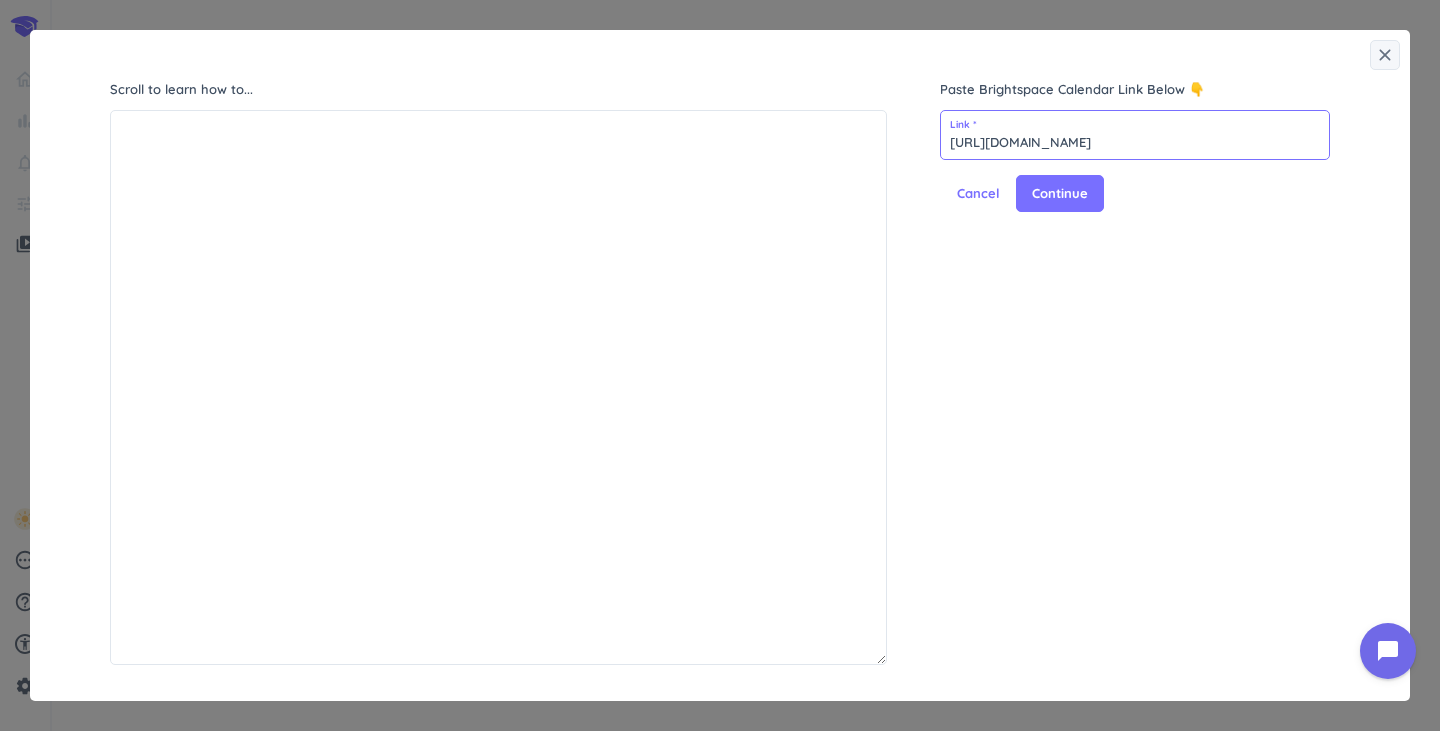 scroll, scrollTop: 0, scrollLeft: 254, axis: horizontal 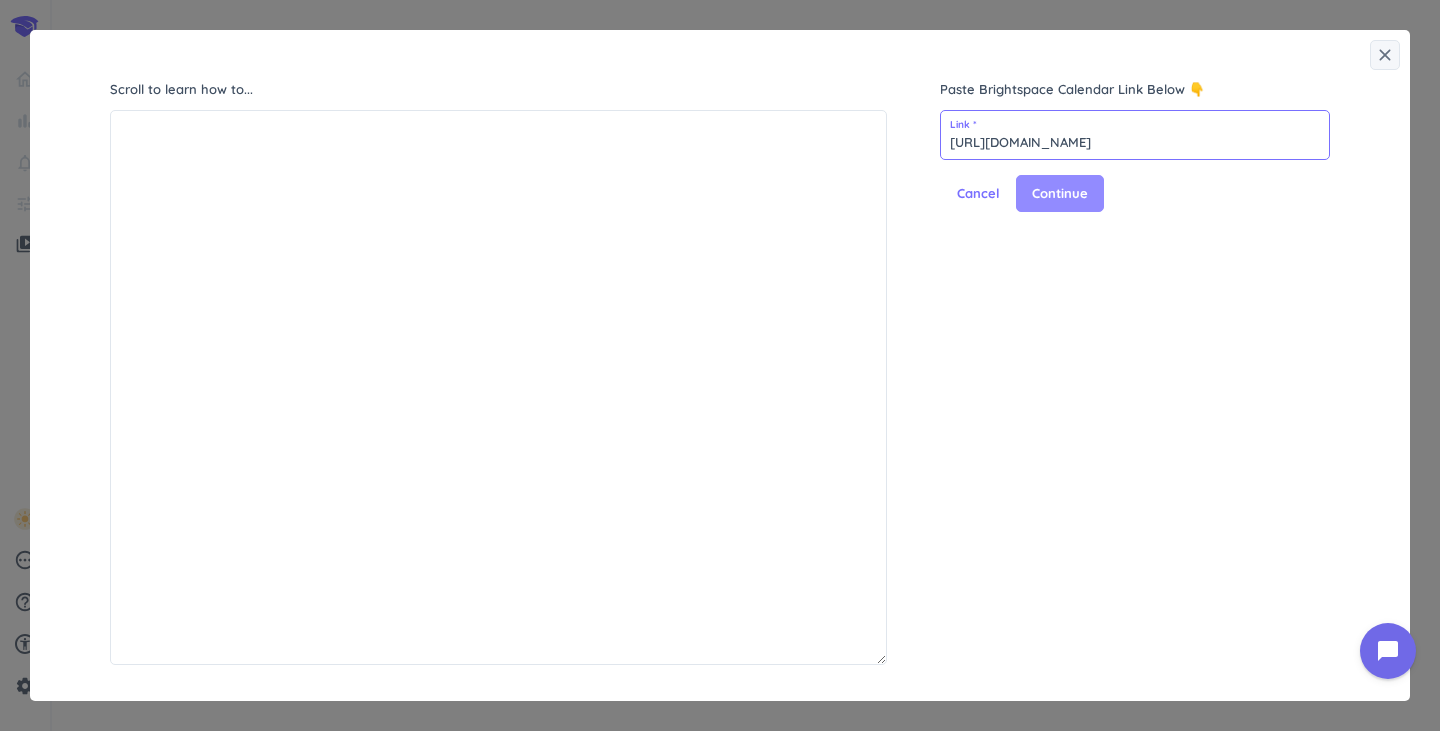 type on "[URL][DOMAIN_NAME]" 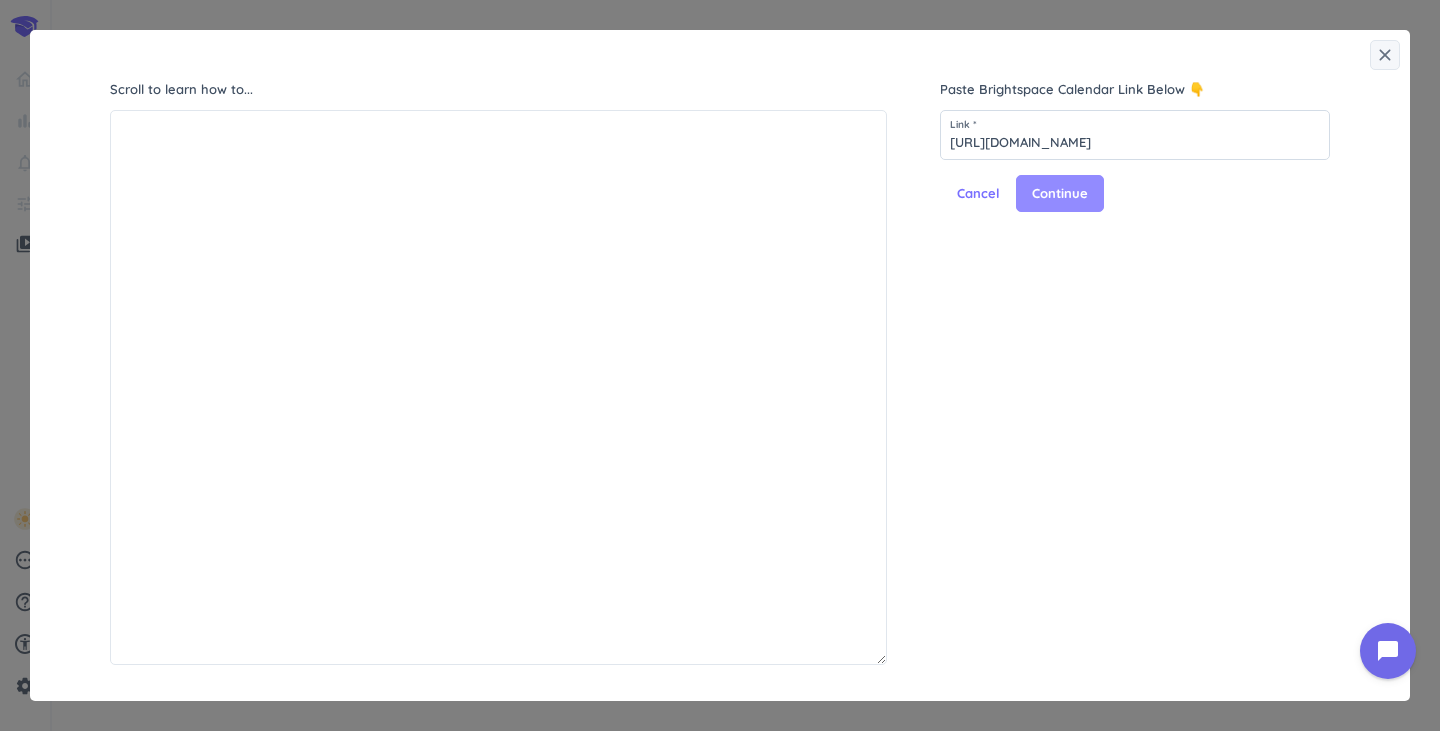 scroll, scrollTop: 0, scrollLeft: 0, axis: both 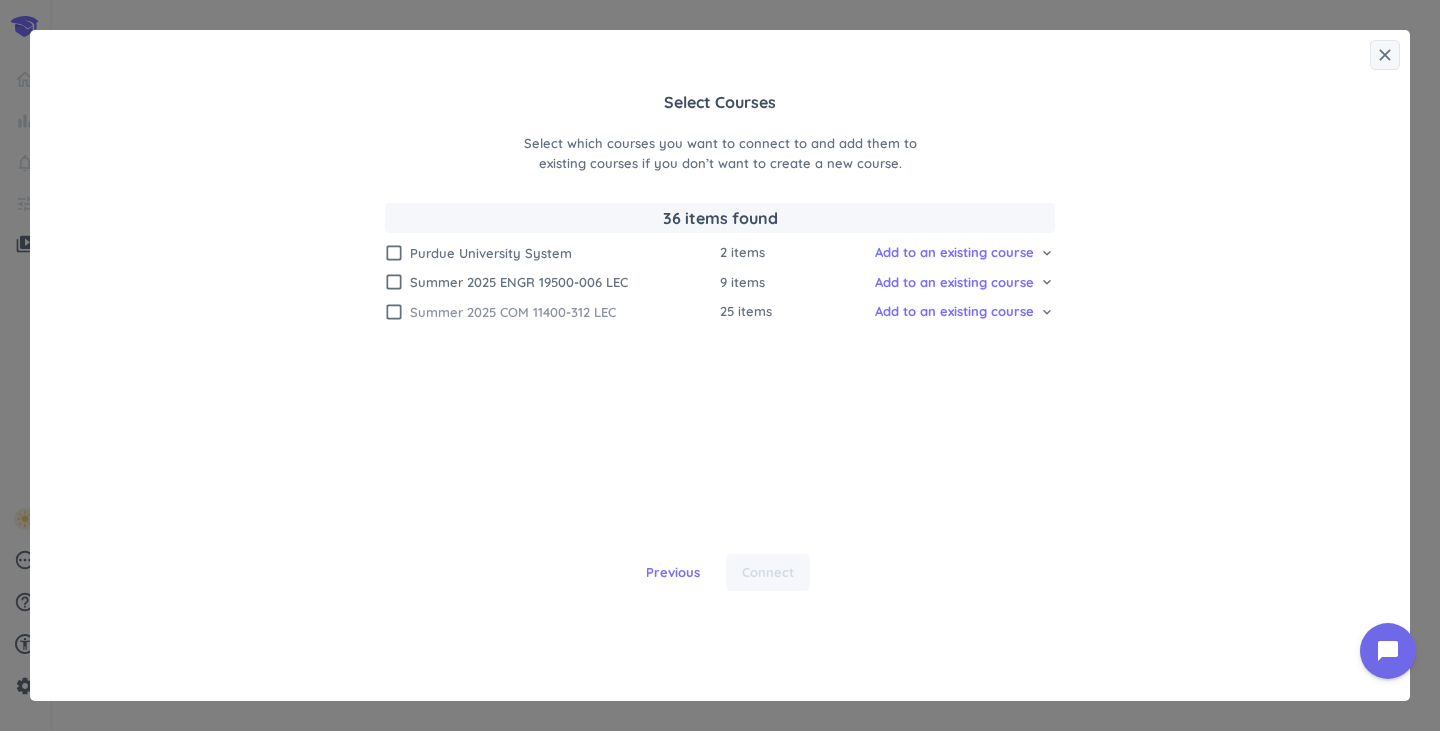 click on "check_box_outline_blank" at bounding box center (394, 312) 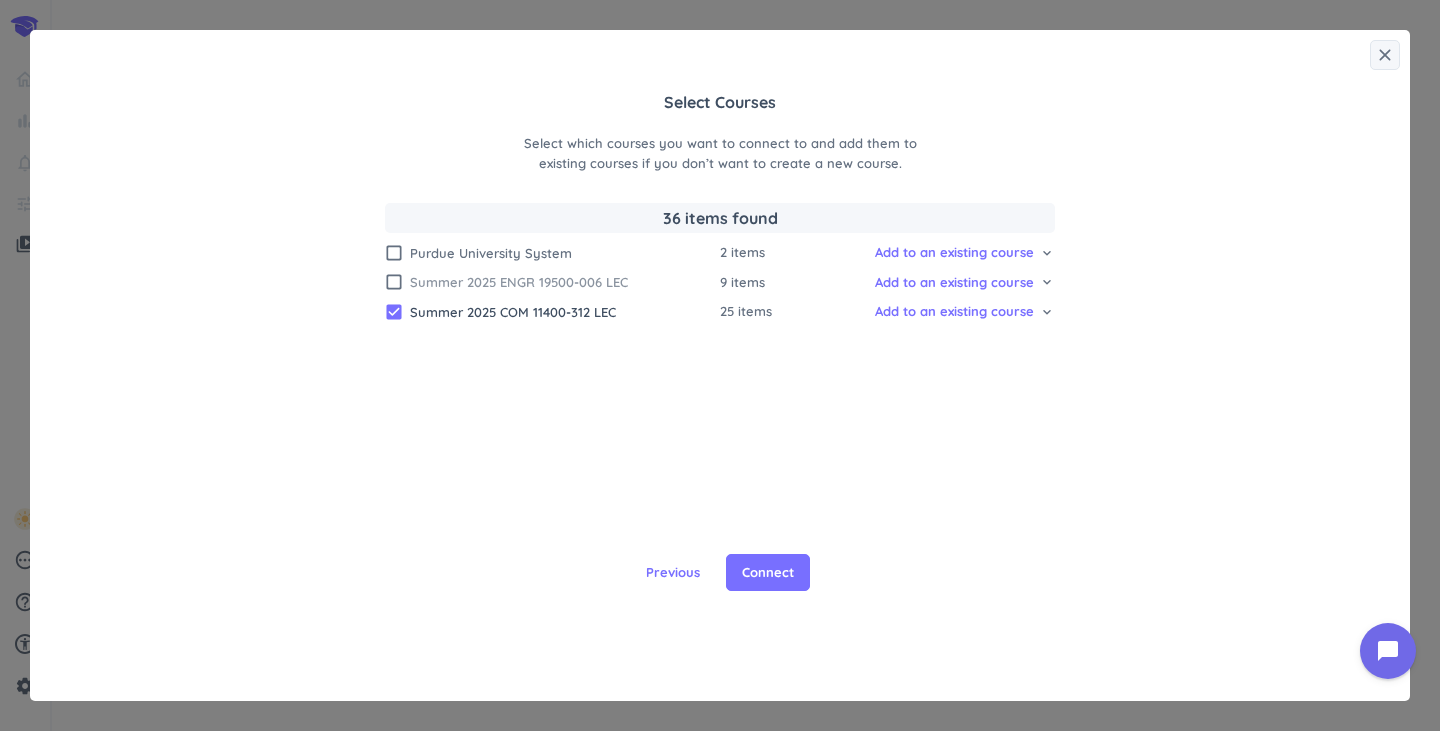 click on "check_box_outline_blank" at bounding box center (394, 282) 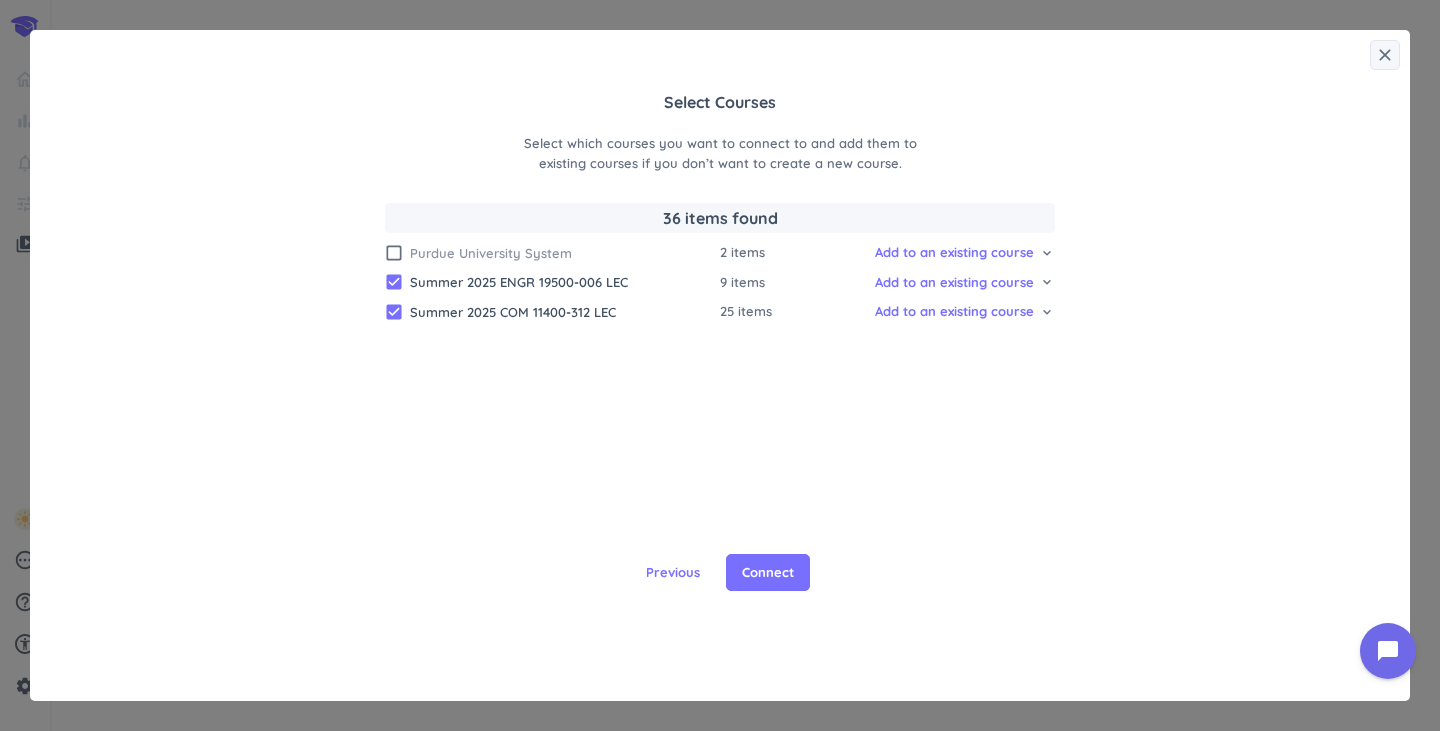 click on "check_box_outline_blank" at bounding box center (394, 253) 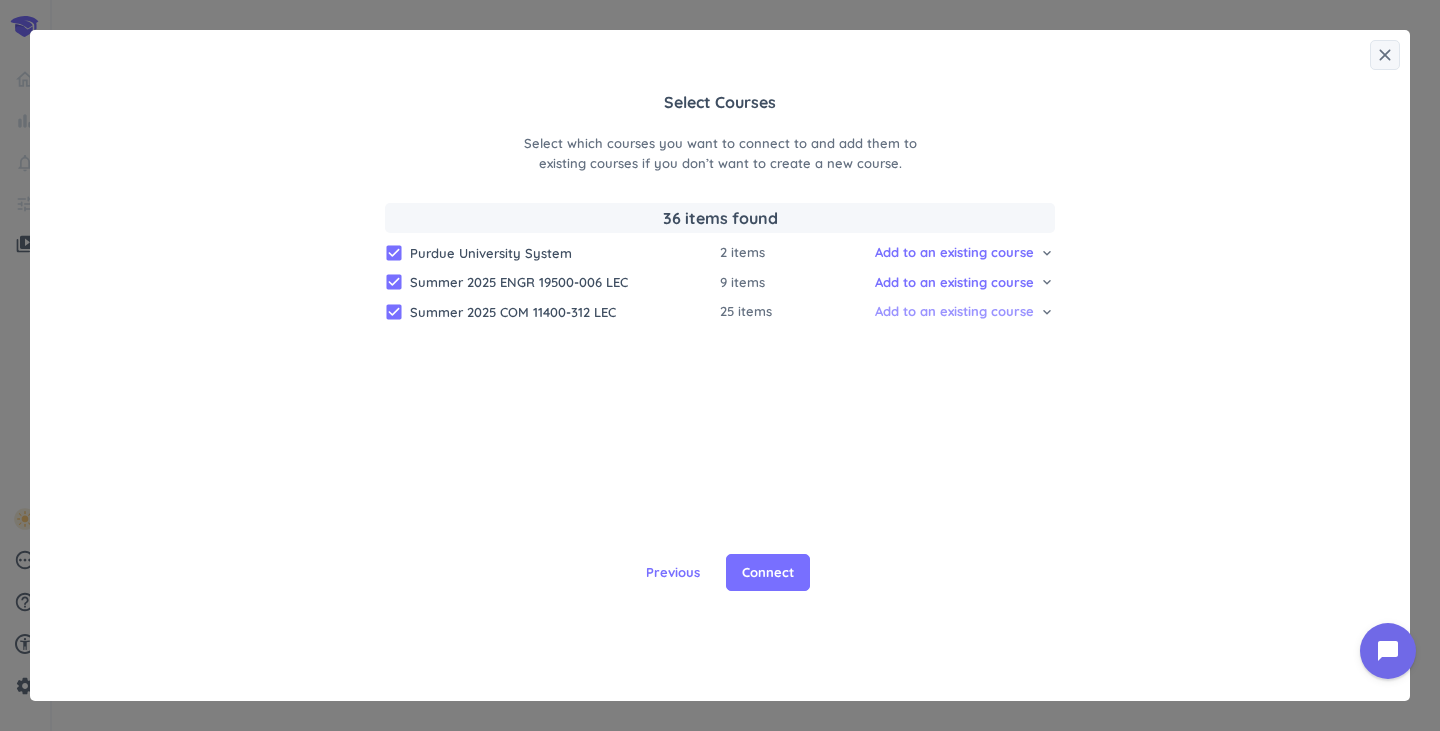click on "Add to an existing course" at bounding box center [954, 312] 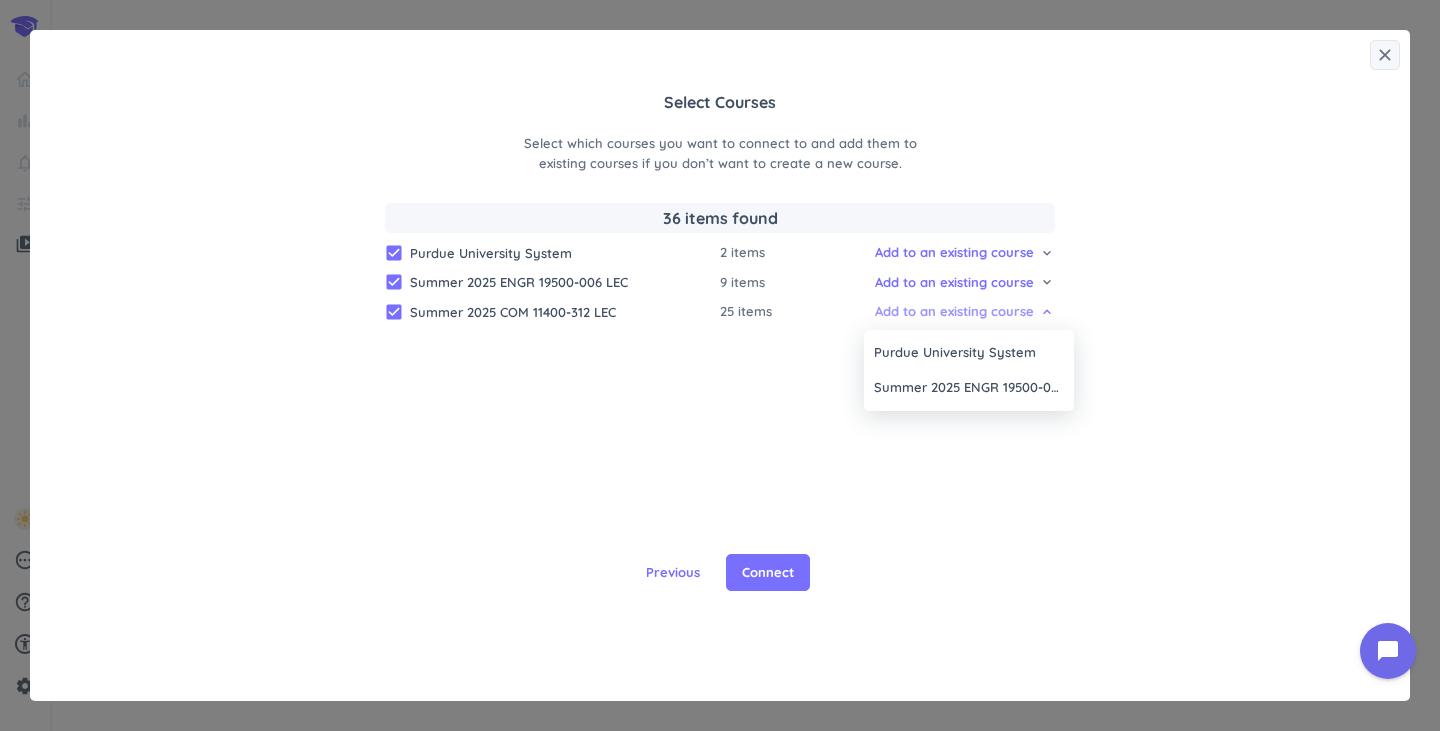 click at bounding box center [720, 365] 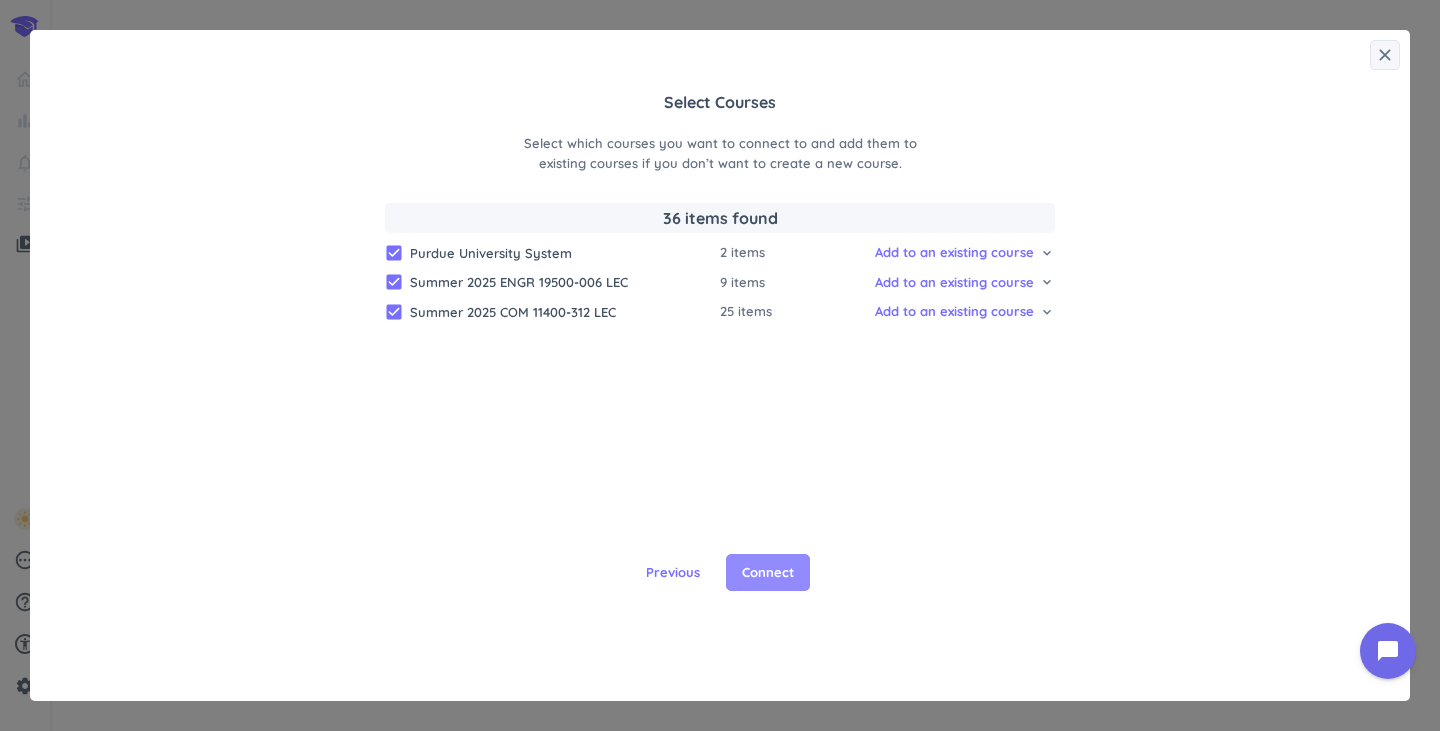 click on "Connect" at bounding box center [768, 573] 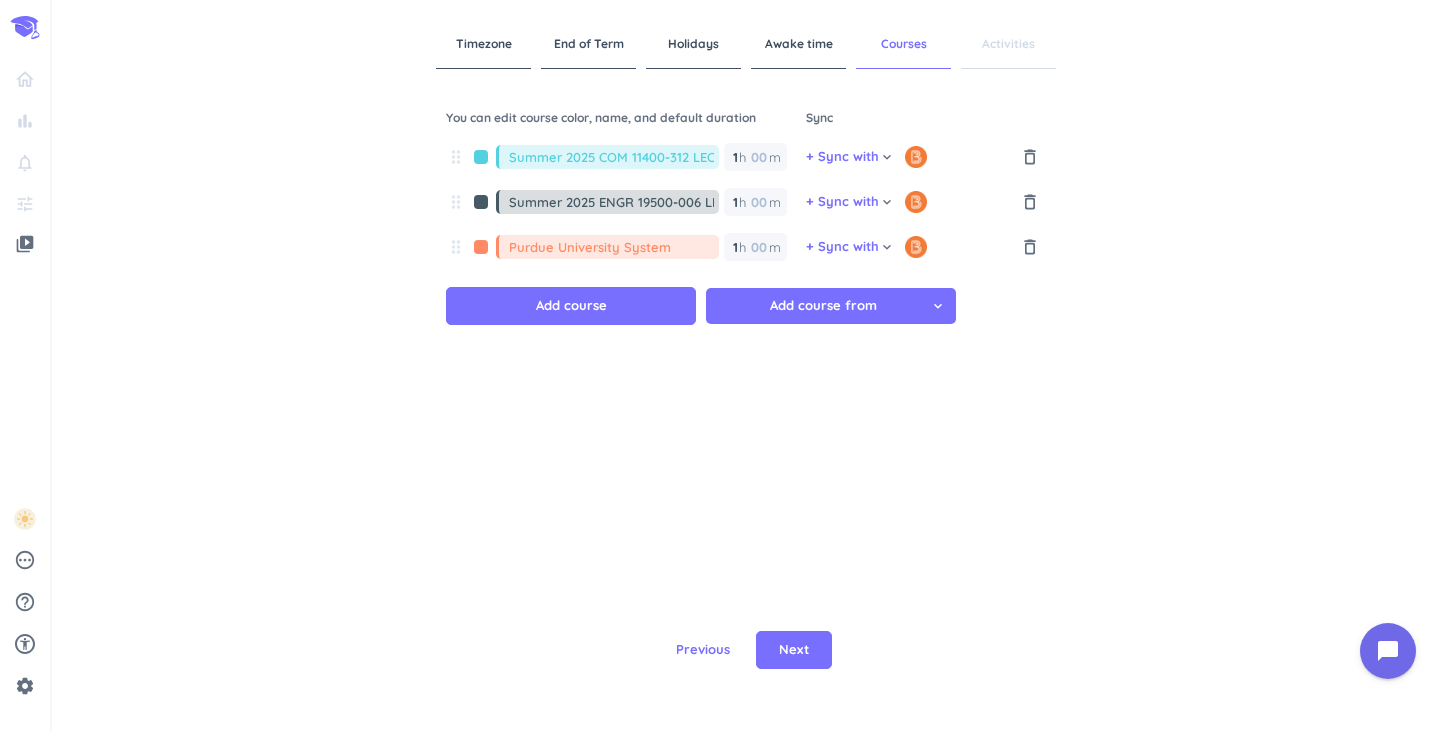 click at bounding box center [481, 202] 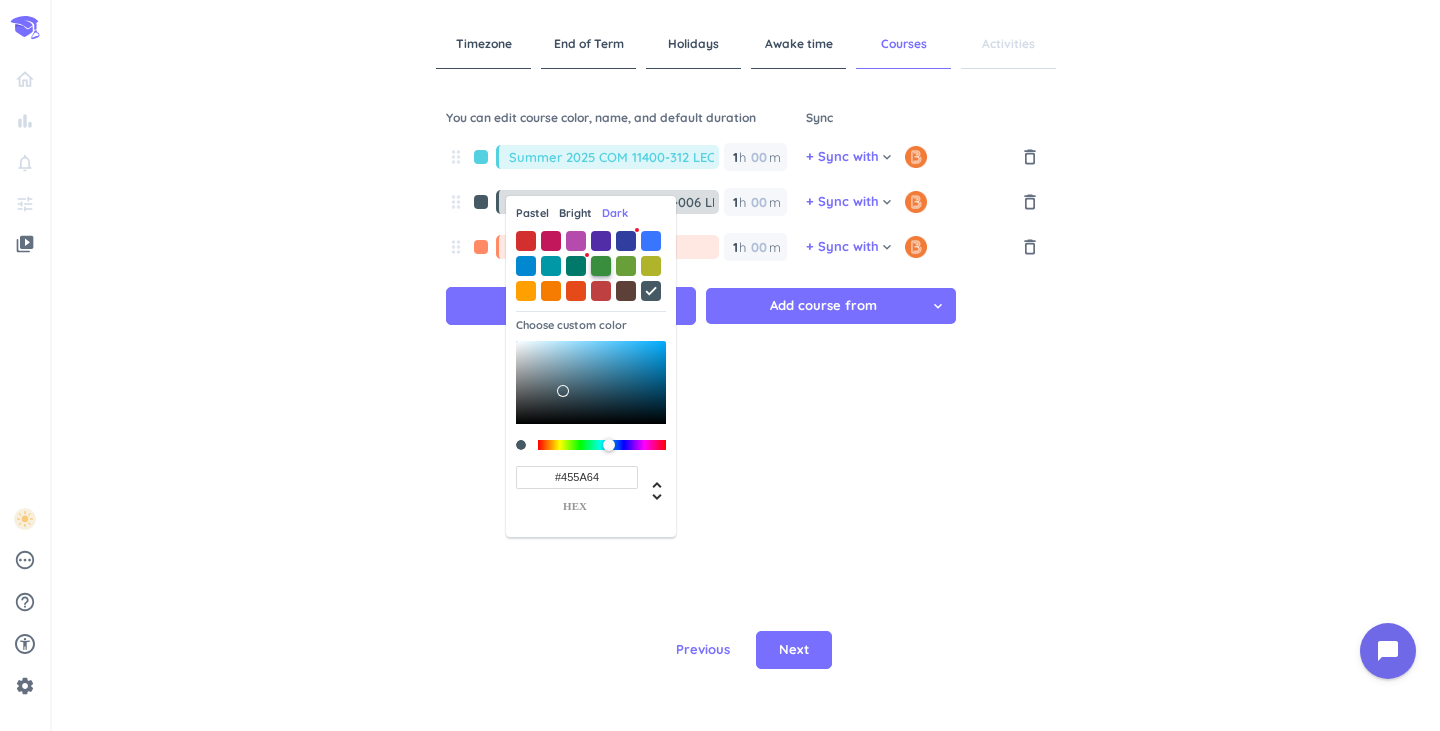 click at bounding box center [601, 266] 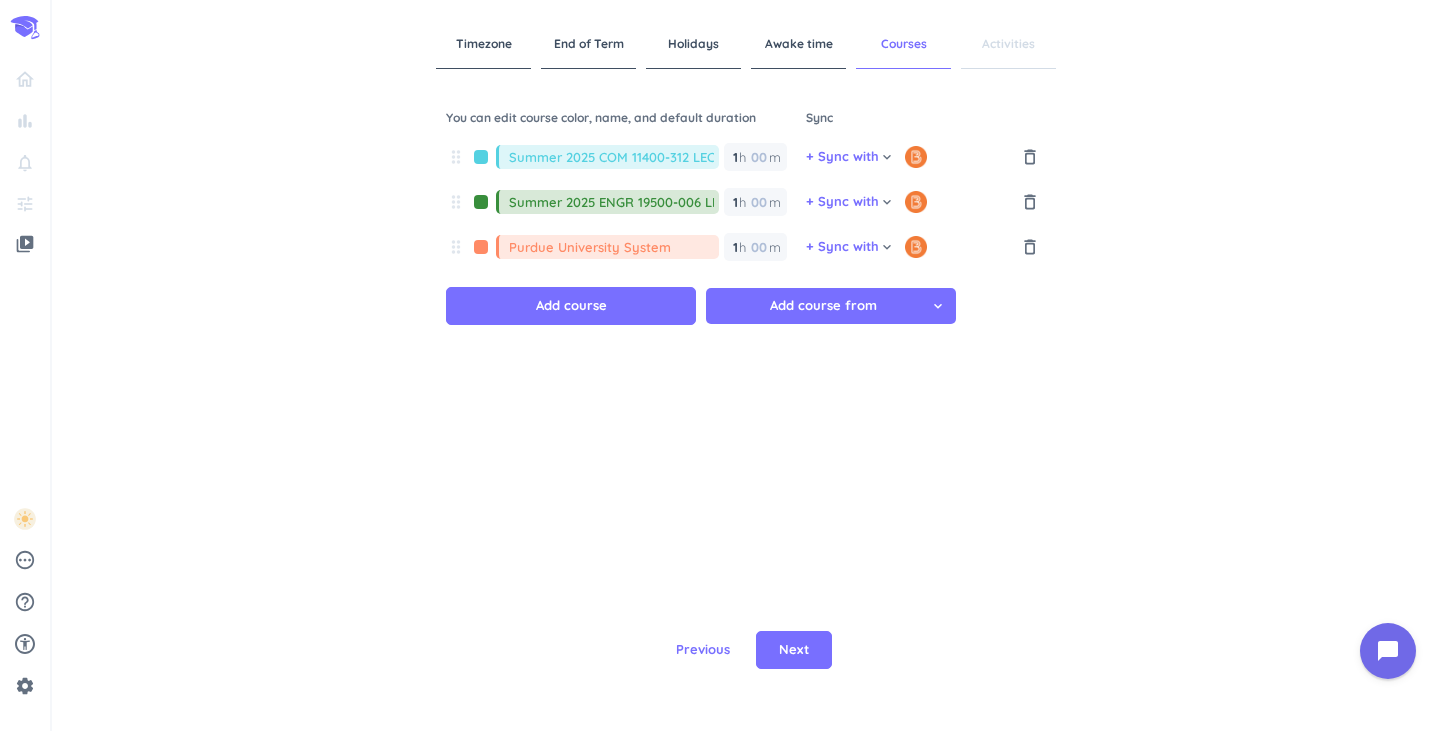 click at bounding box center [481, 247] 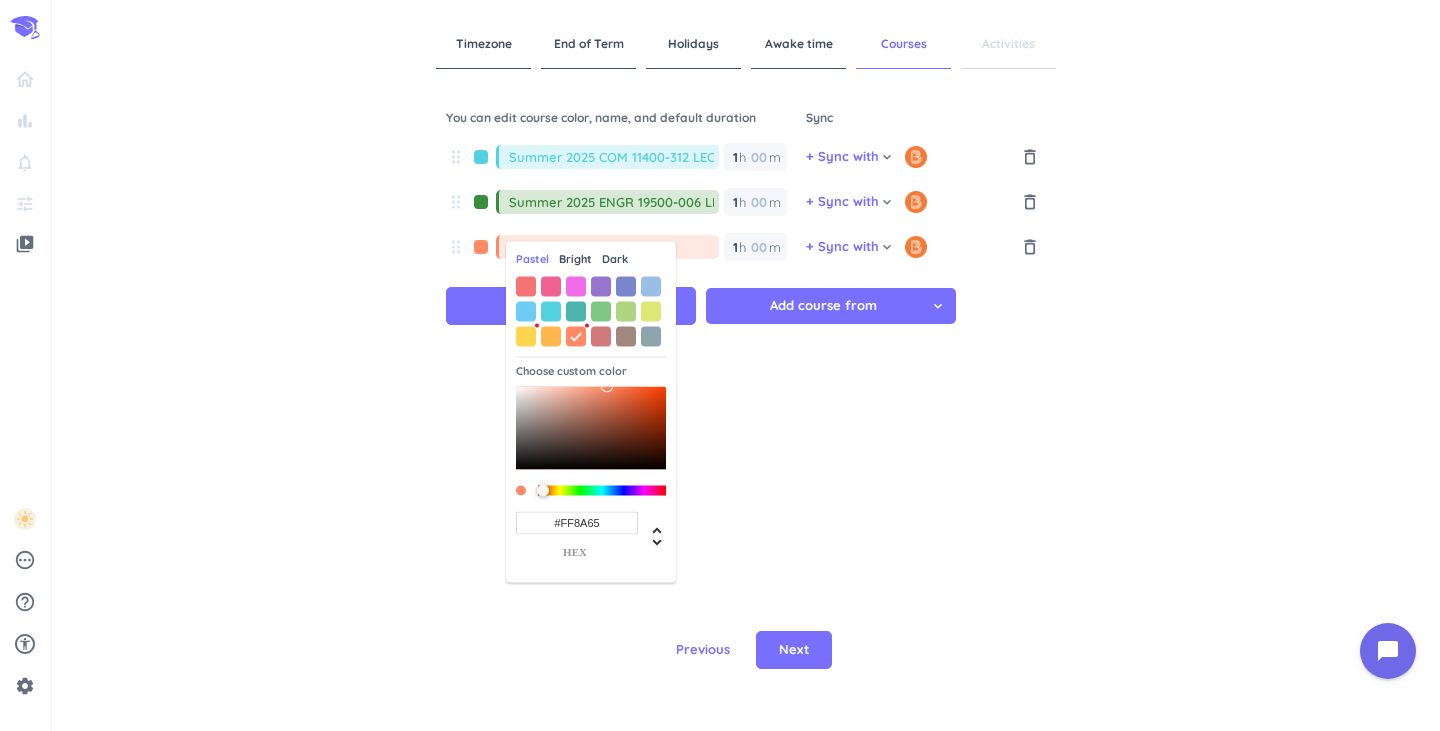 click at bounding box center (481, 247) 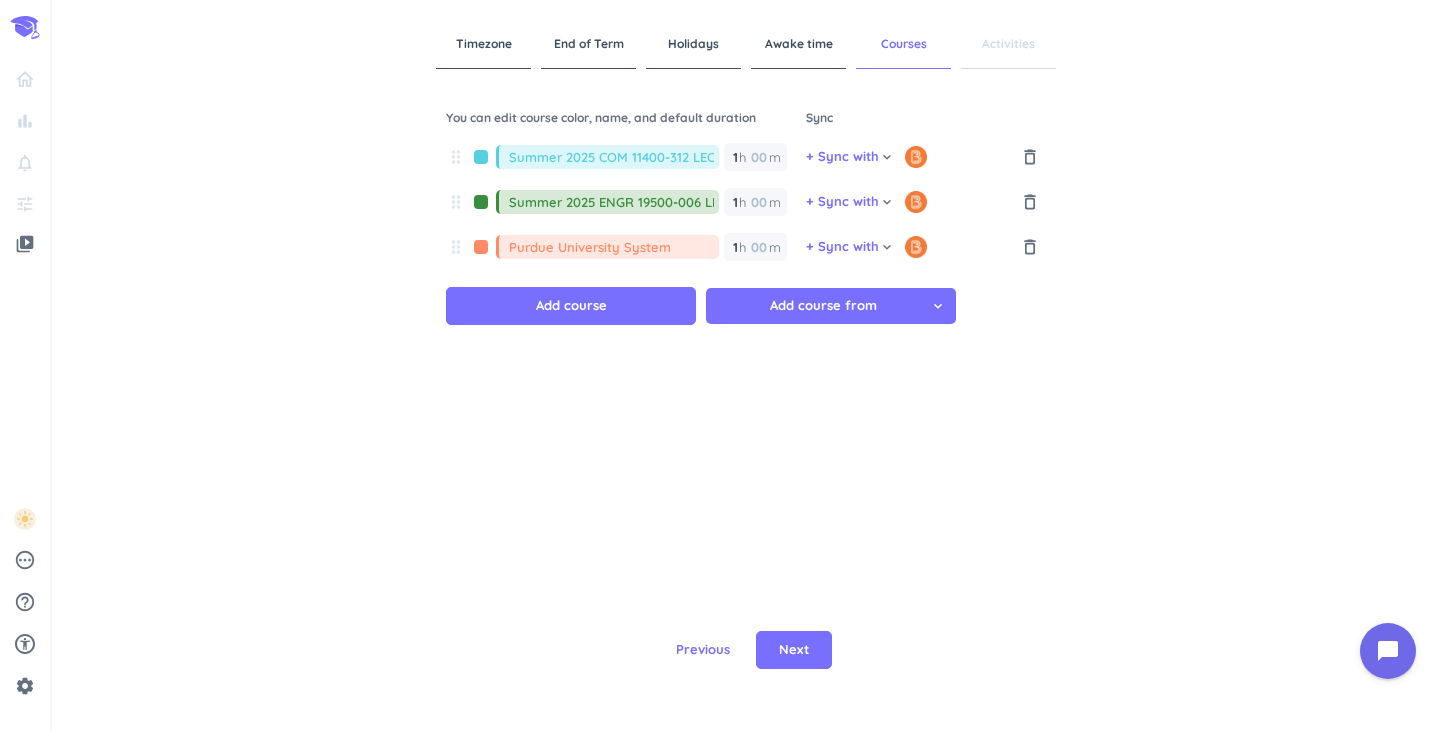 click at bounding box center [481, 157] 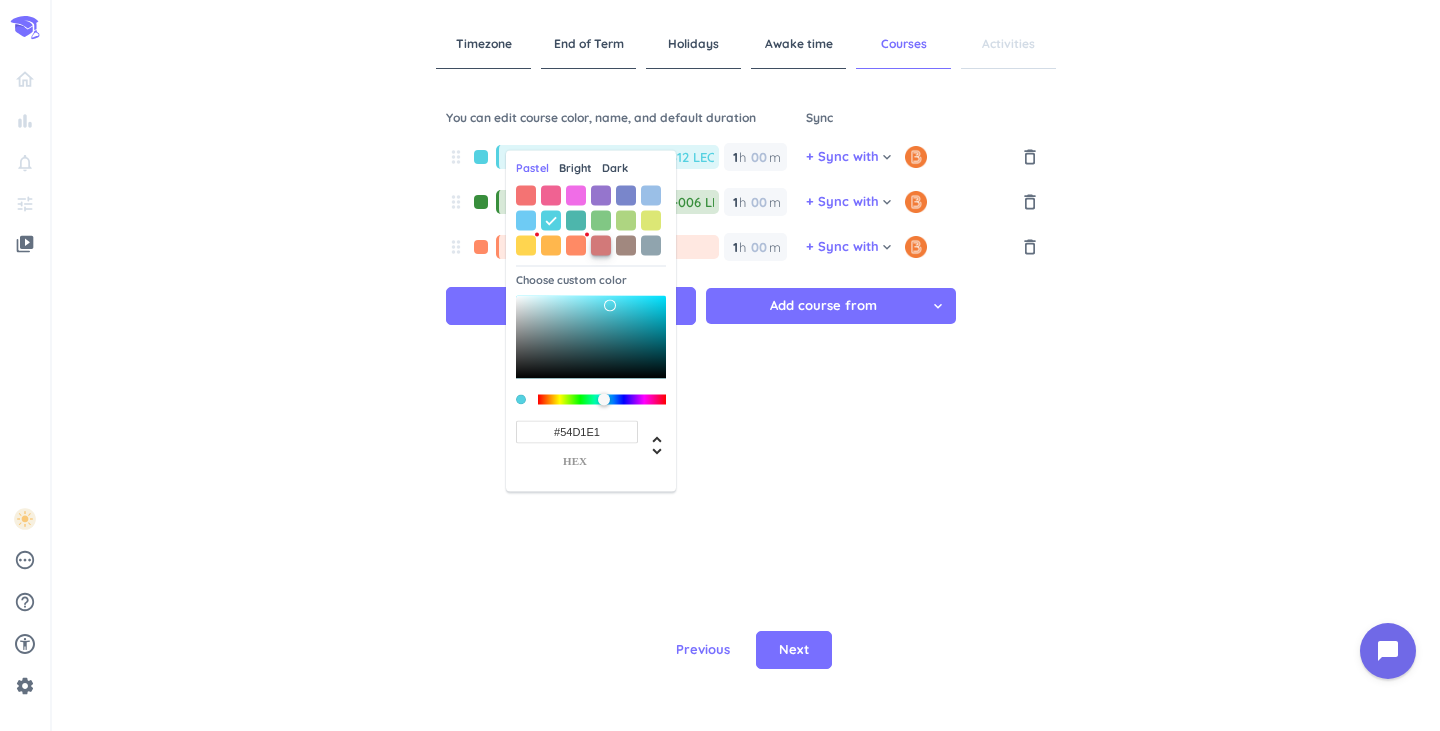 click at bounding box center (601, 245) 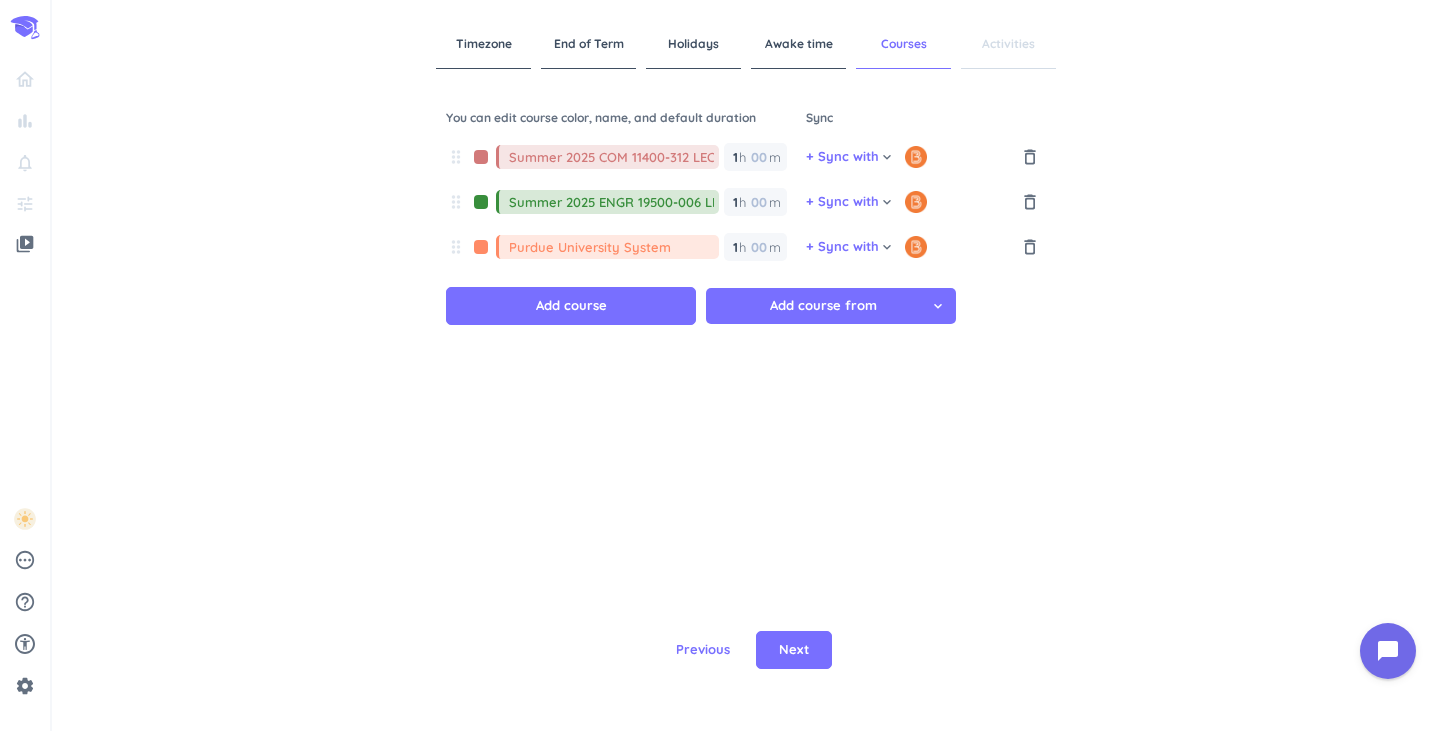 click at bounding box center [481, 247] 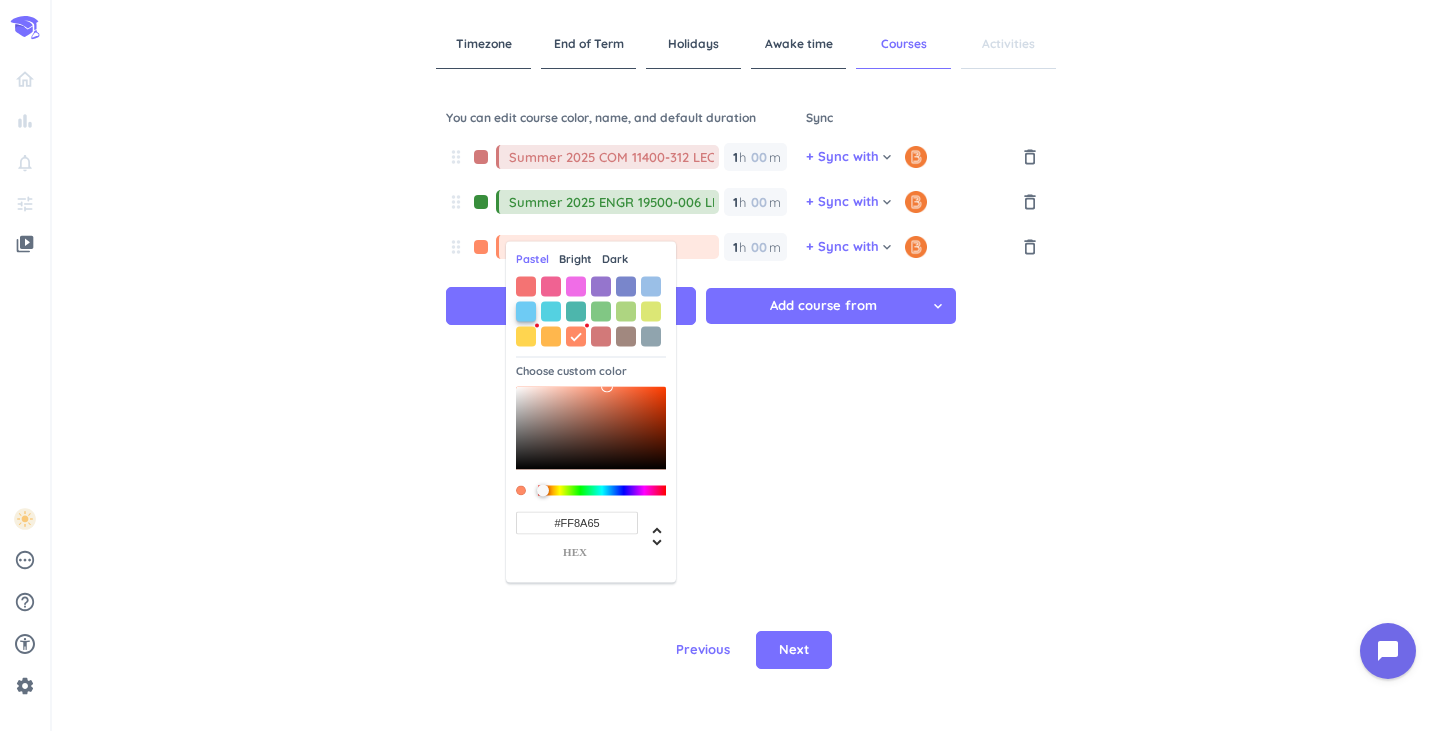 click at bounding box center [526, 311] 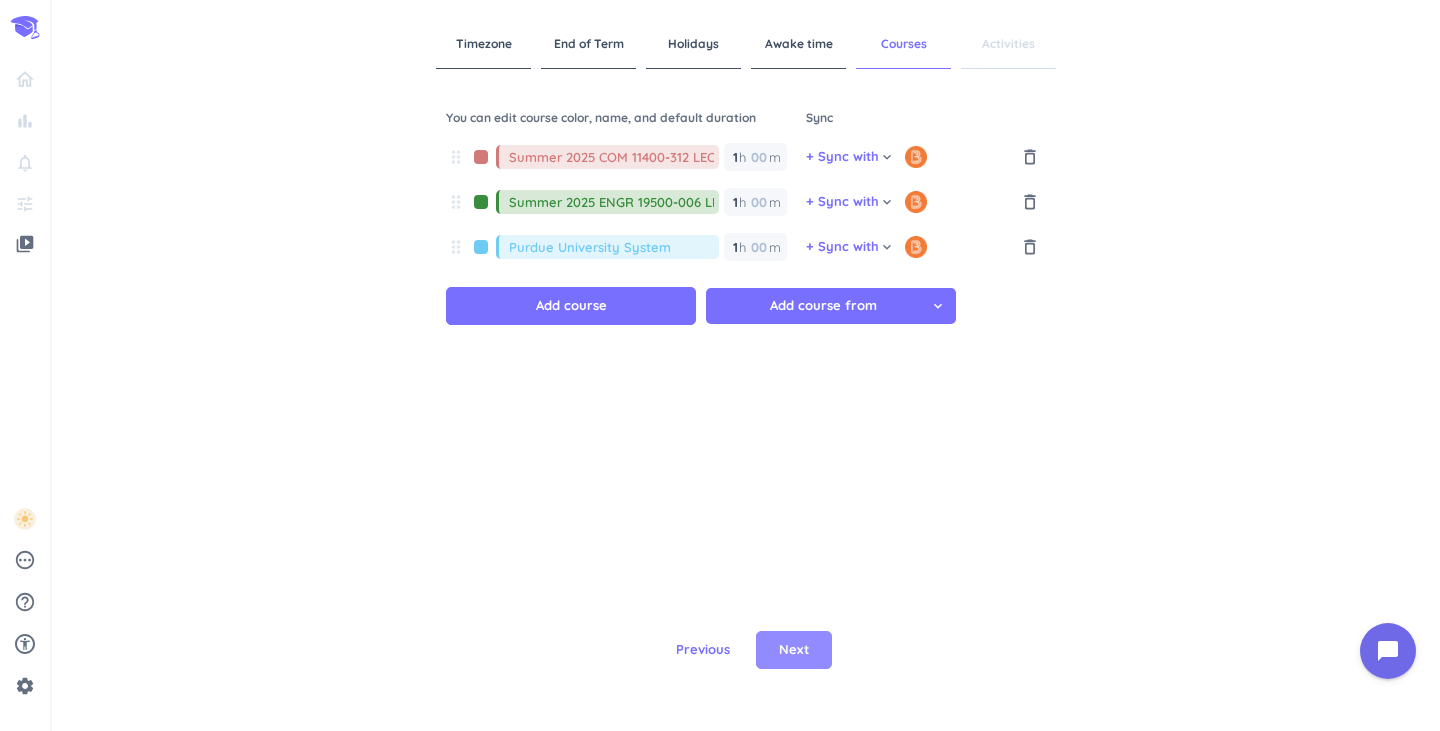 click on "Next" at bounding box center [794, 650] 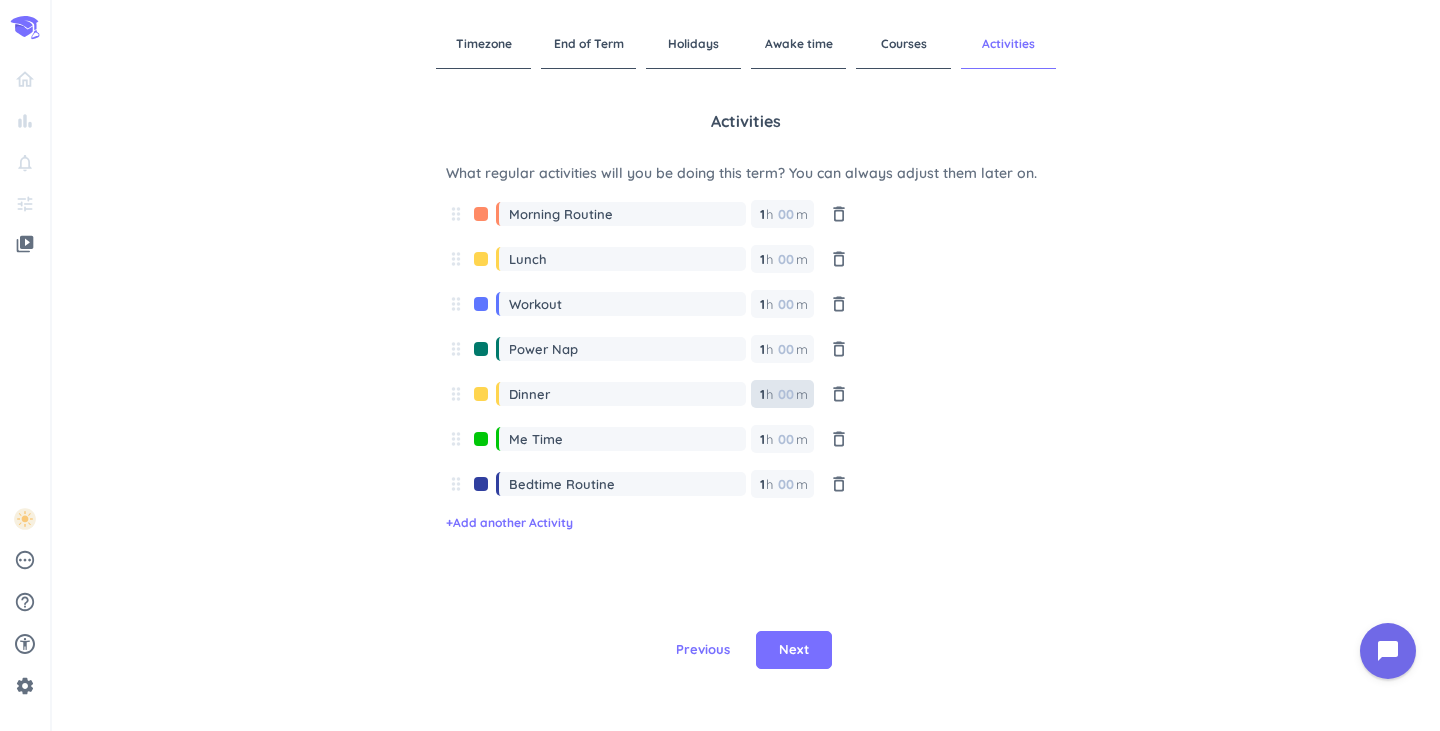 click at bounding box center [785, 394] 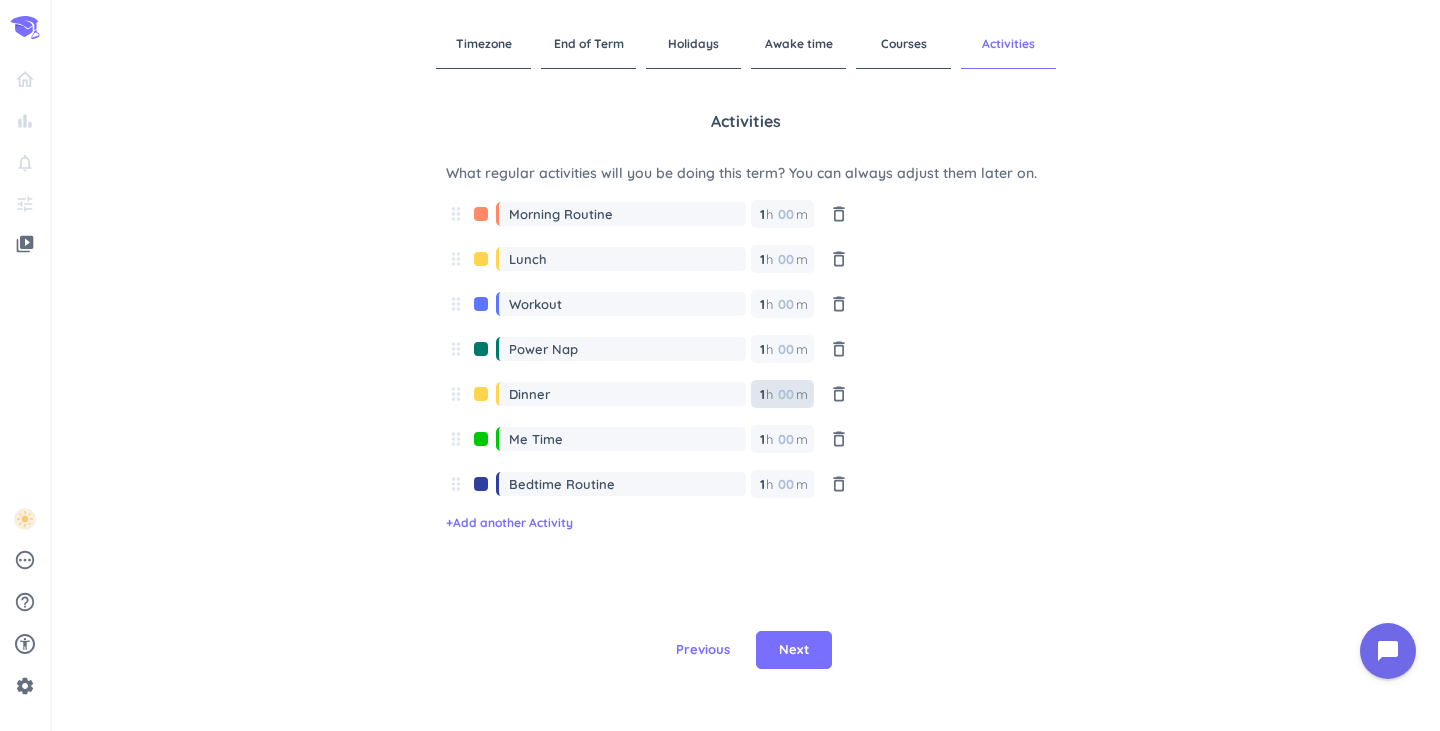 click on "1 1 00" at bounding box center (766, 394) 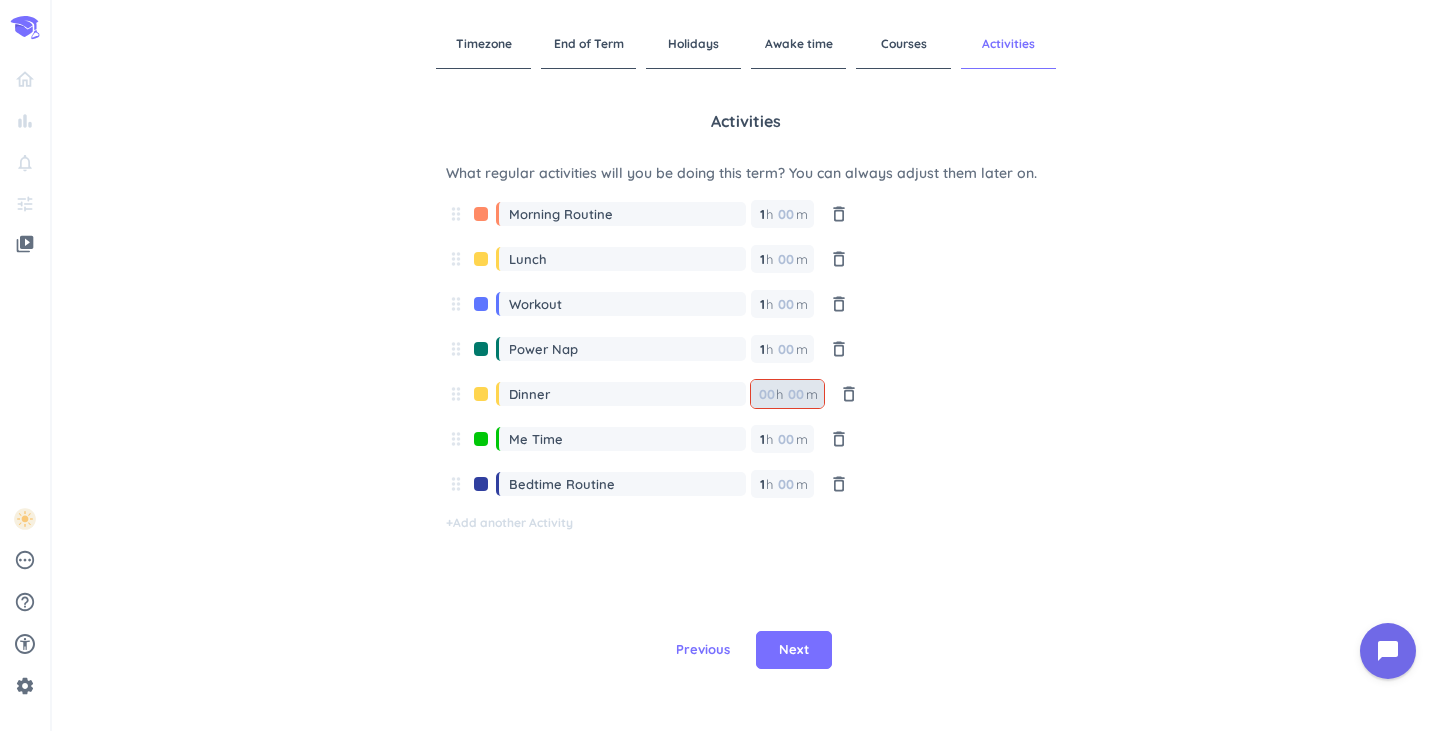type 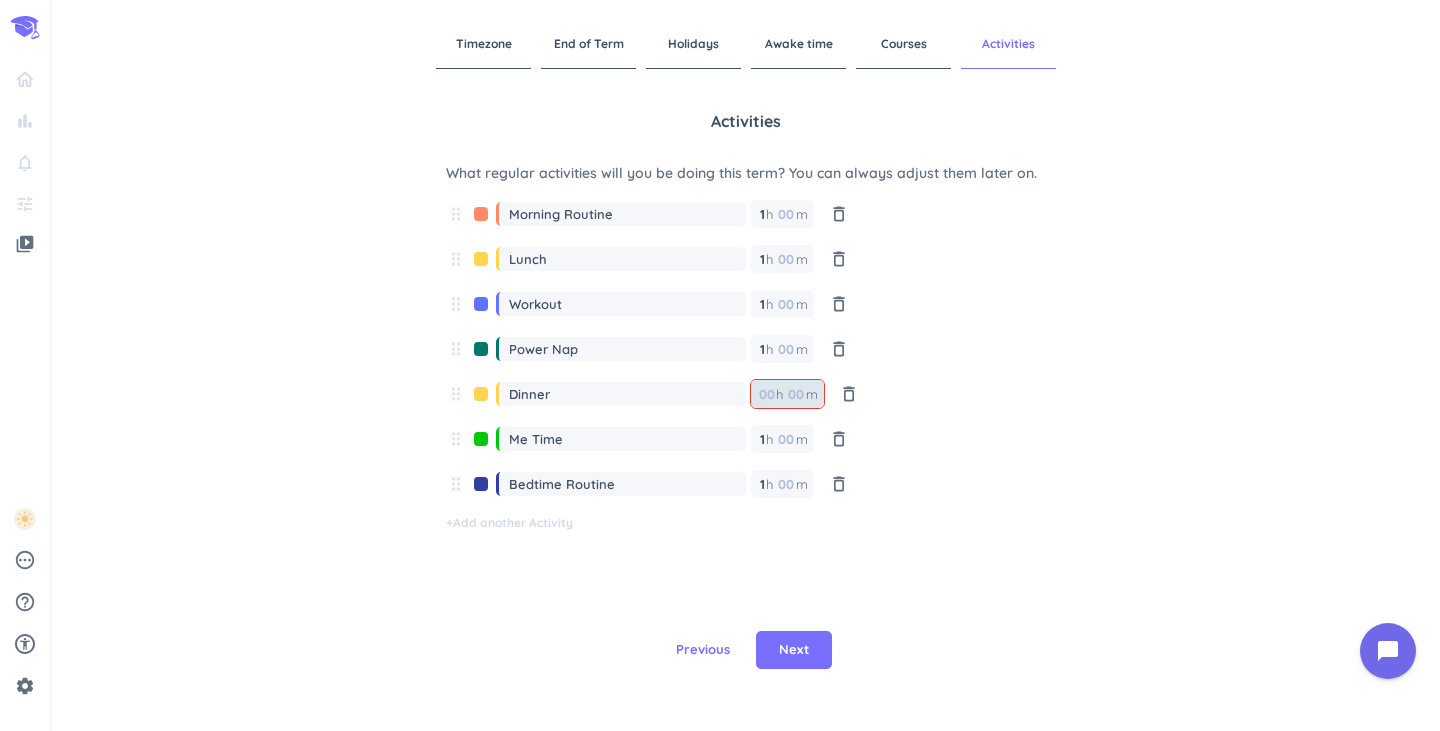click at bounding box center (795, 394) 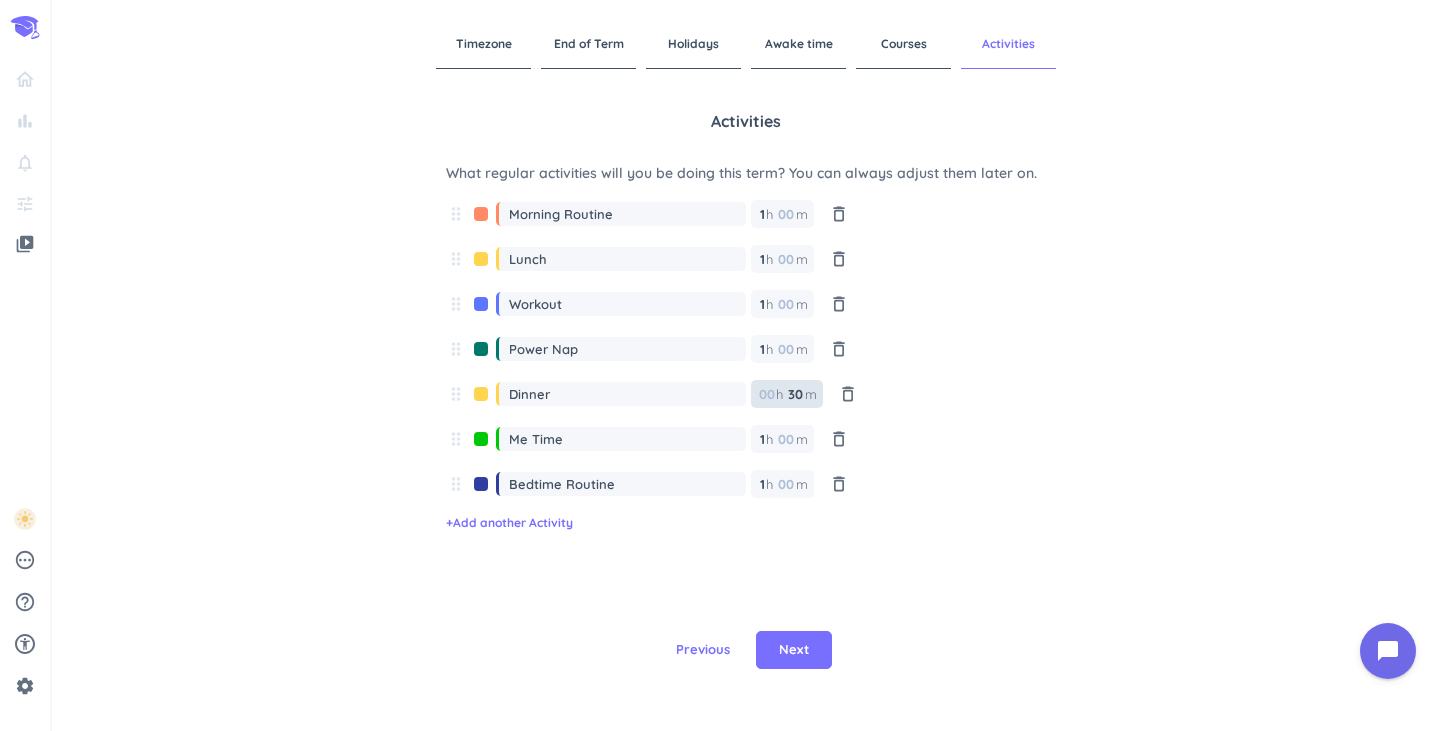 type on "3" 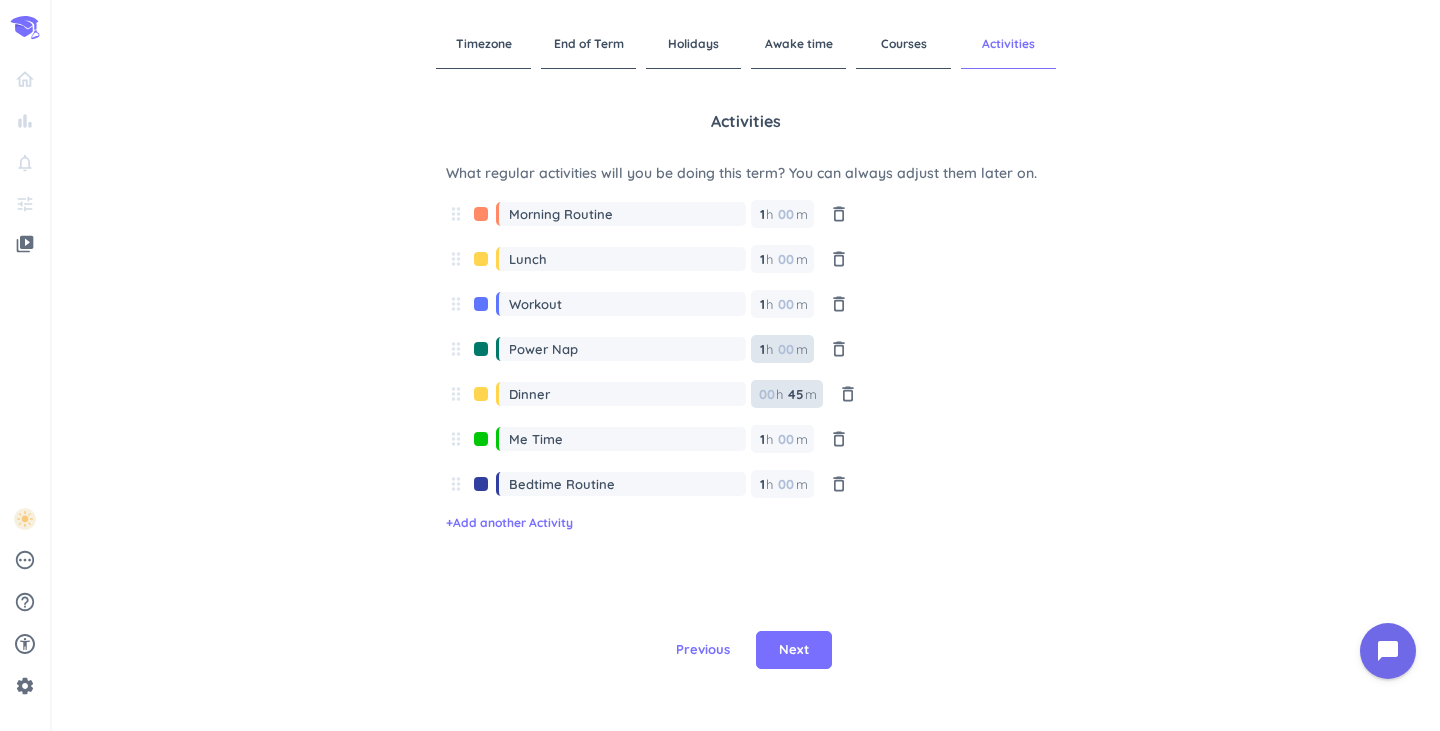 type on "45" 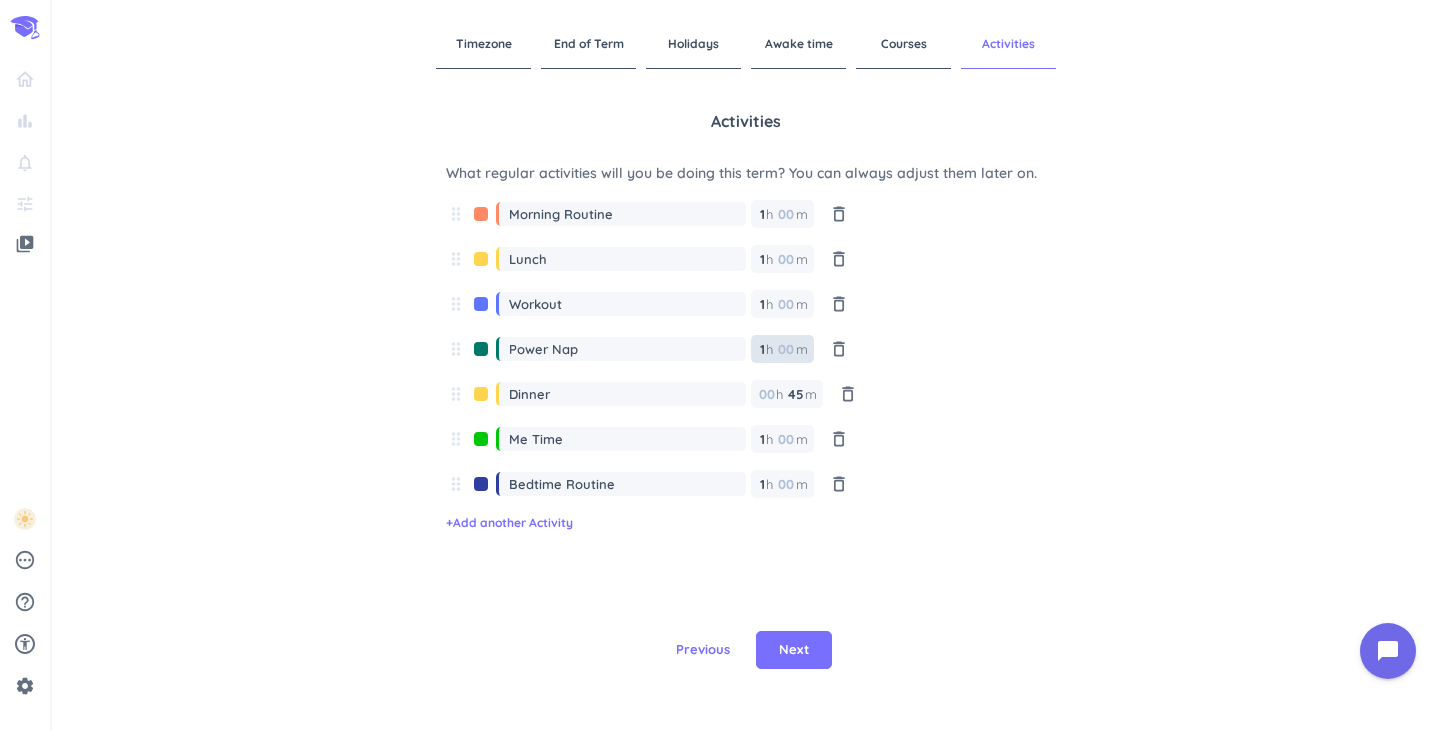 click on "00" at bounding box center (792, 349) 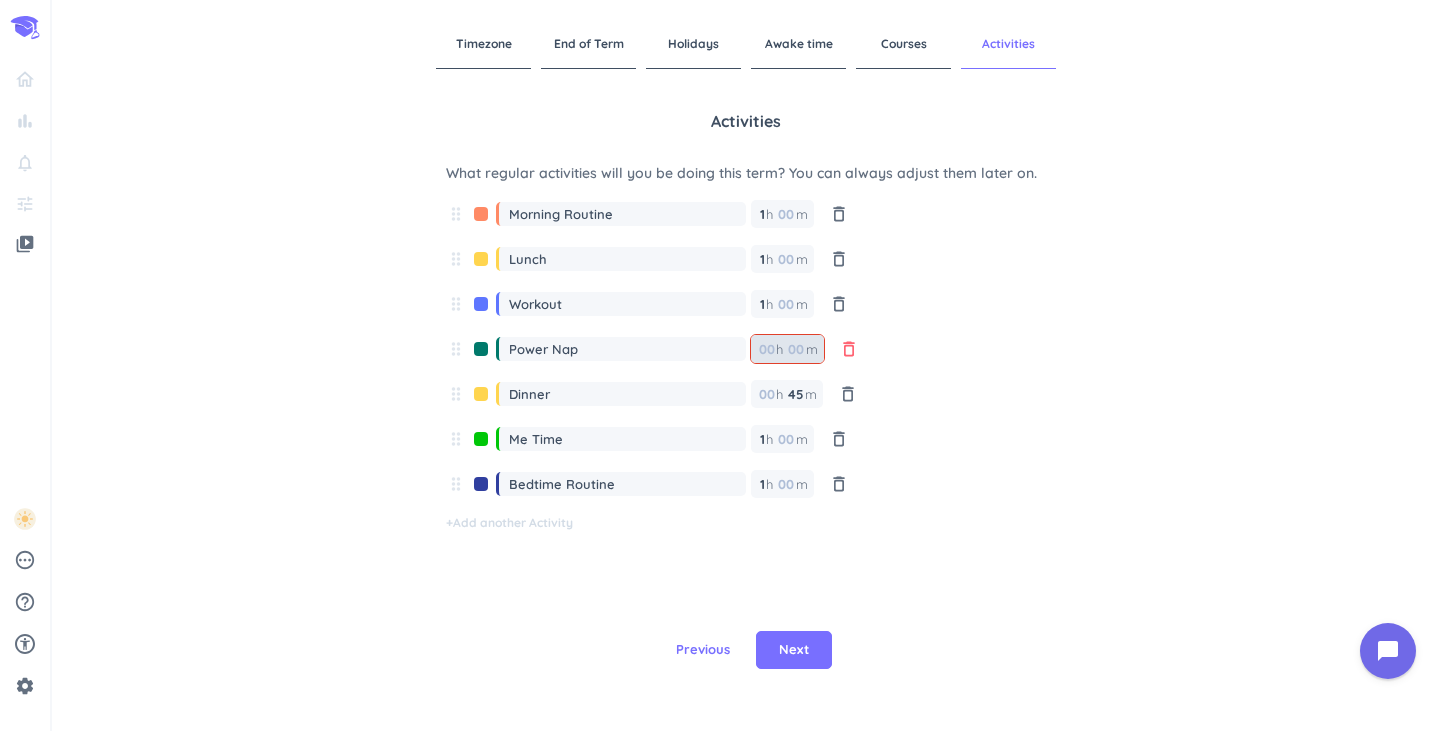 type 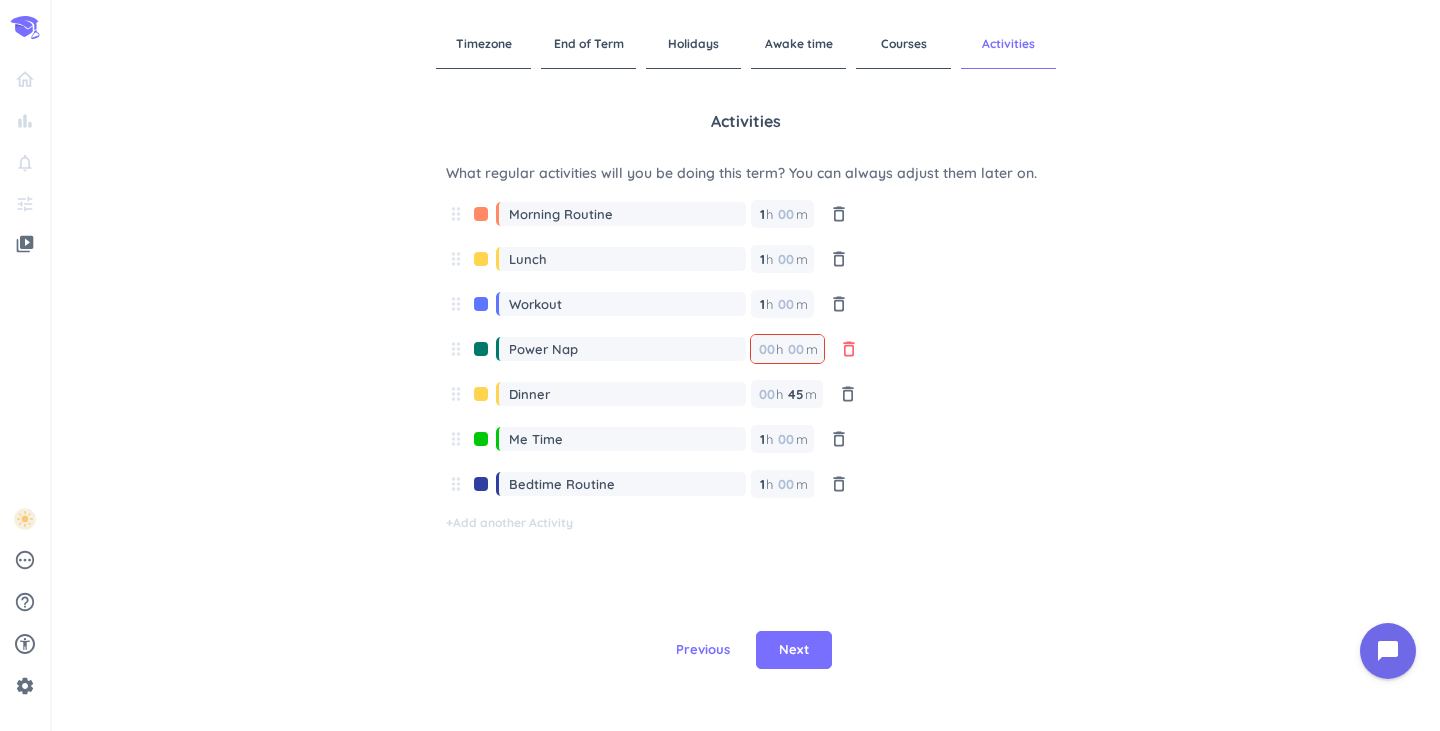 click on "delete_outline" at bounding box center (849, 349) 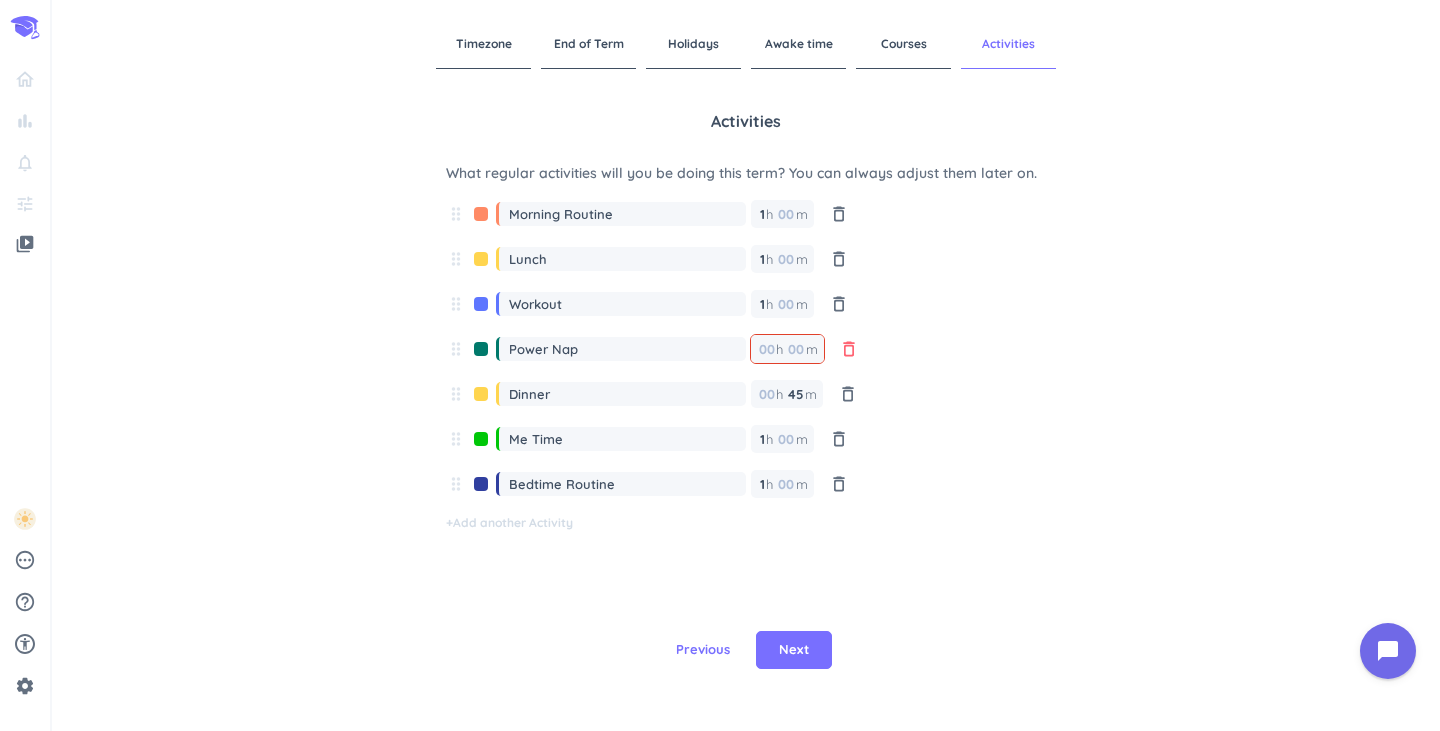 type 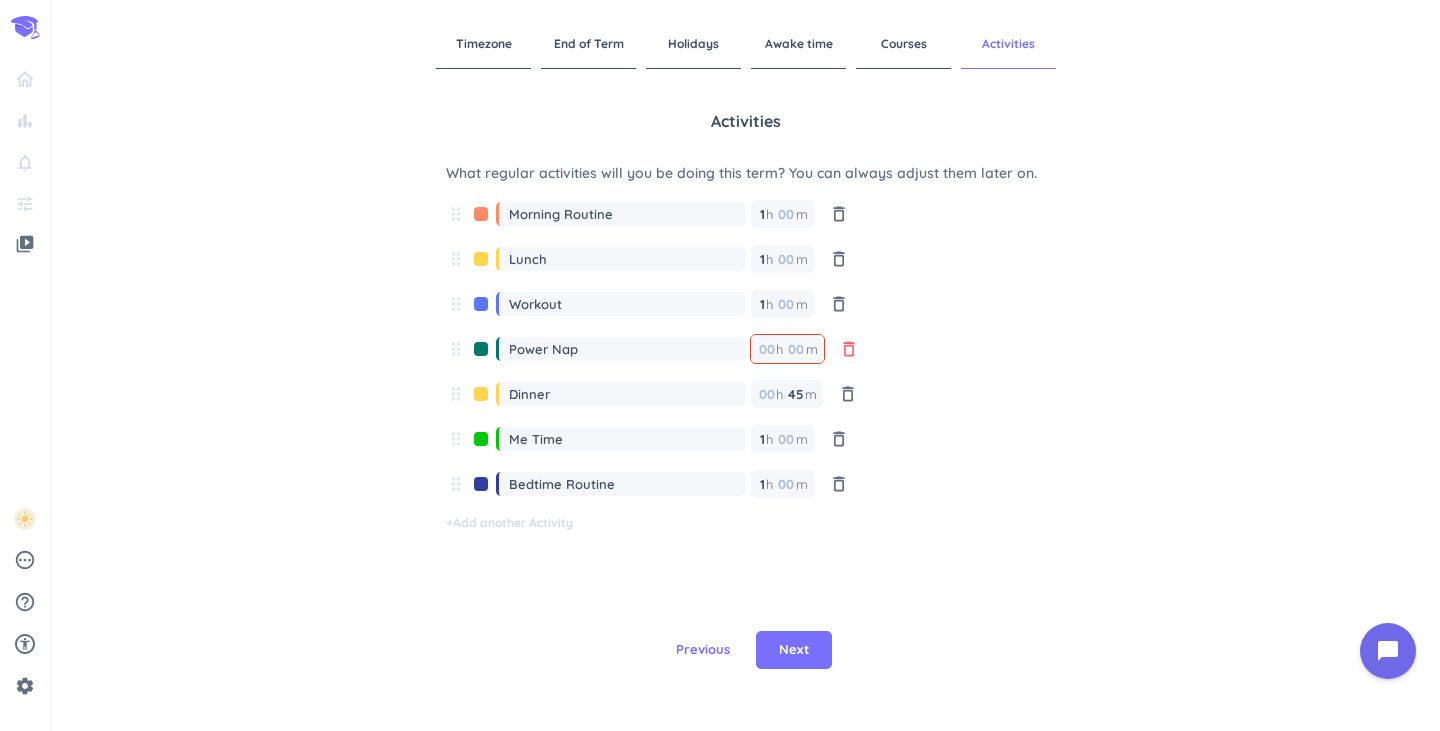 type on "Bedtime Routine" 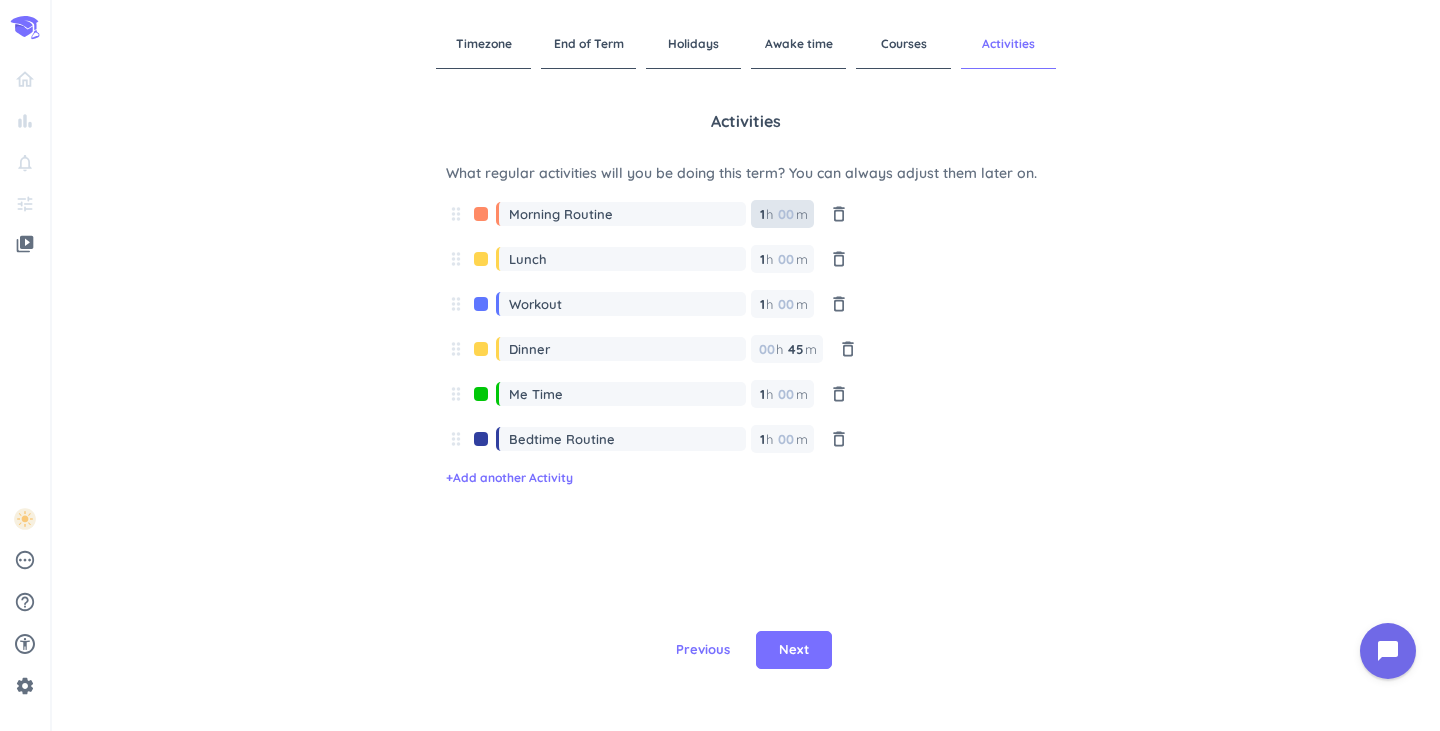 click at bounding box center [785, 214] 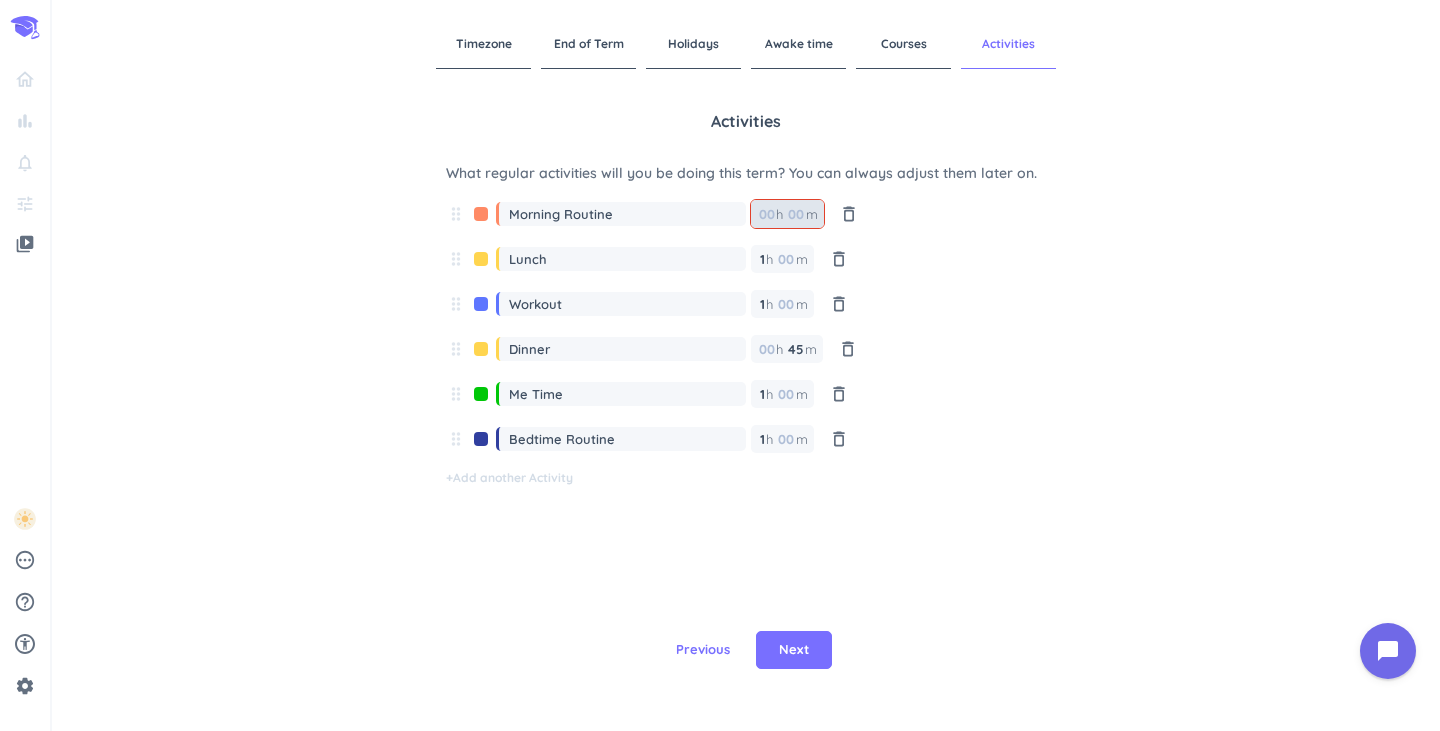 type on "2" 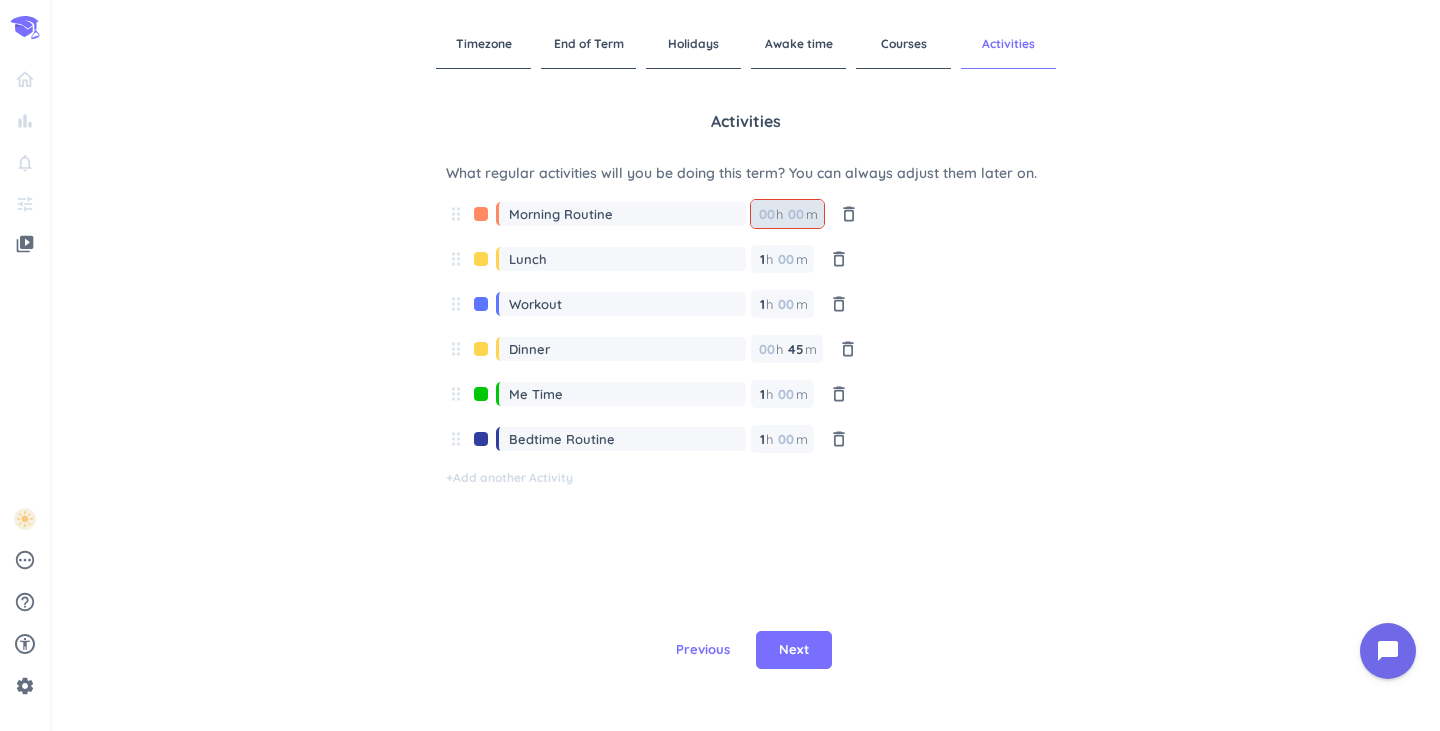 type 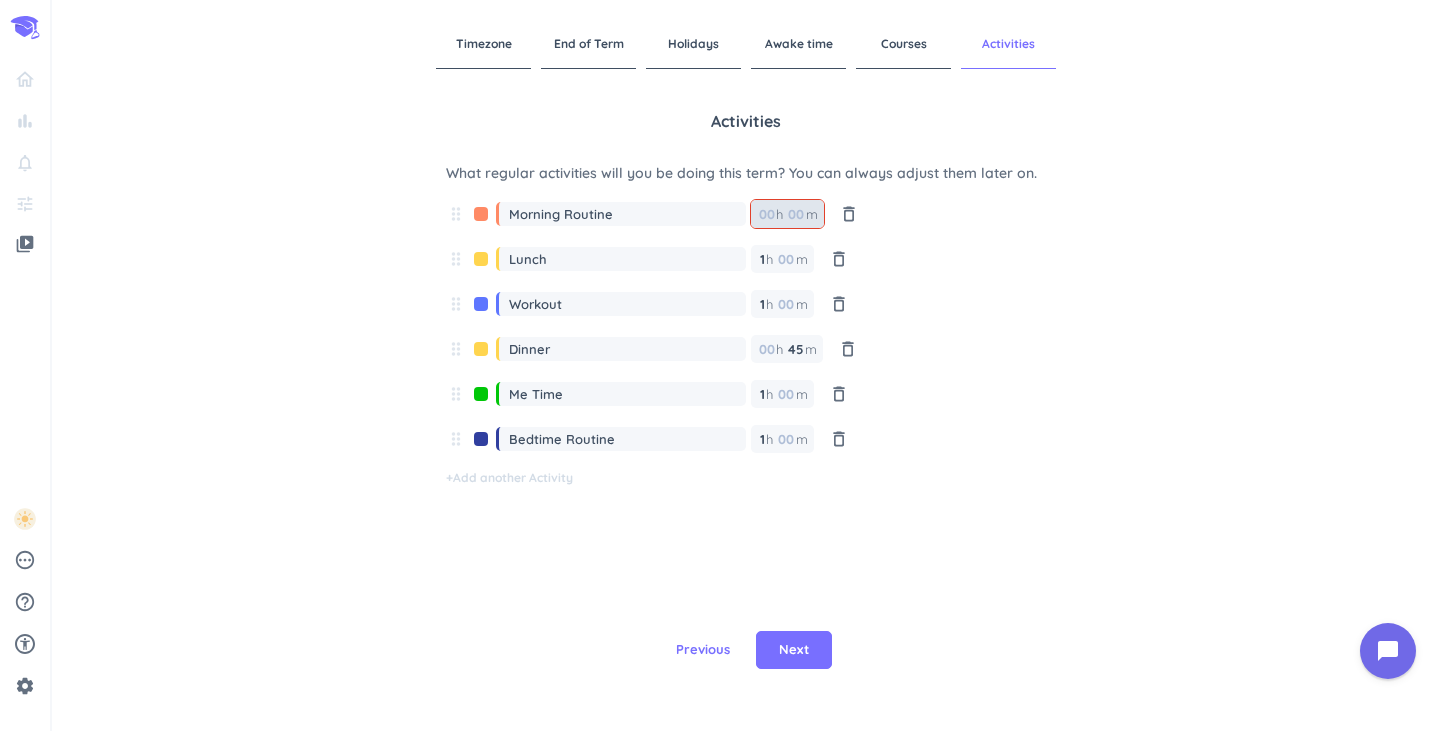 type on "0" 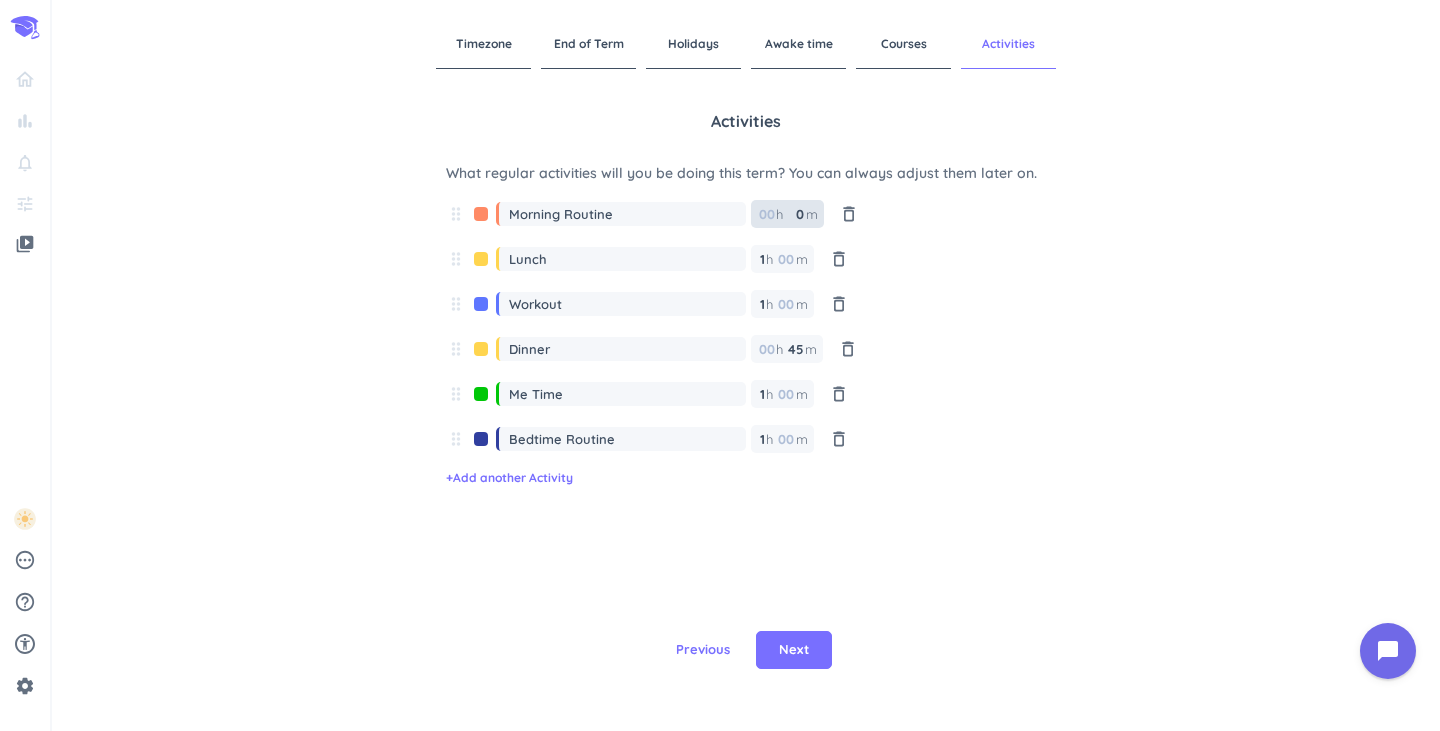 type 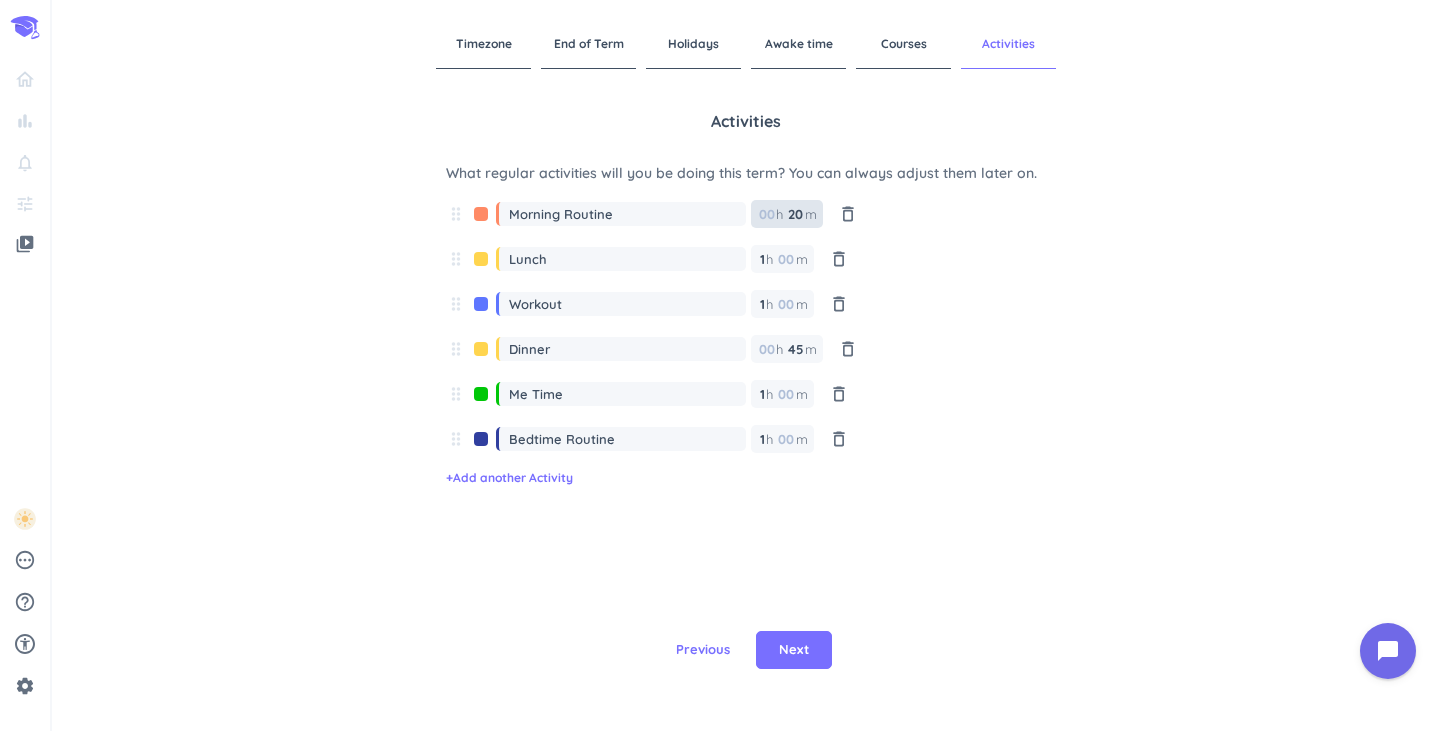 type on "20" 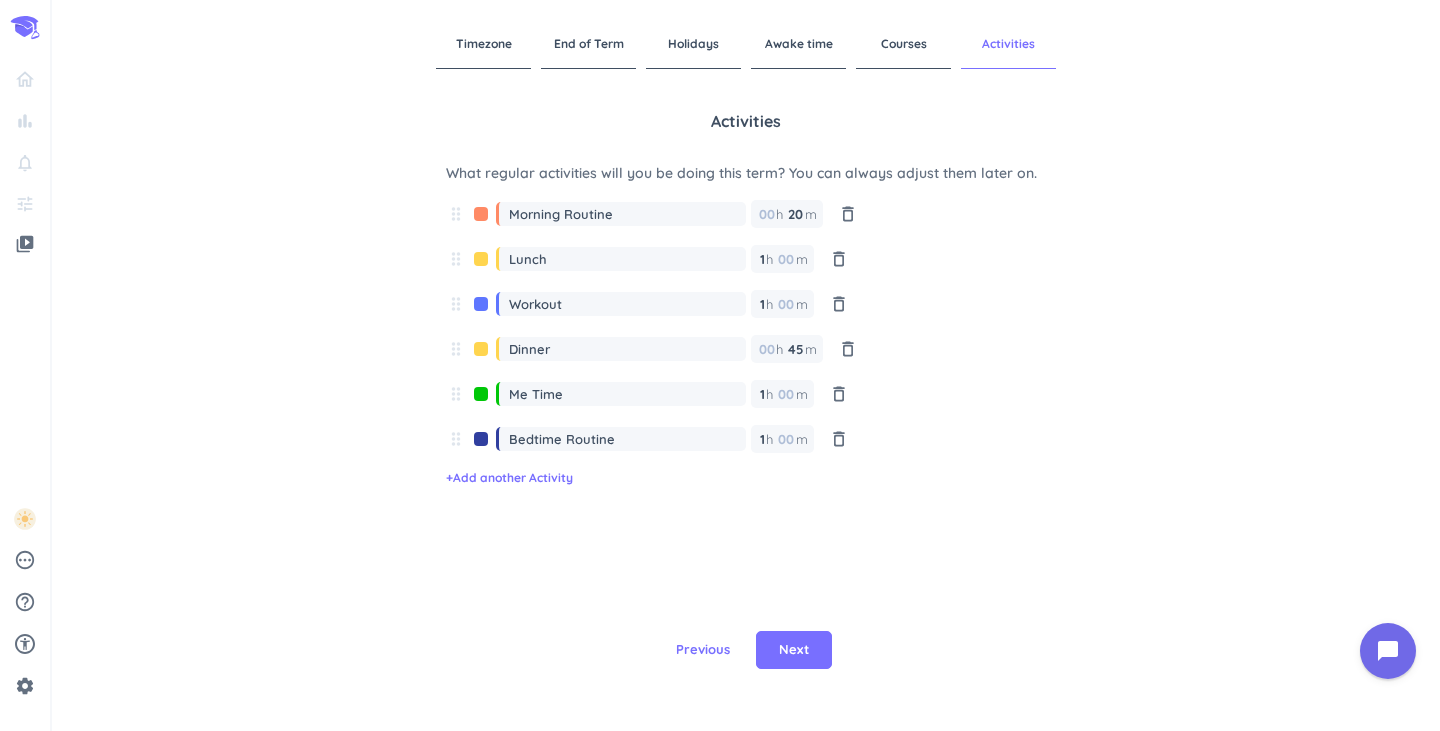 click on "Me Time" at bounding box center [627, 394] 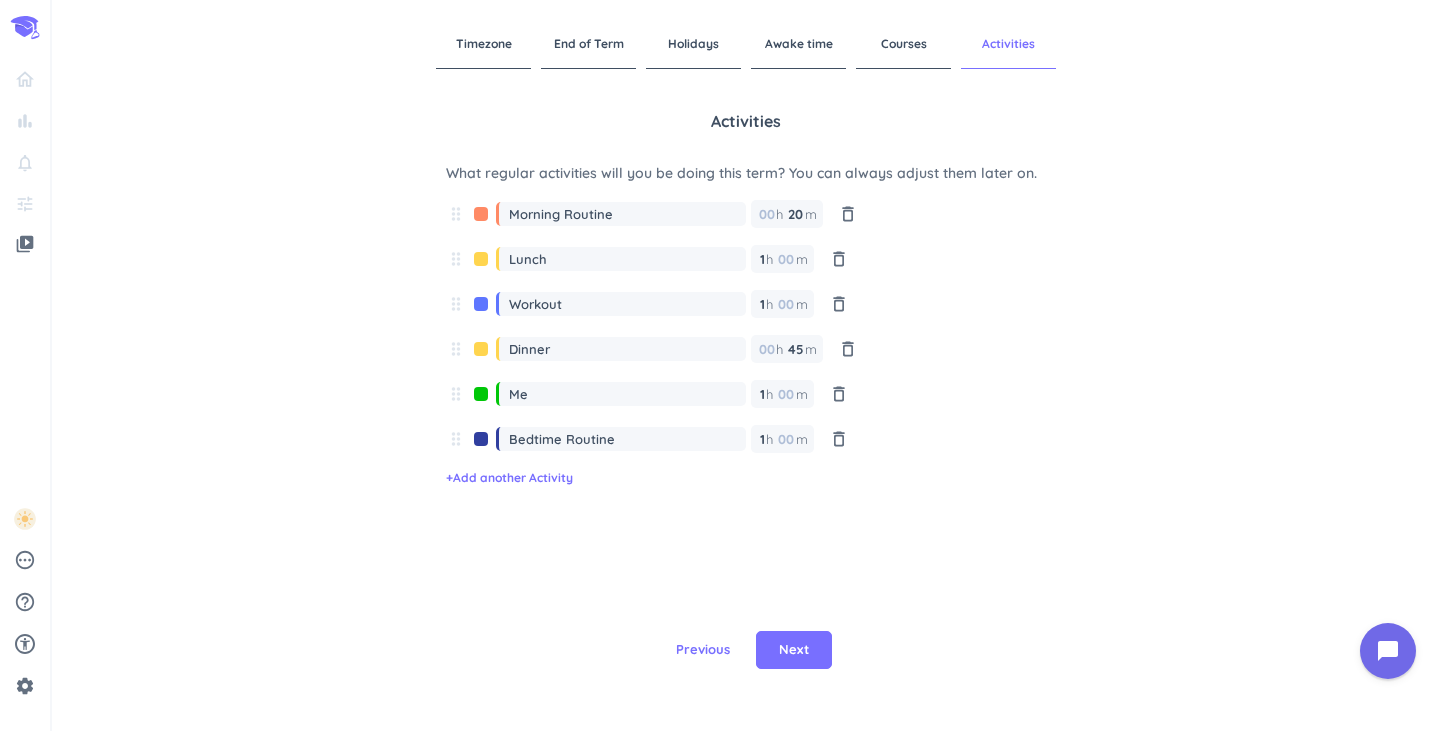 type on "M" 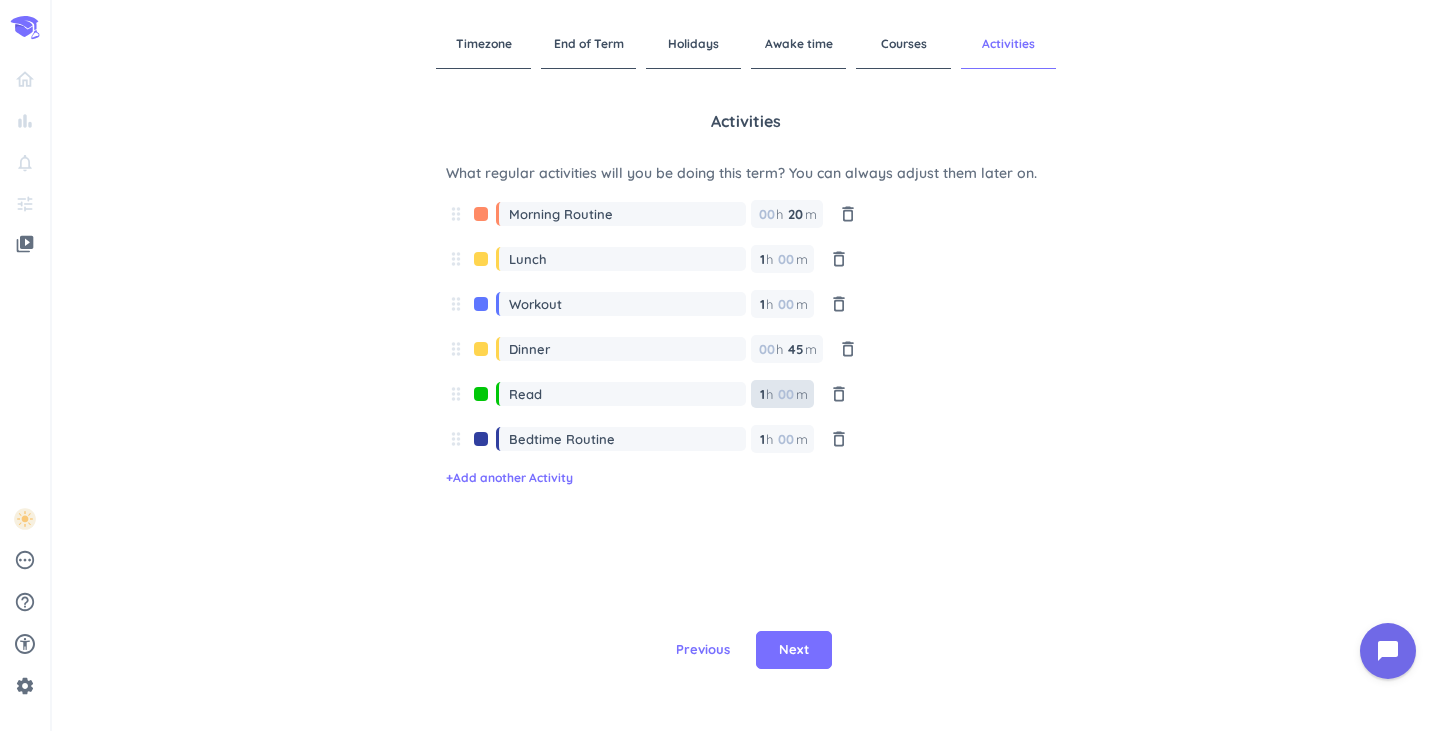 type on "Read" 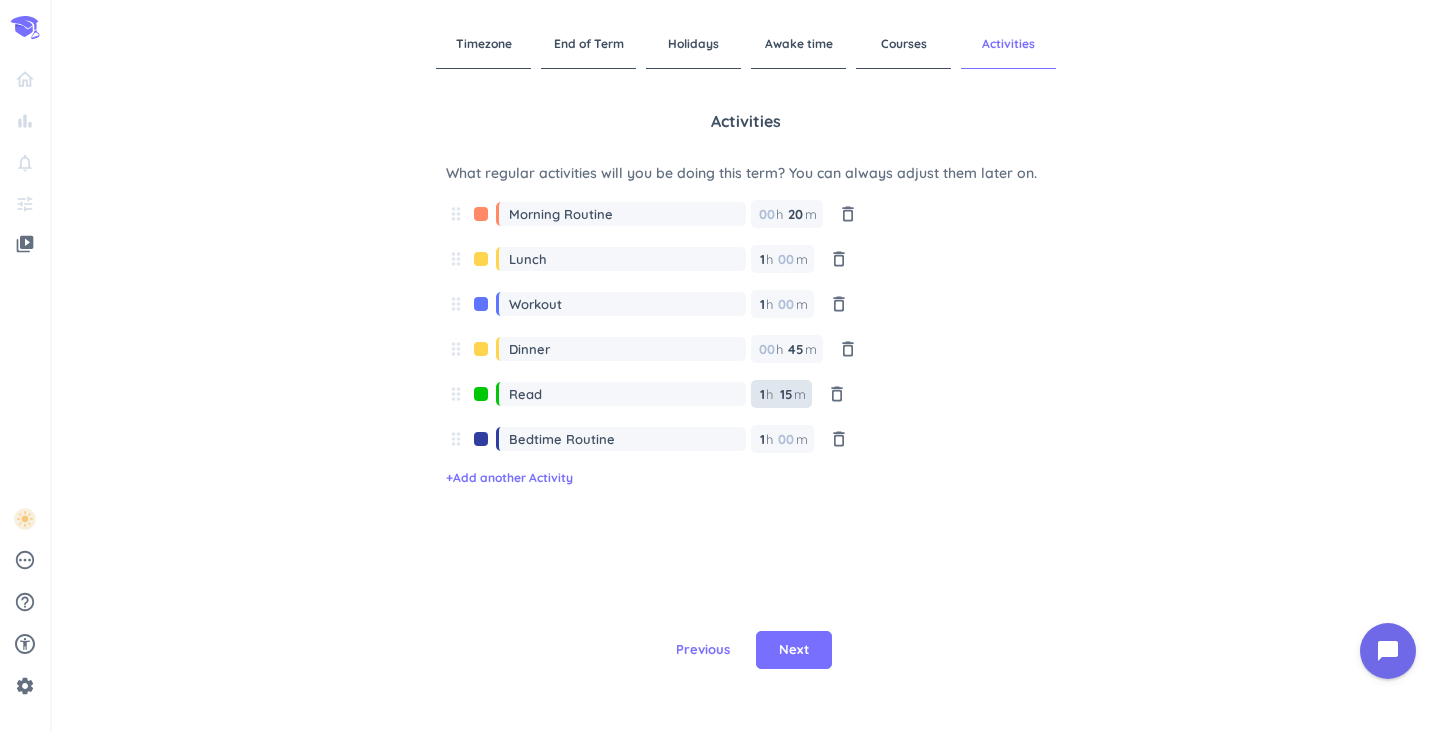 type on "15" 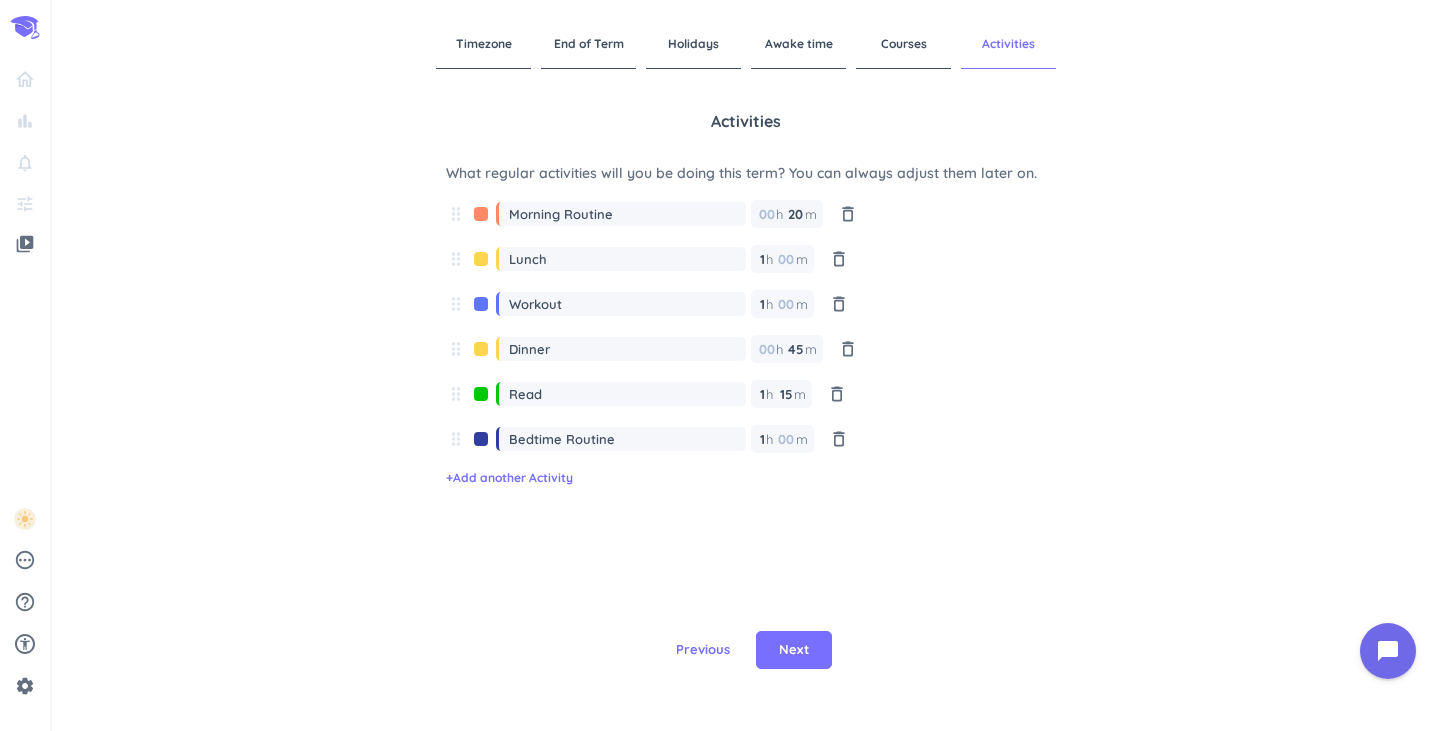 click on "Activities What regular activities will you be doing this term? You can always adjust them later on. drag_indicator Morning Routine 00 h 20 20 00 m delete_outline drag_indicator Lunch 1 1 00 h 00 m delete_outline drag_indicator Workout 1 1 00 h 00 m delete_outline drag_indicator Dinner 00 h 45 45 00 m delete_outline drag_indicator Read 1 1 00 h 15 15 00 m delete_outline drag_indicator Bedtime Routine 1 1 00 h 00 m delete_outline +  Add another Activity" at bounding box center [746, 344] 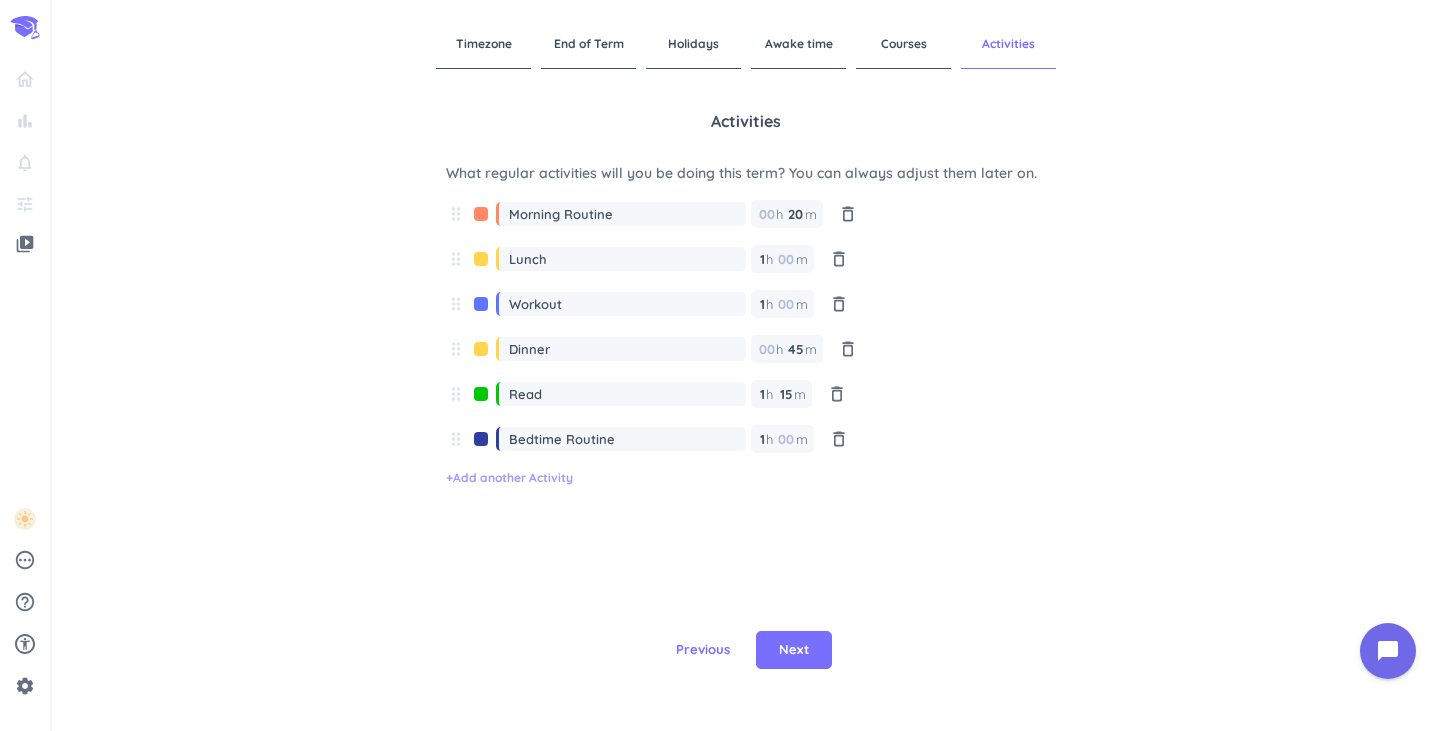 click on "+  Add another Activity" at bounding box center [509, 478] 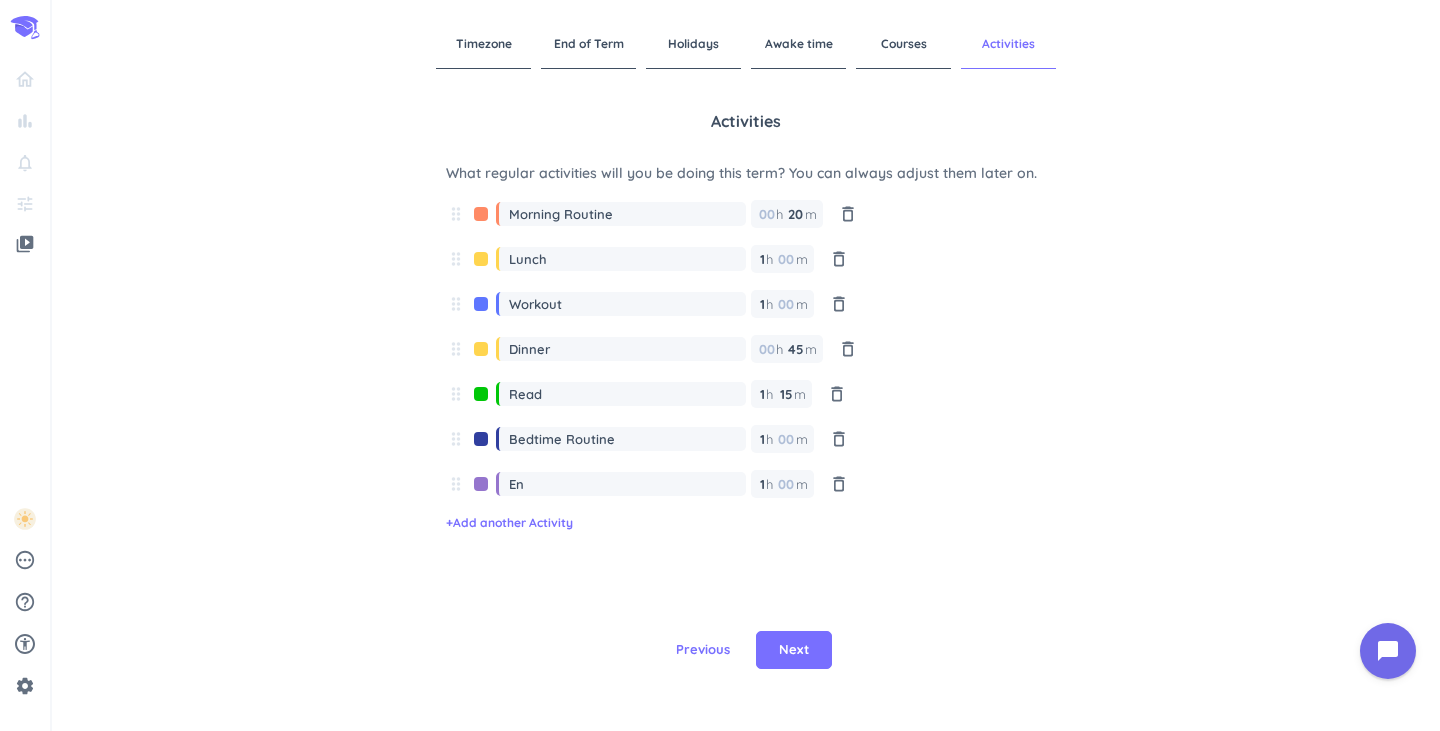 type on "E" 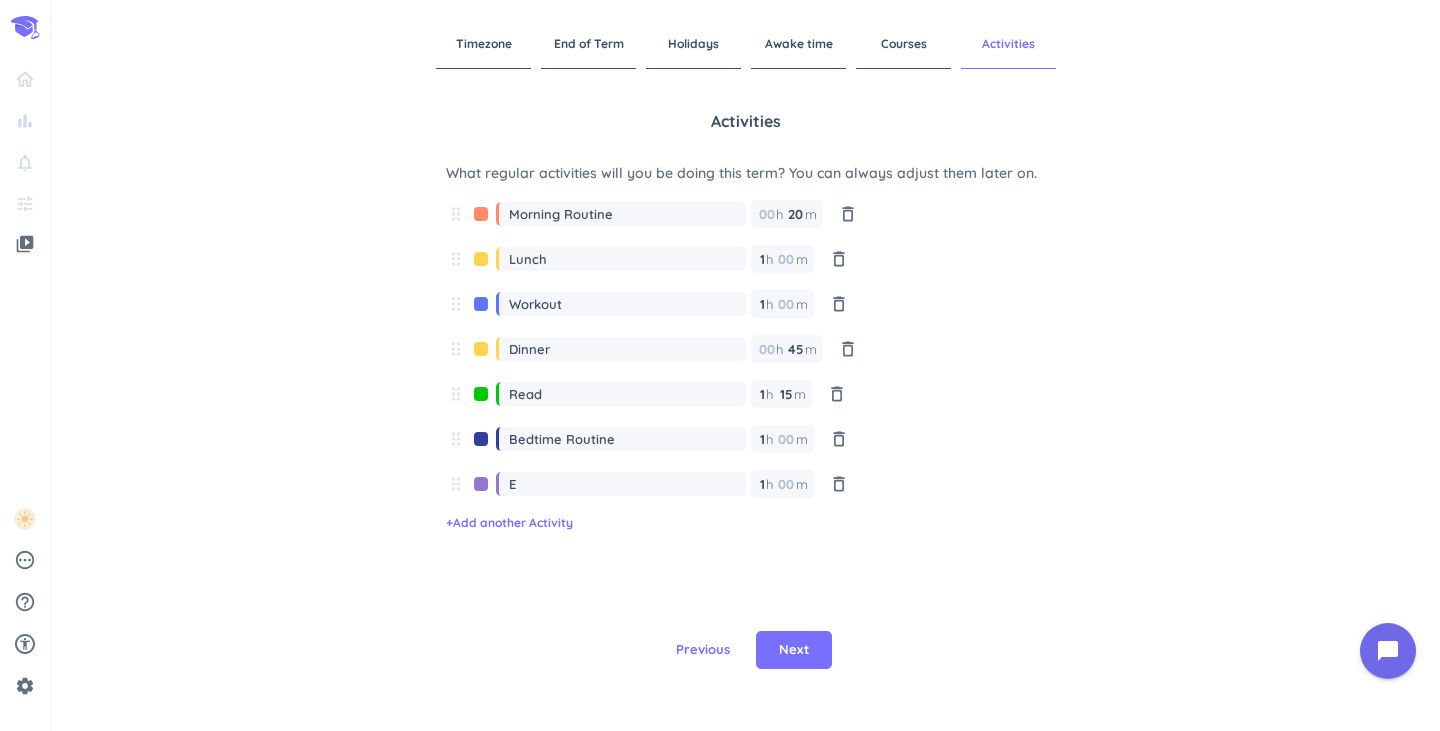 type 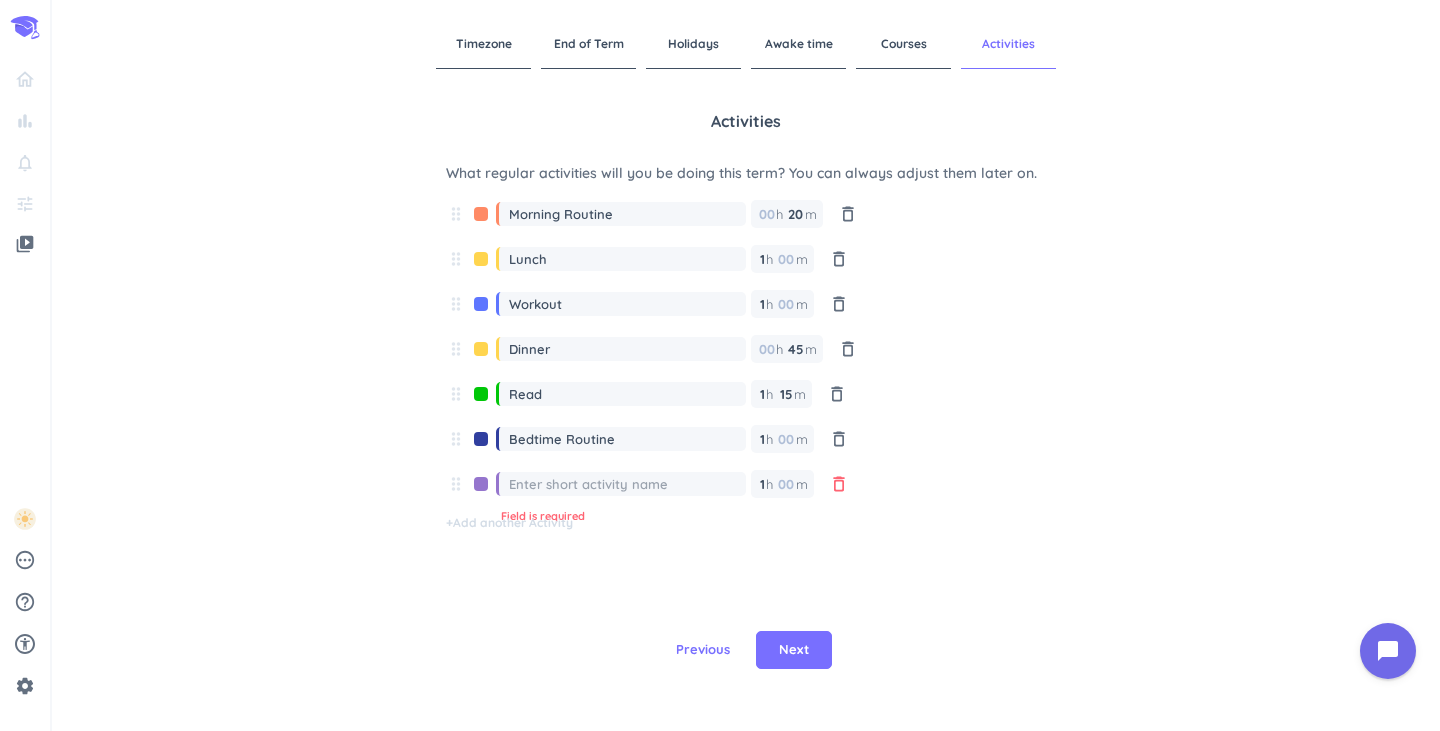 click on "delete_outline" at bounding box center [839, 484] 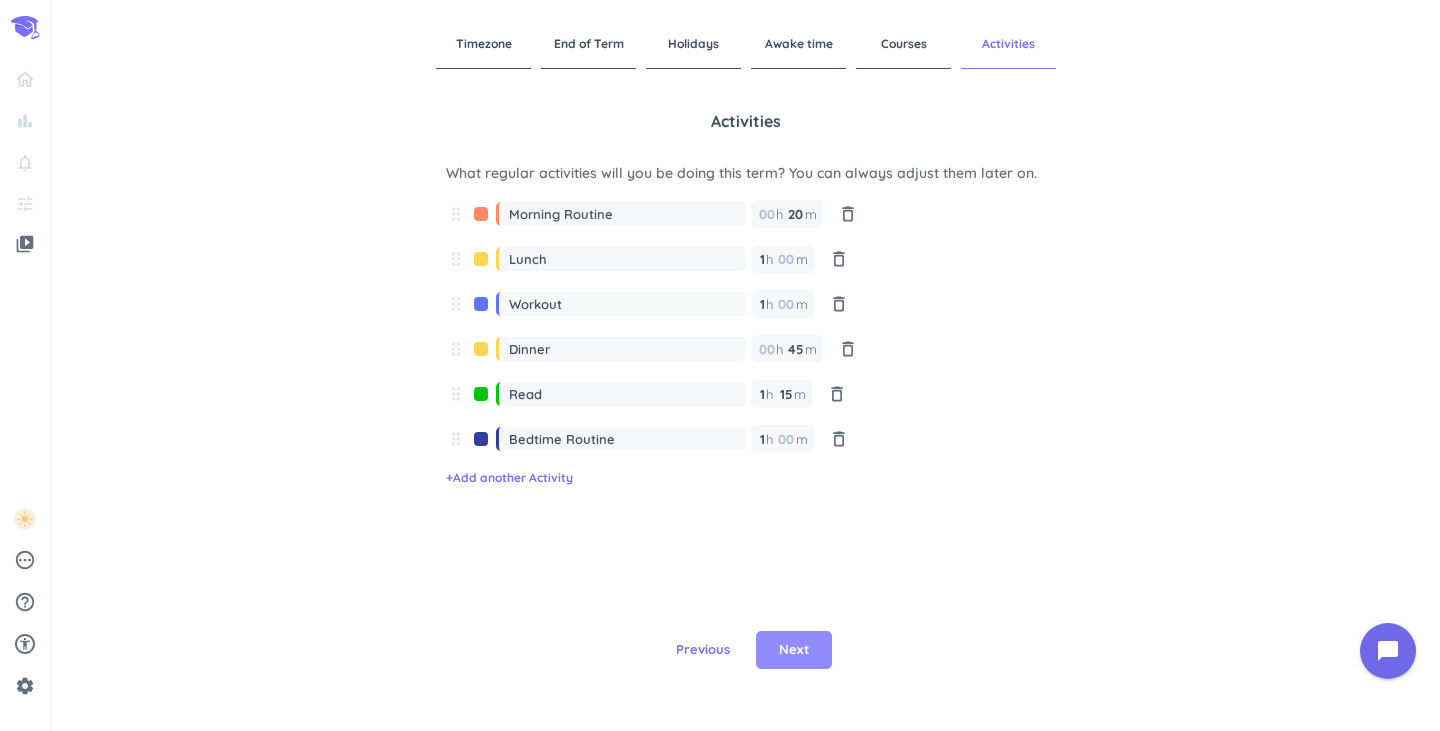 click on "Next" at bounding box center (794, 650) 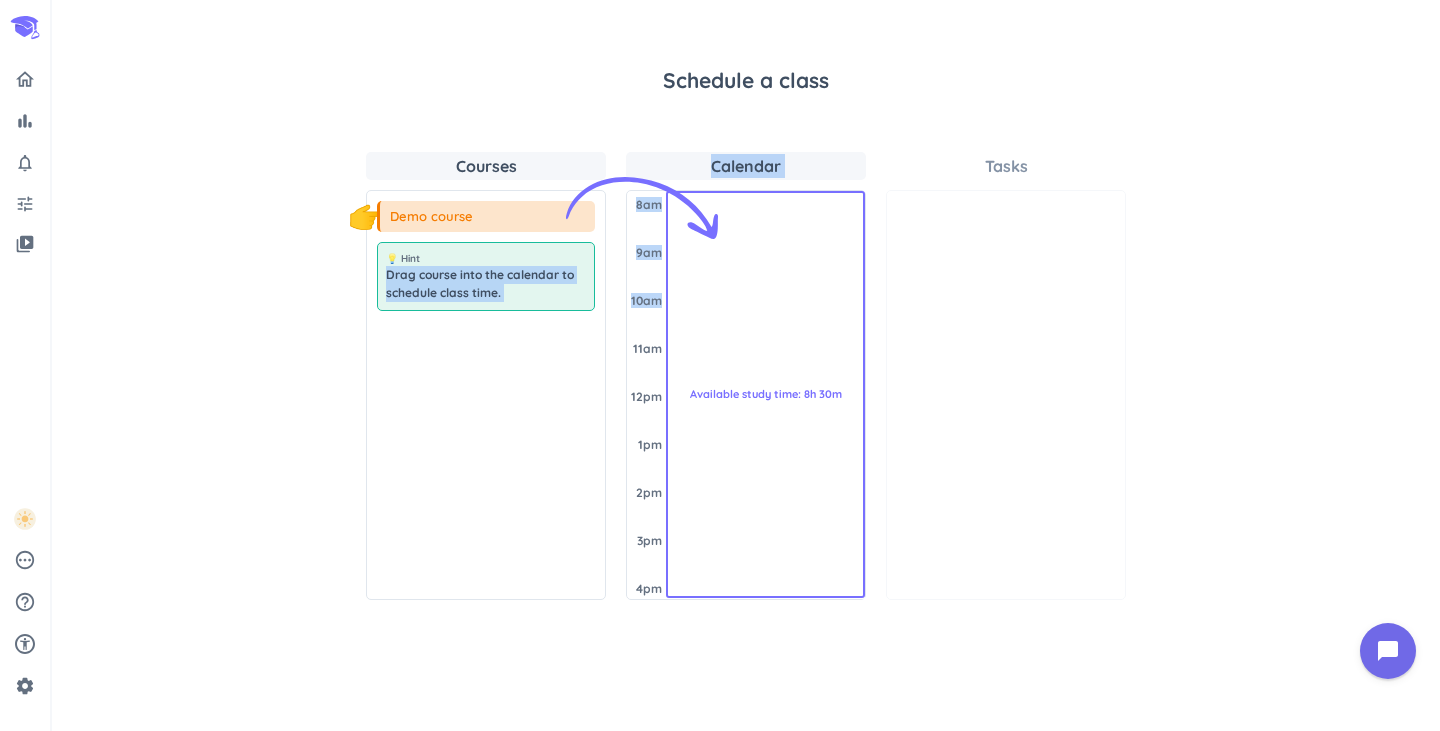 drag, startPoint x: 510, startPoint y: 261, endPoint x: 641, endPoint y: 319, distance: 143.26549 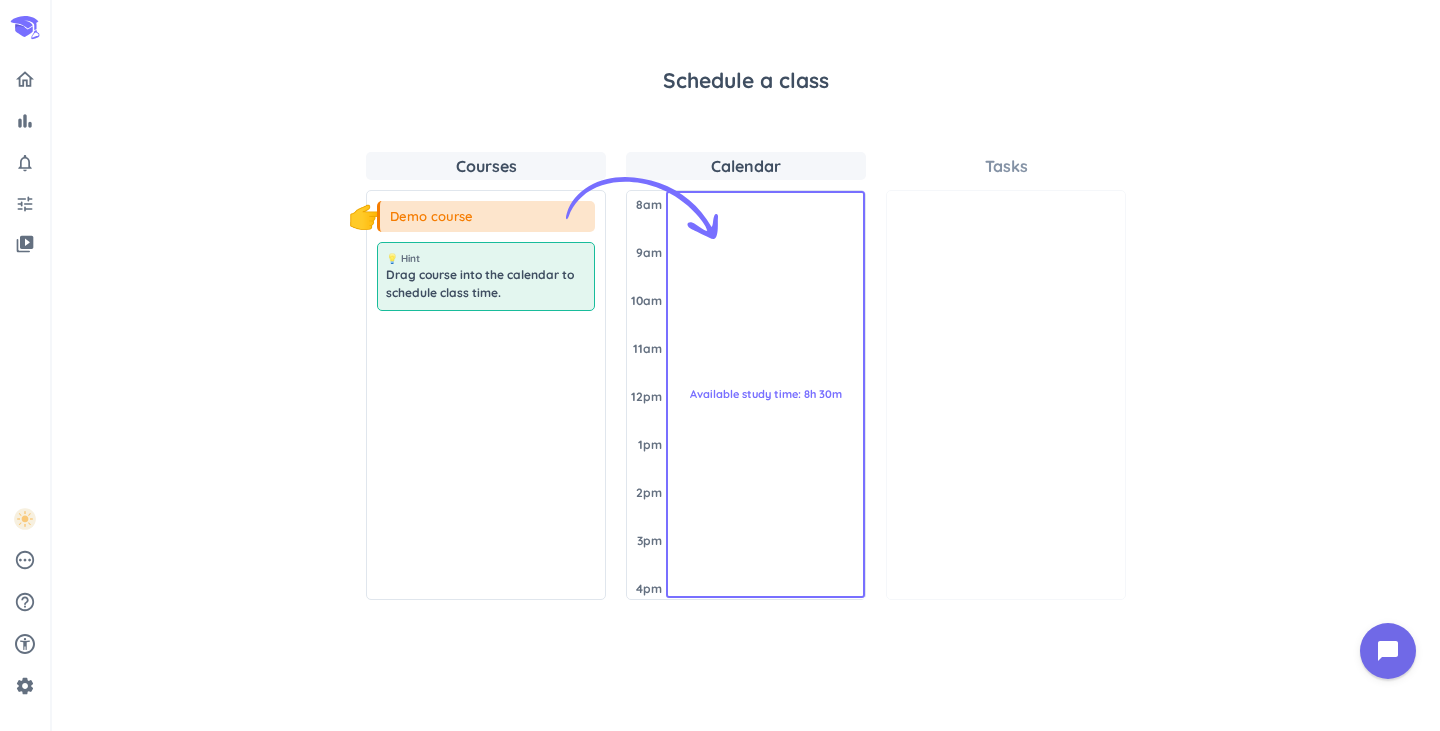 click on "Available study time: 8h 30m" at bounding box center [765, 395] 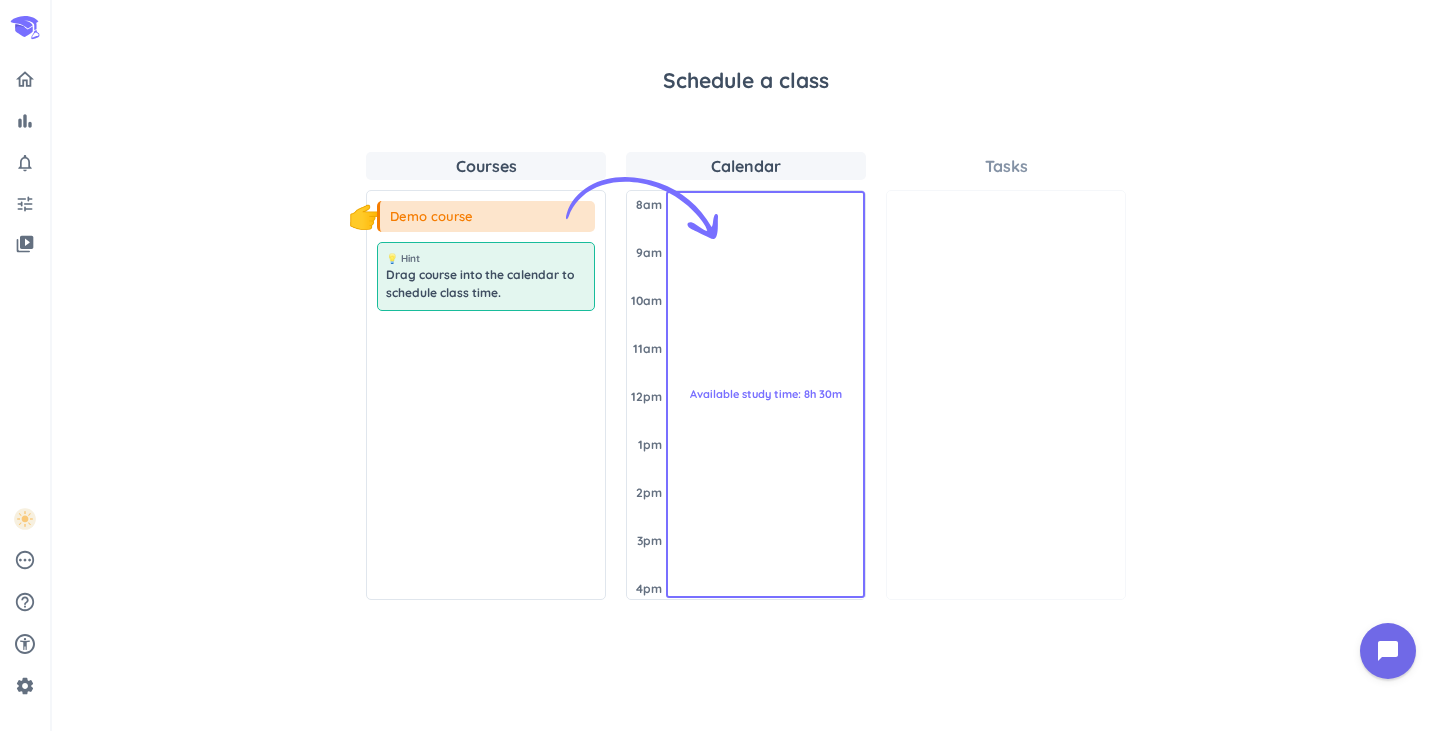 click on "Available study time: 8h 30m" at bounding box center (765, 395) 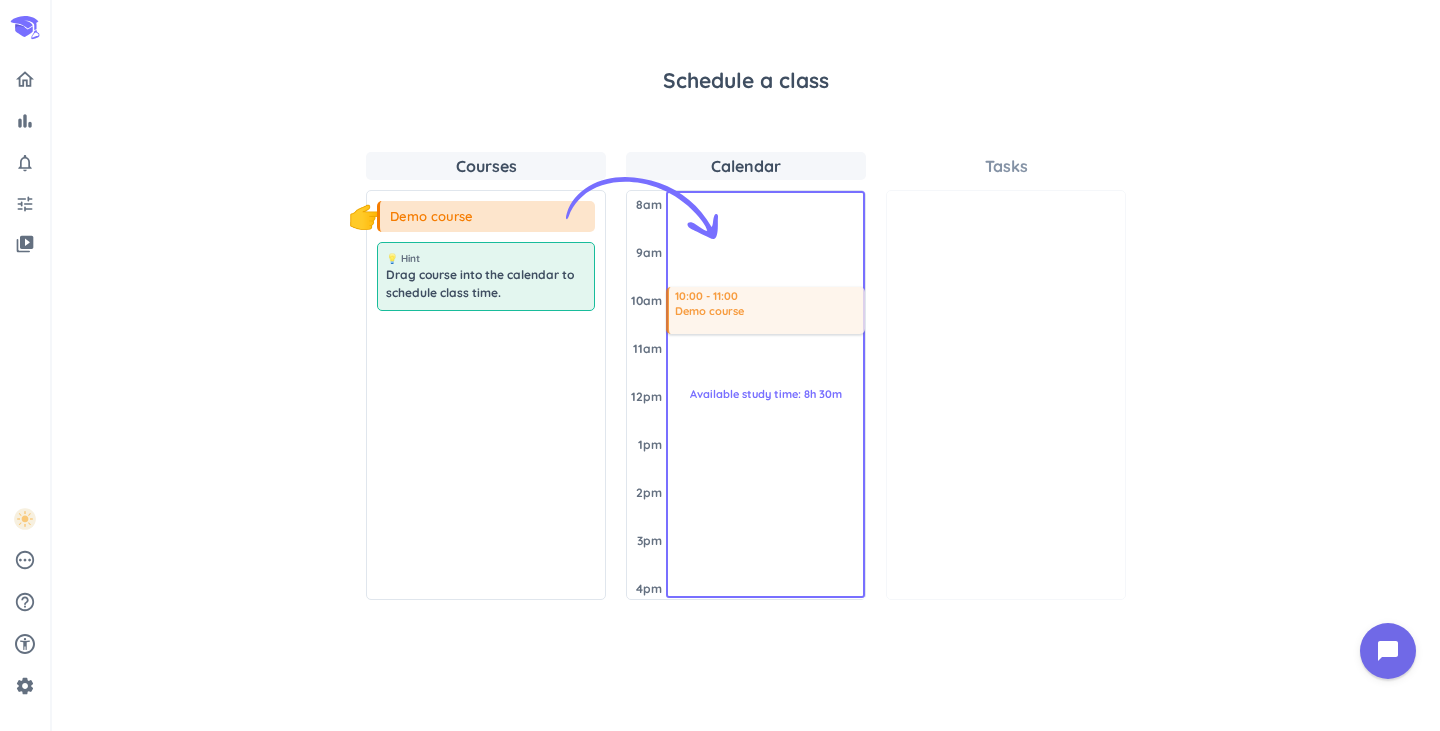 click on "Courses 👇 Demo course 💡 Hint Drag course into the calendar to schedule class time. Calendar [DATE] 8am 9am 10am 11am 12pm 1pm 2pm 3pm 4pm Available study time: 8h 30m 10:00 - 11:00 Demo course Tasks" at bounding box center (746, 376) 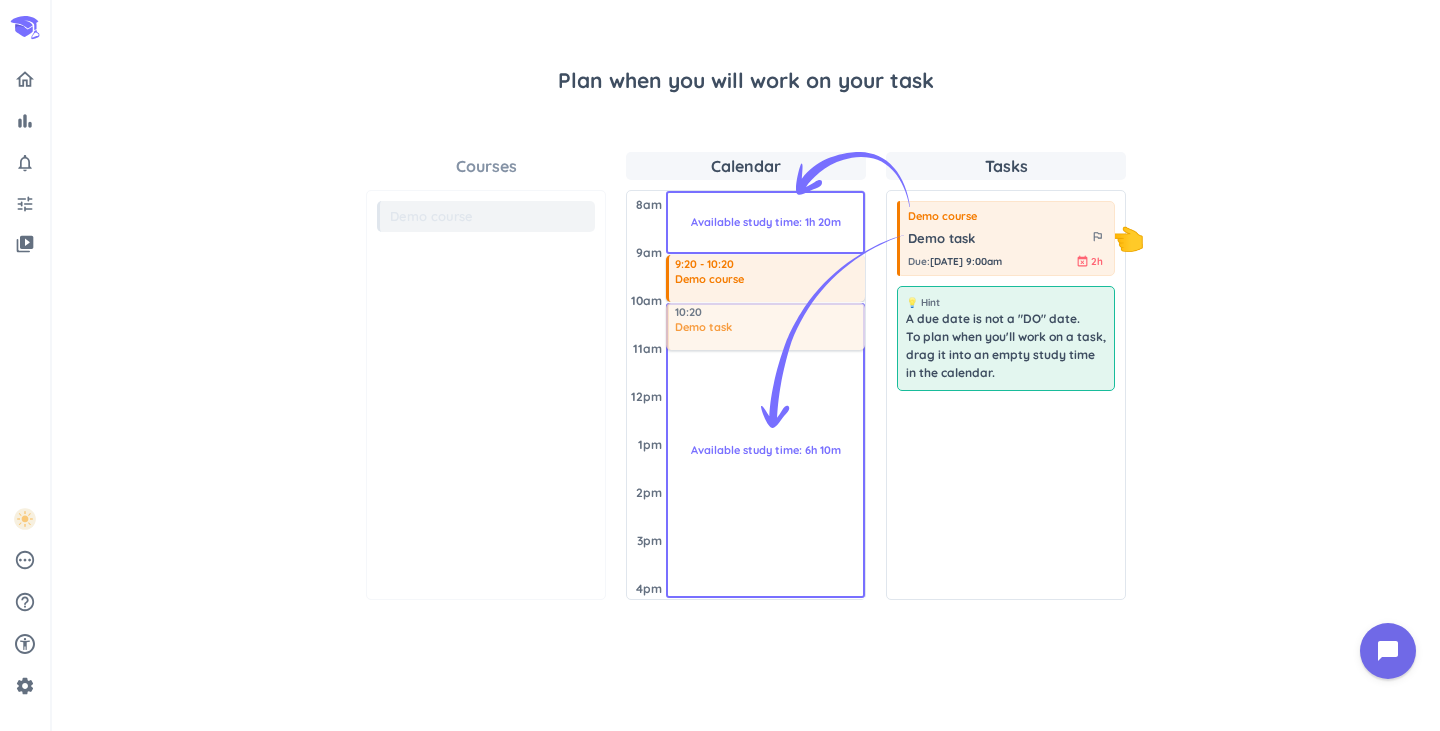 drag, startPoint x: 1022, startPoint y: 252, endPoint x: 817, endPoint y: 305, distance: 211.7404 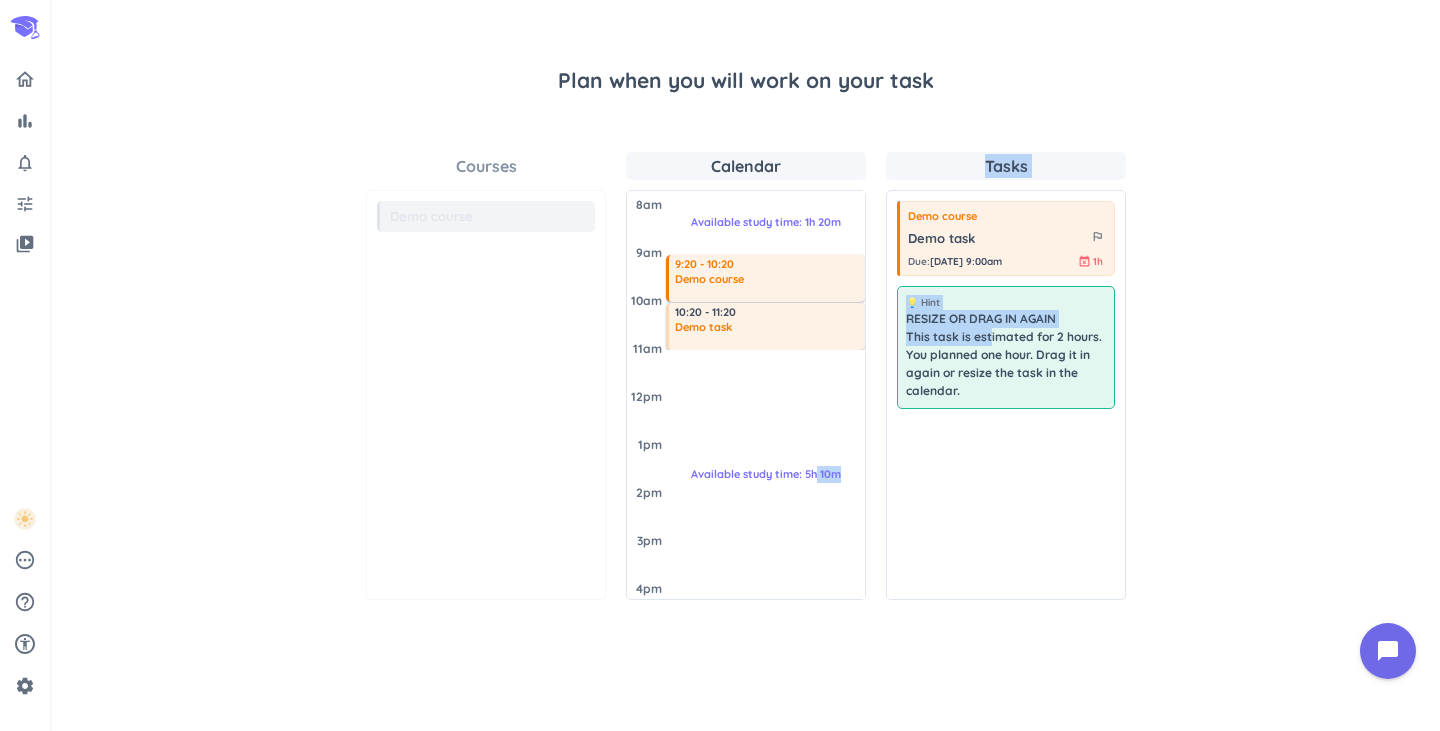 drag, startPoint x: 985, startPoint y: 329, endPoint x: 813, endPoint y: 462, distance: 217.42355 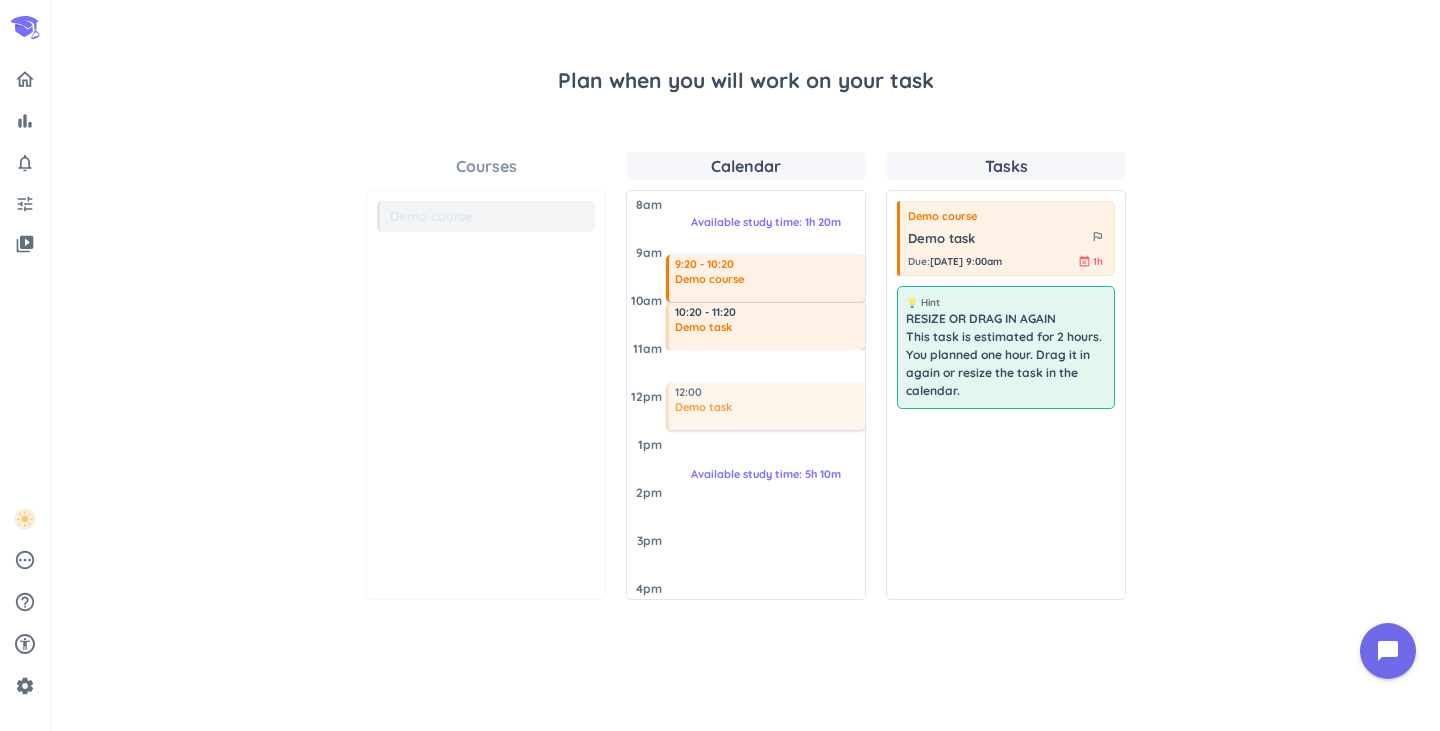 drag, startPoint x: 995, startPoint y: 237, endPoint x: 755, endPoint y: 394, distance: 286.79086 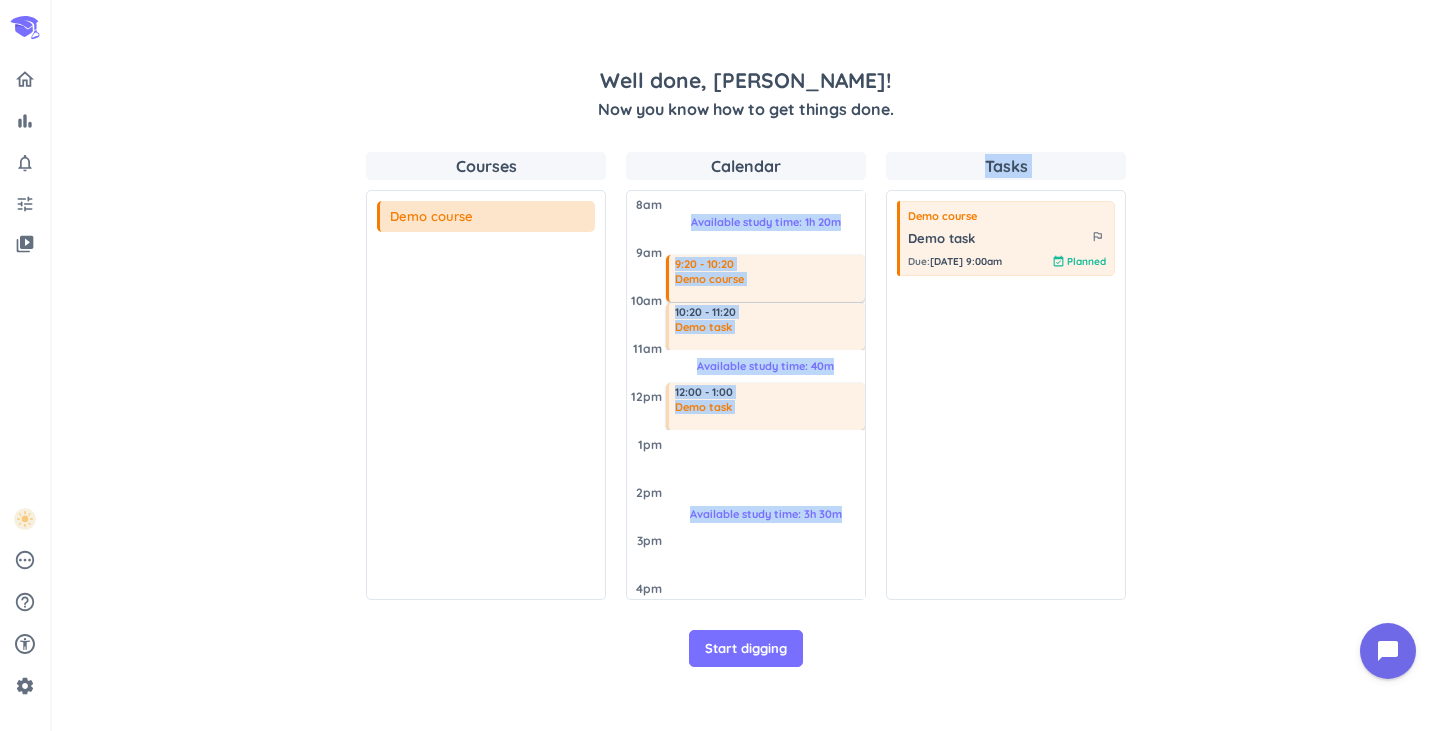 click on "Courses Demo course 💡 Hint Calendar [DATE] 8am 9am 10am 11am 12pm 1pm 2pm 3pm 4pm Available study time: 1h 20m 9:20 - 10:20 Demo course 10:20 - 11:20 Demo task Available study time: 40m 12:00 - 1:00 Demo task Available study time: 3h 30m Tasks Demo course Demo task outlined_flag Due :  [DATE] 9:00am event_available Planned" at bounding box center (746, 376) 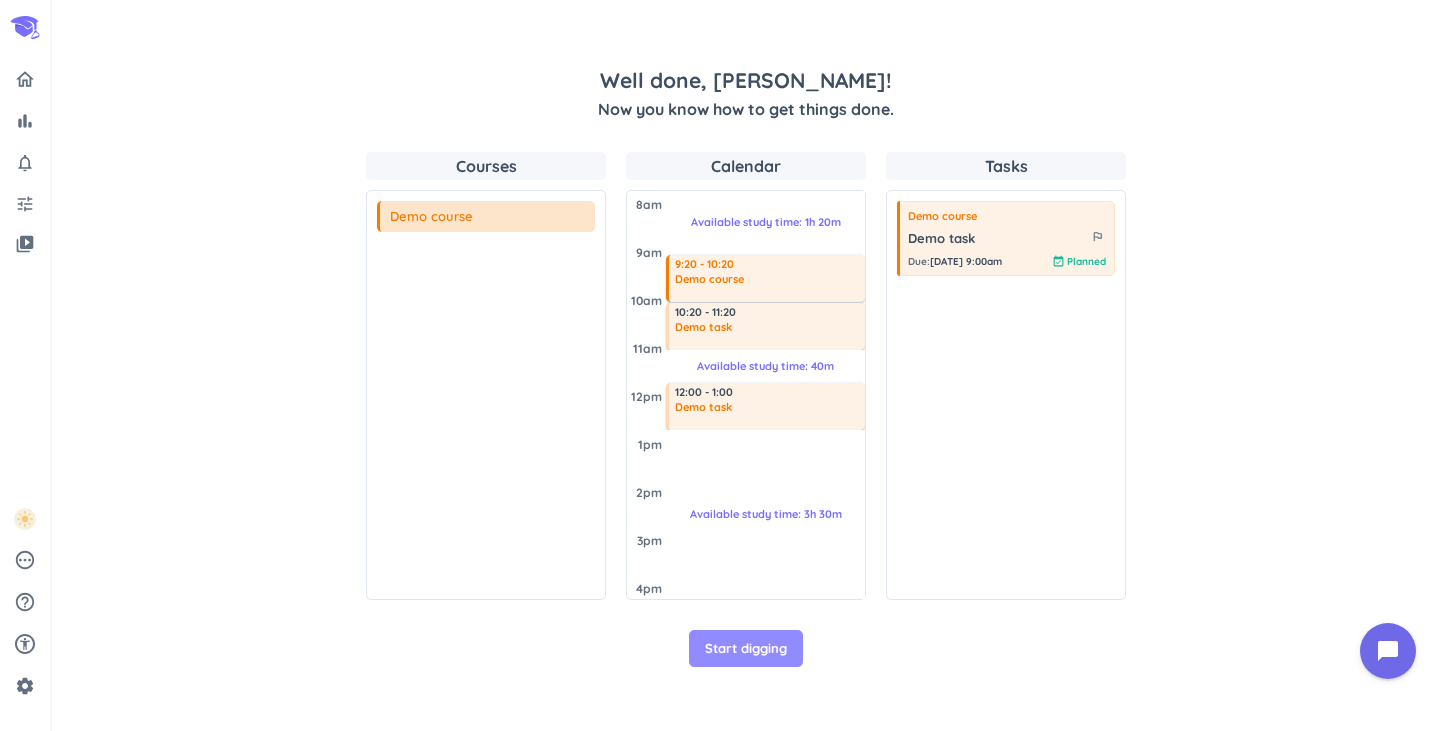 click on "Start digging" at bounding box center (746, 649) 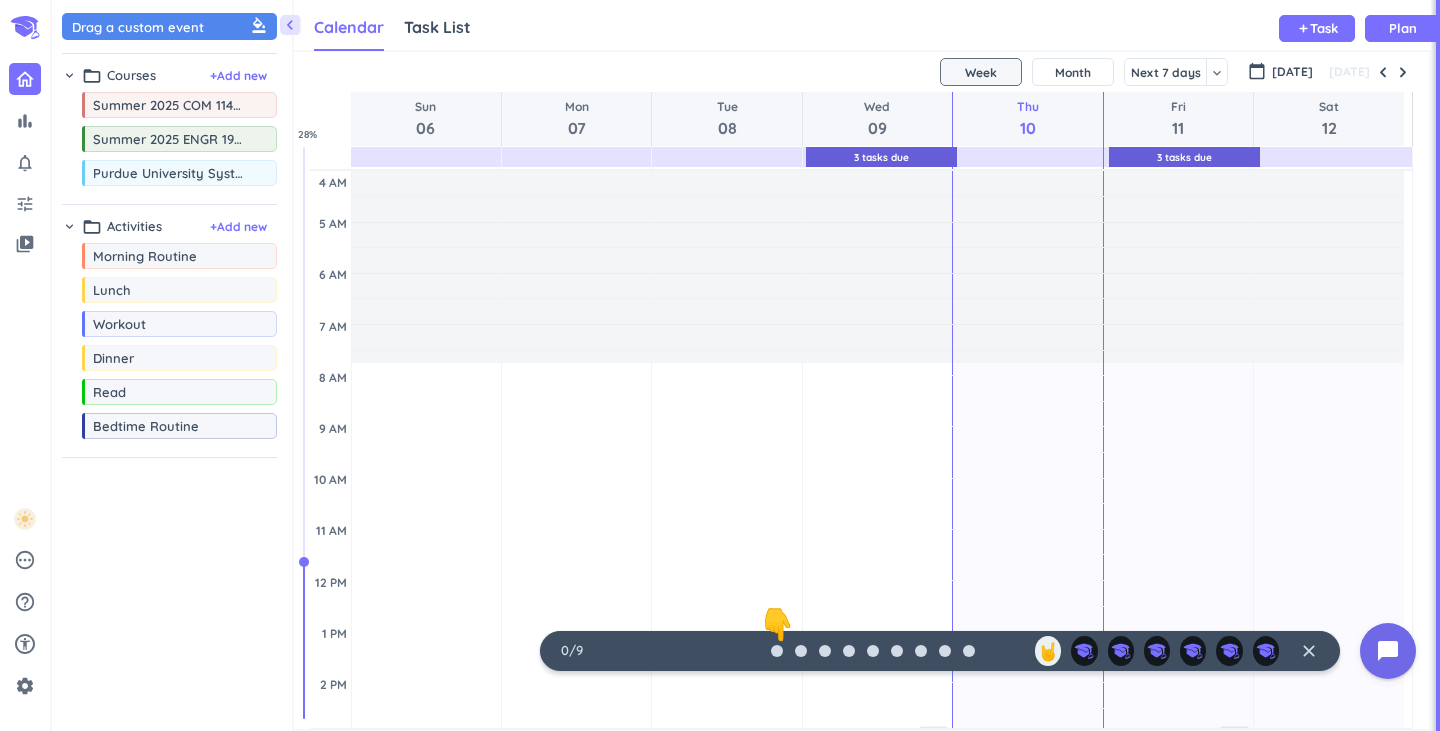scroll, scrollTop: 9, scrollLeft: 9, axis: both 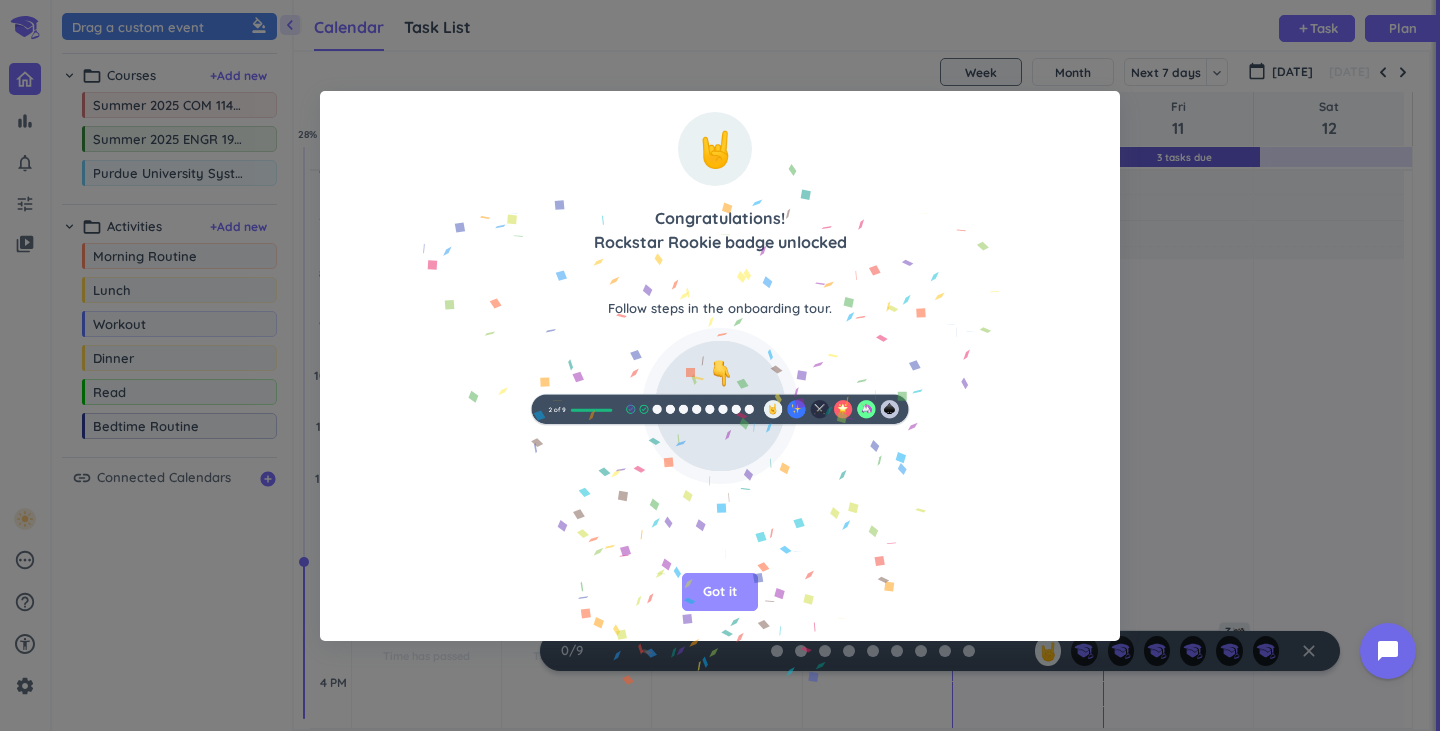 click on "Got it" at bounding box center (720, 592) 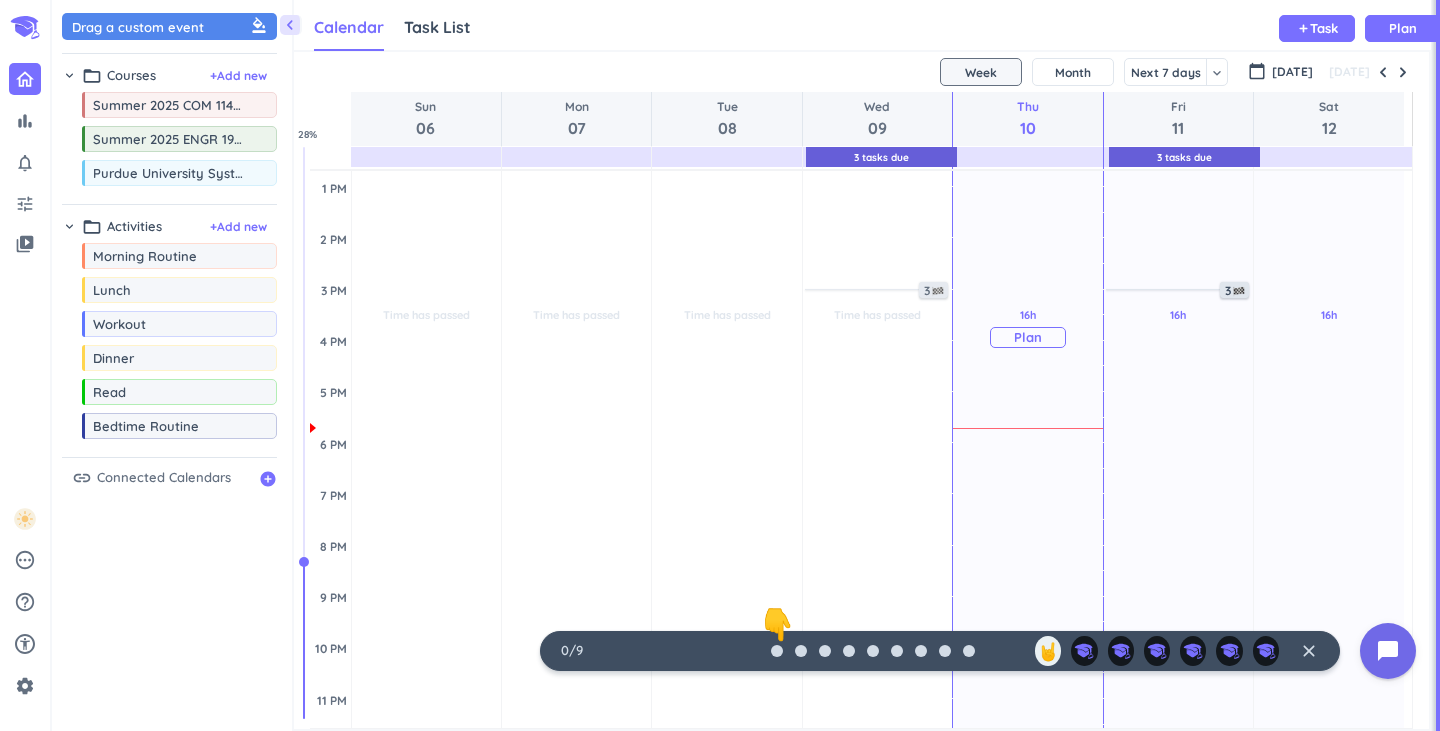scroll, scrollTop: 455, scrollLeft: 0, axis: vertical 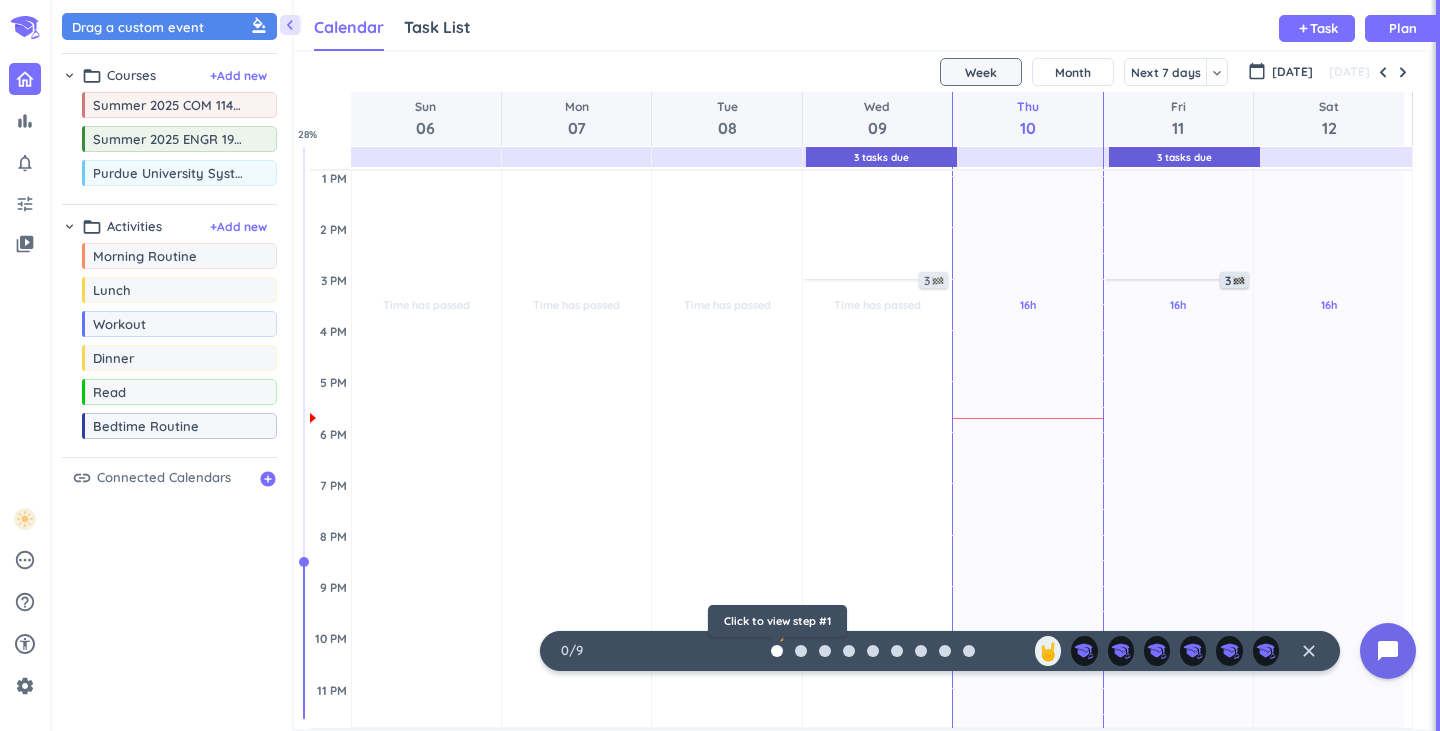 click at bounding box center [777, 651] 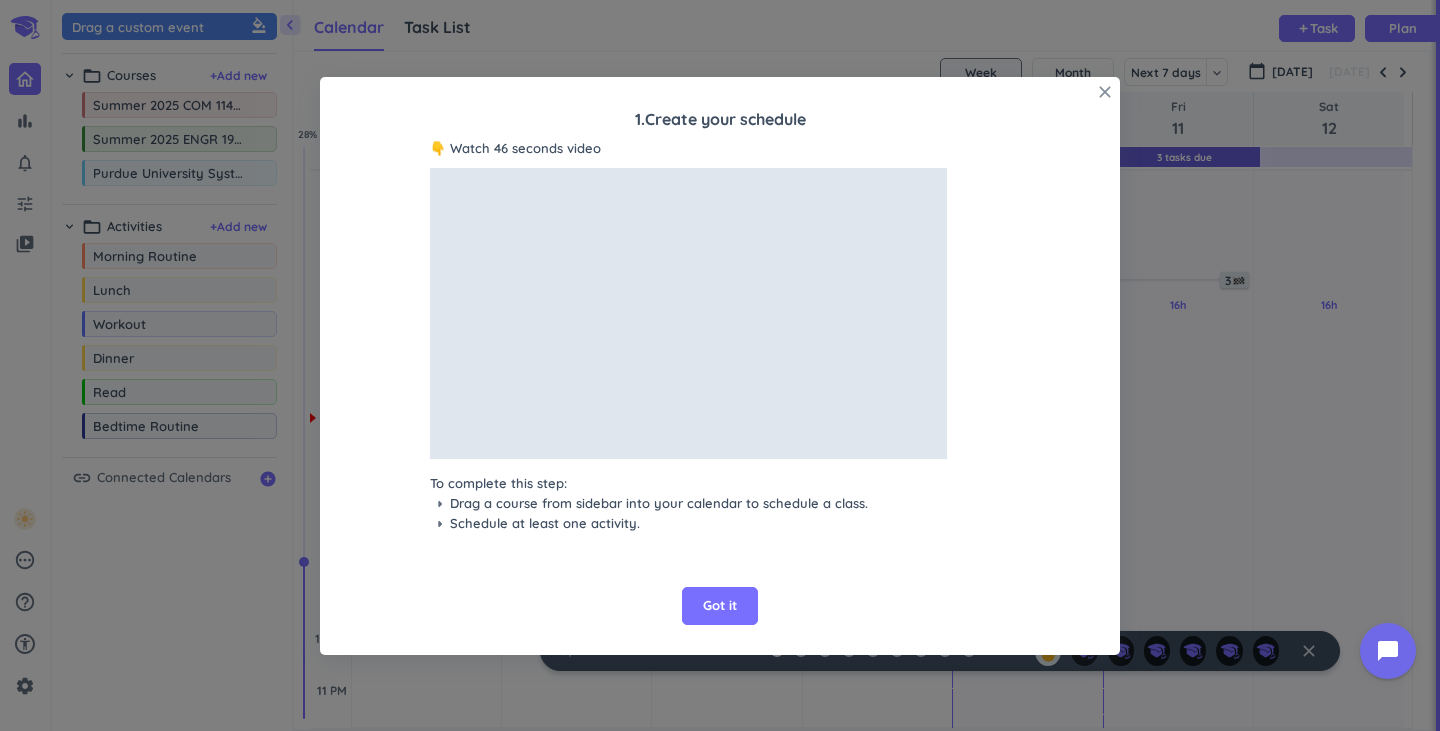 click on "close" at bounding box center [1105, 92] 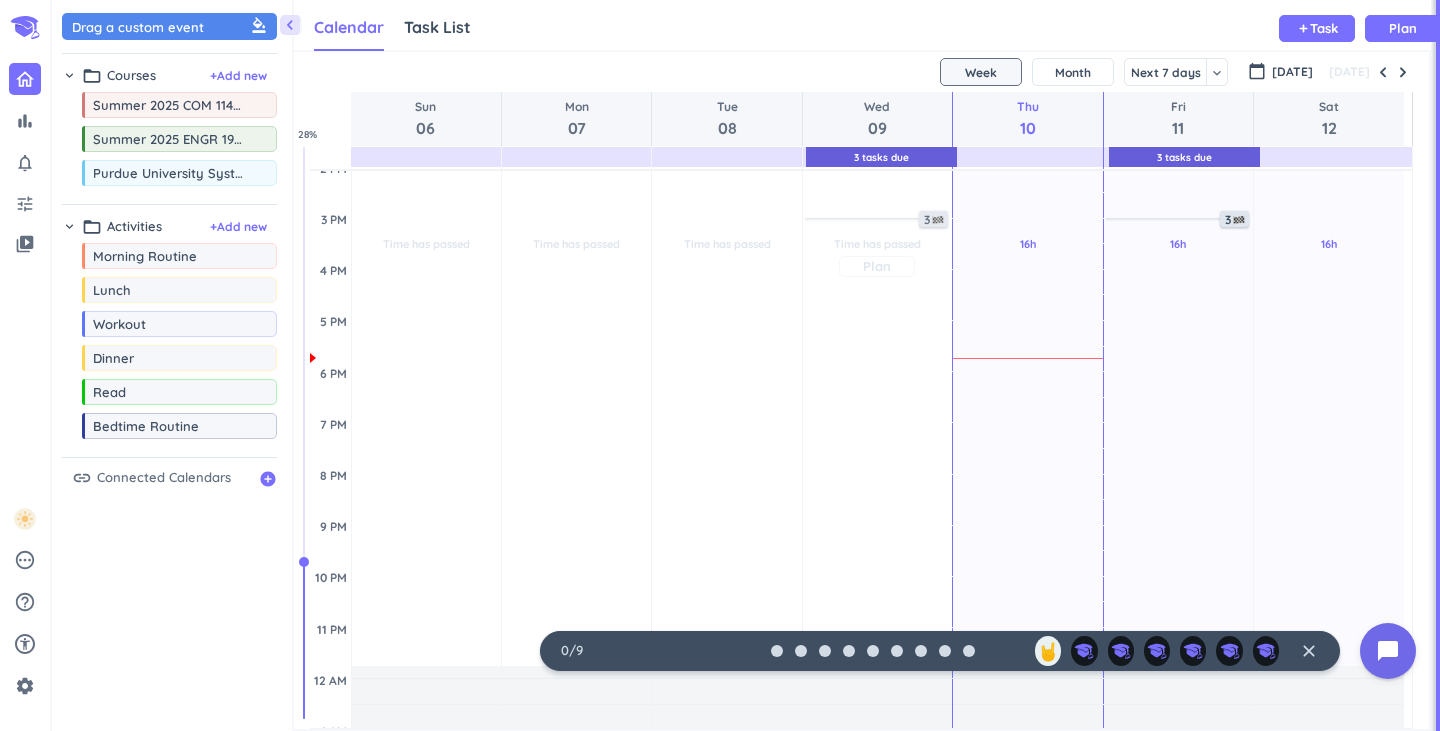 scroll, scrollTop: 515, scrollLeft: 0, axis: vertical 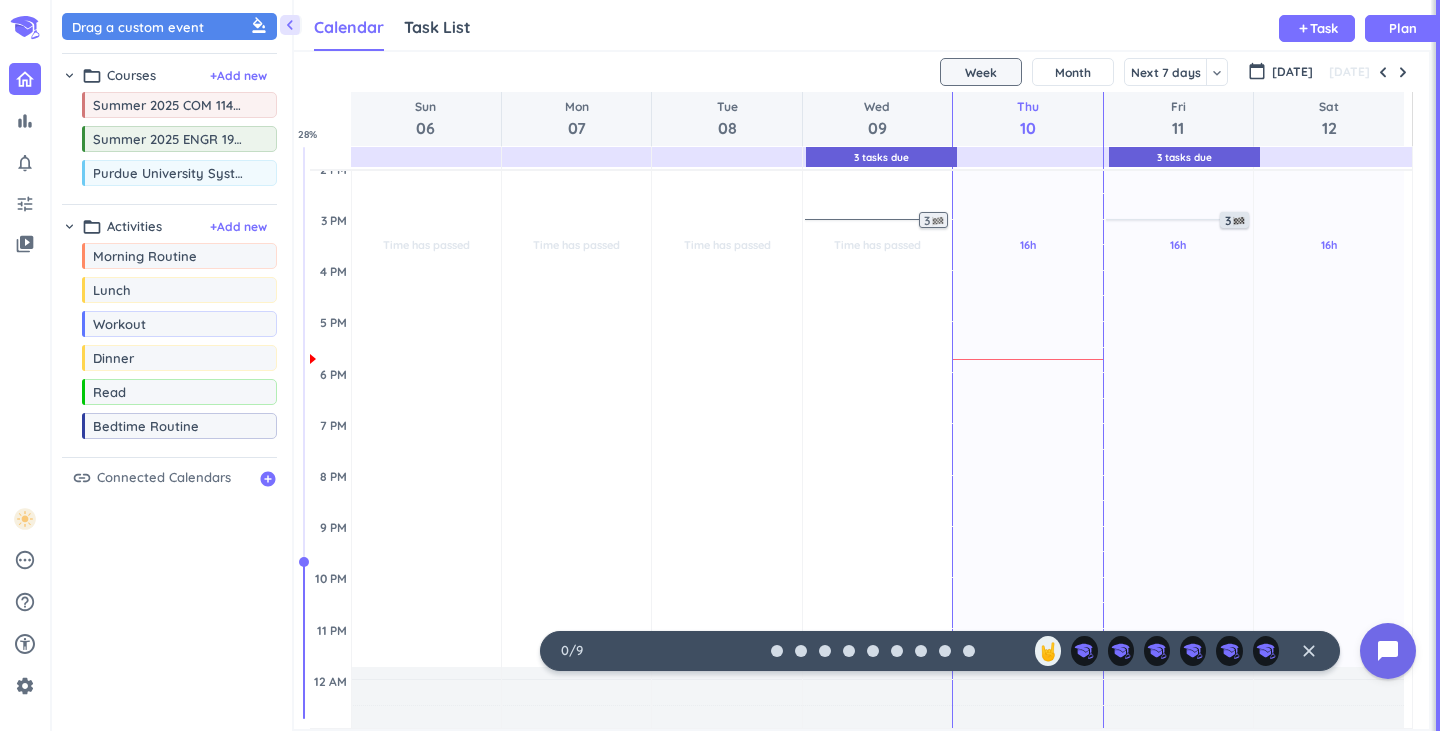 click on "3" at bounding box center (935, 221) 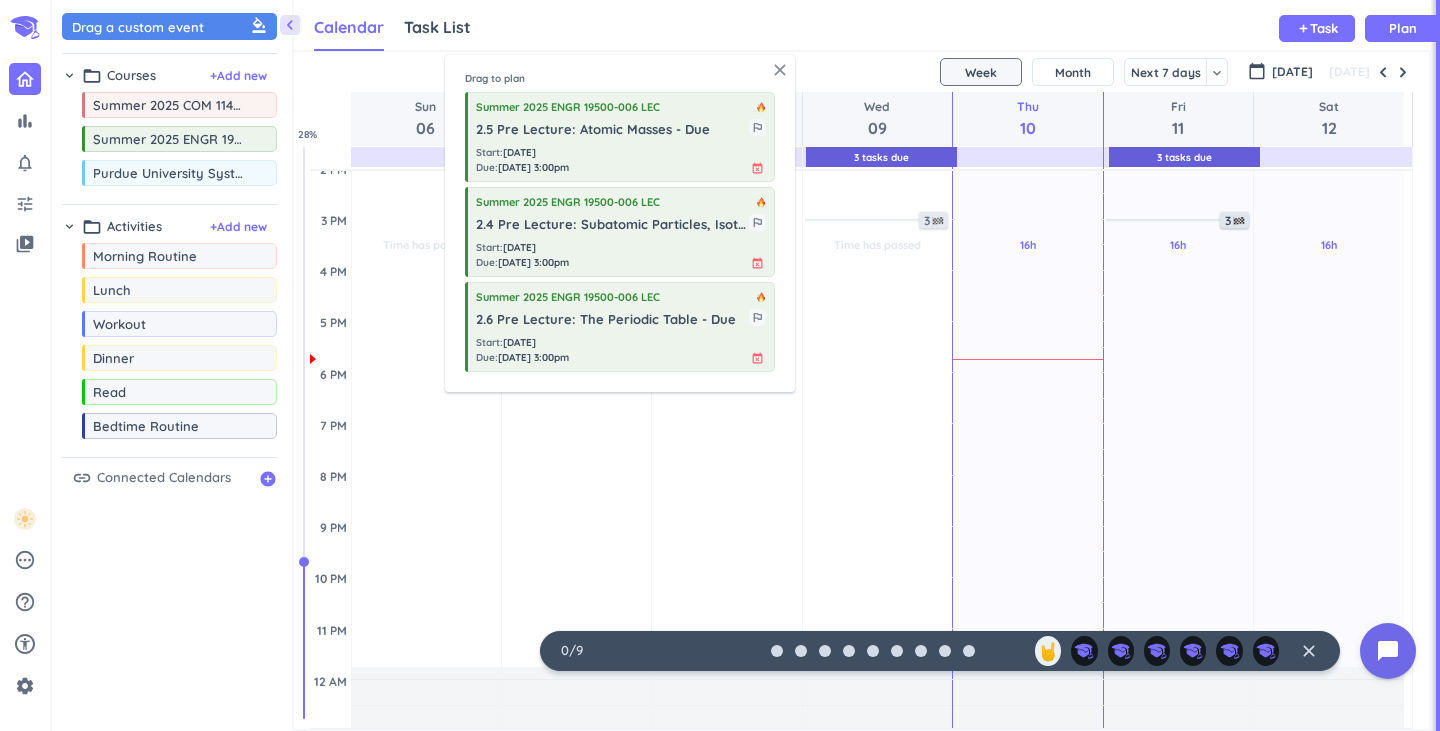 click on "close" at bounding box center (780, 70) 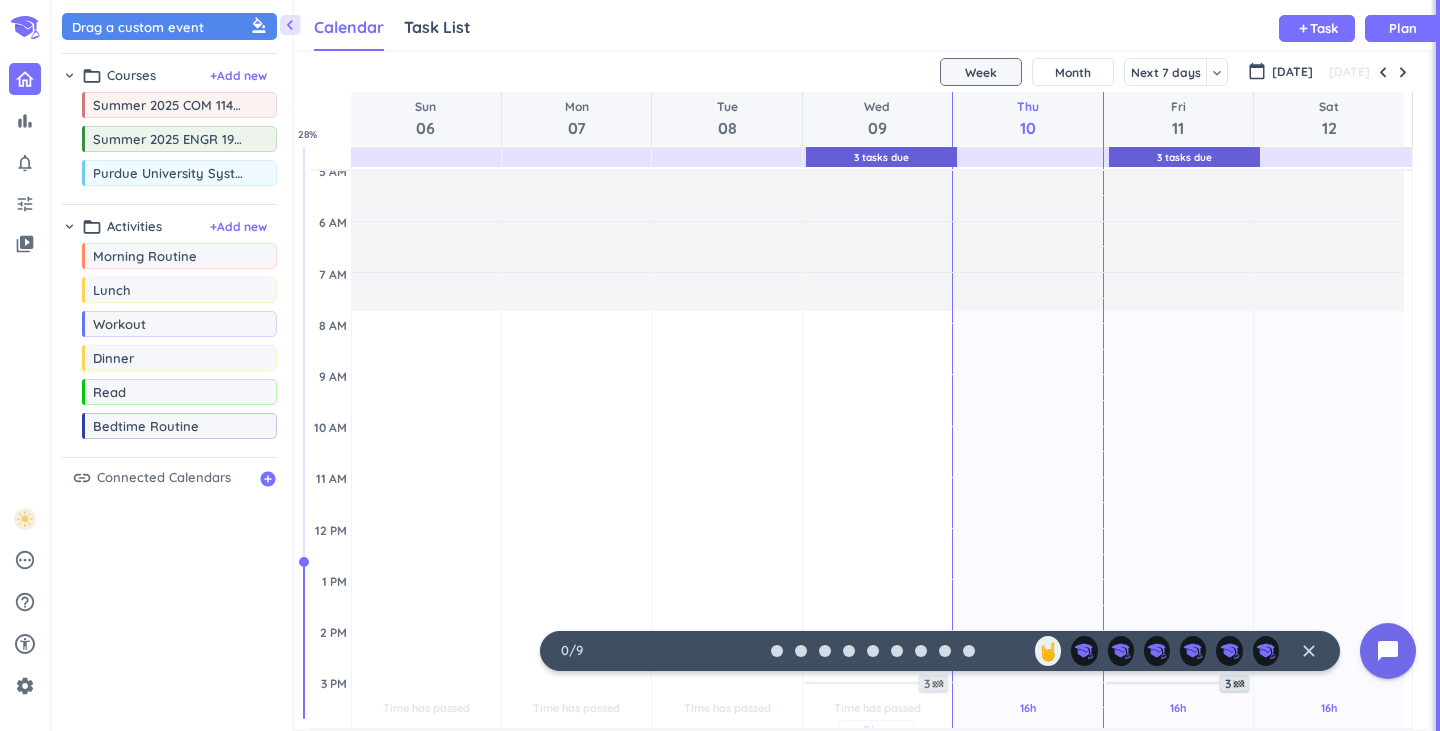 scroll, scrollTop: 37, scrollLeft: 0, axis: vertical 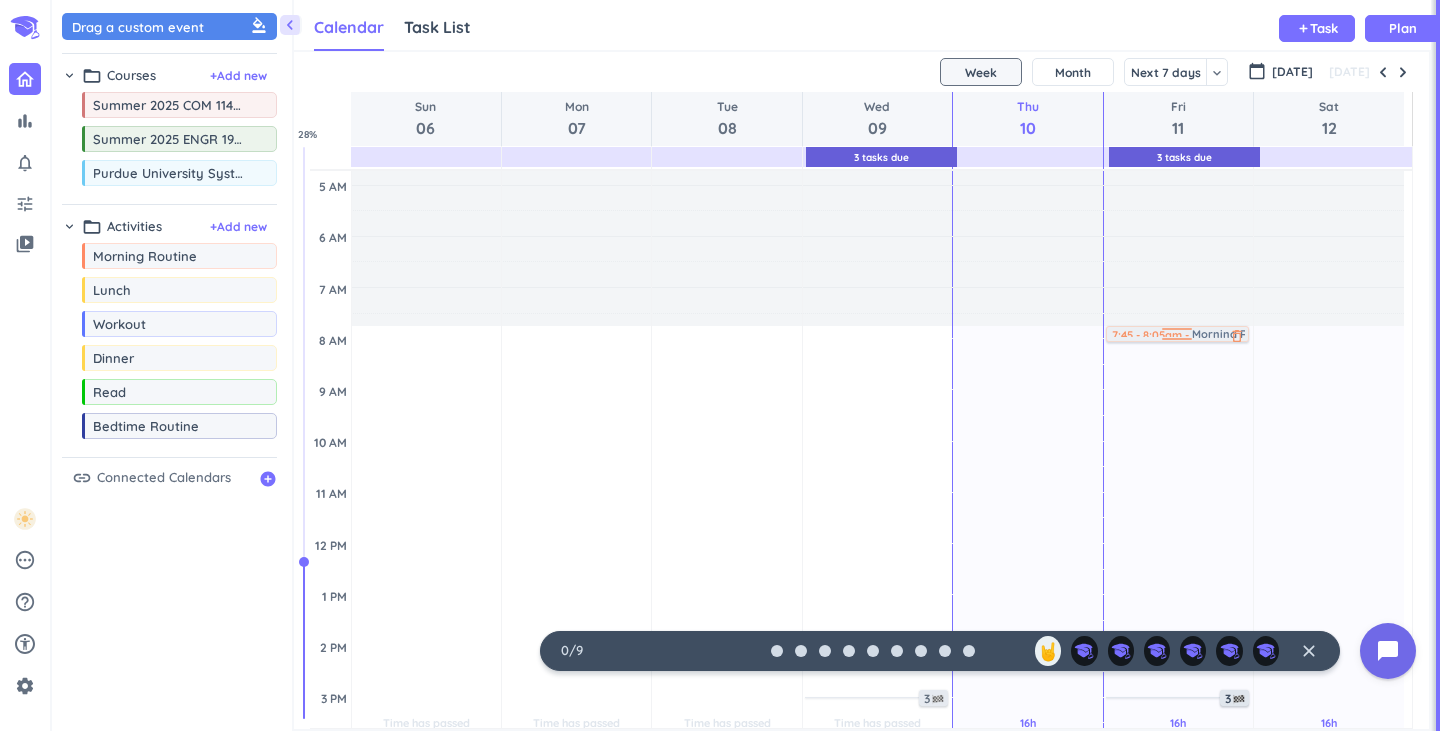 drag, startPoint x: 203, startPoint y: 263, endPoint x: 1164, endPoint y: 330, distance: 963.33276 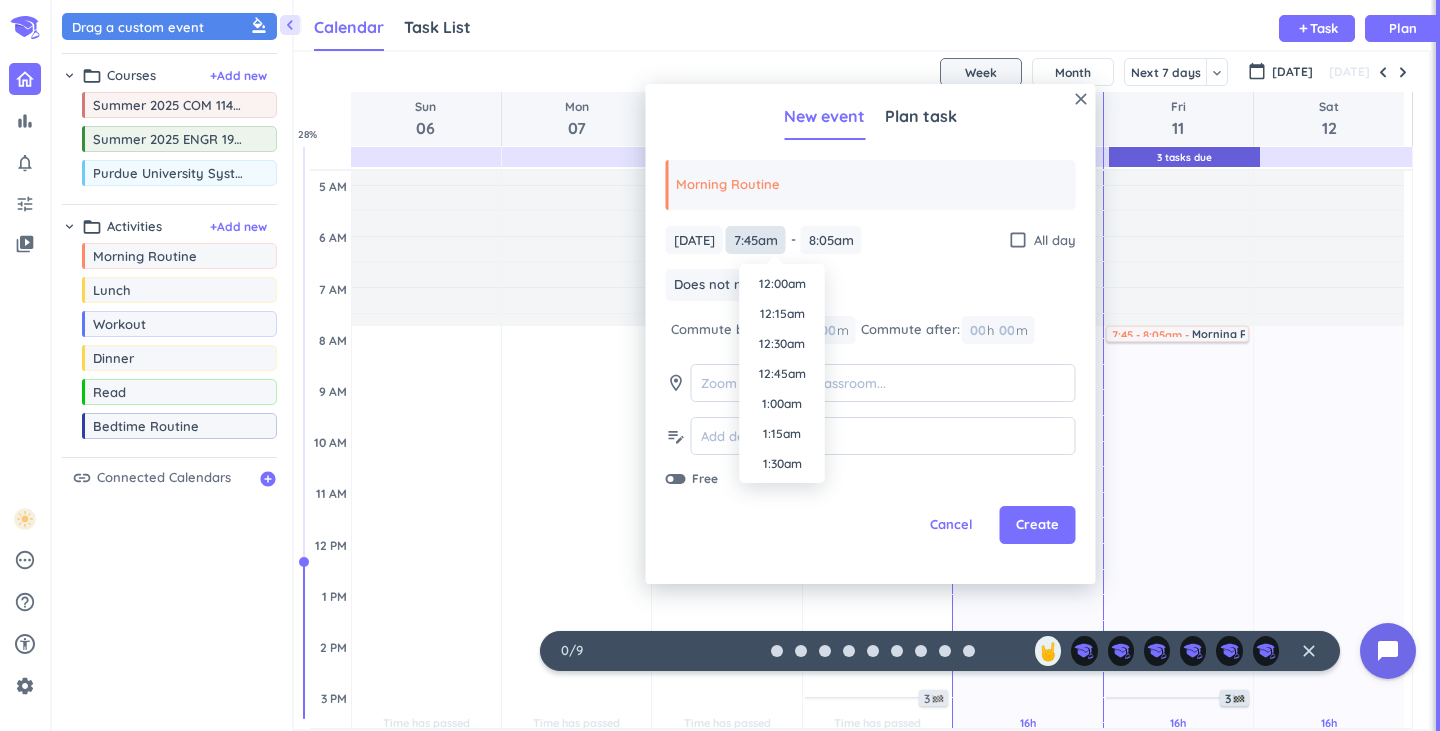 scroll, scrollTop: 840, scrollLeft: 0, axis: vertical 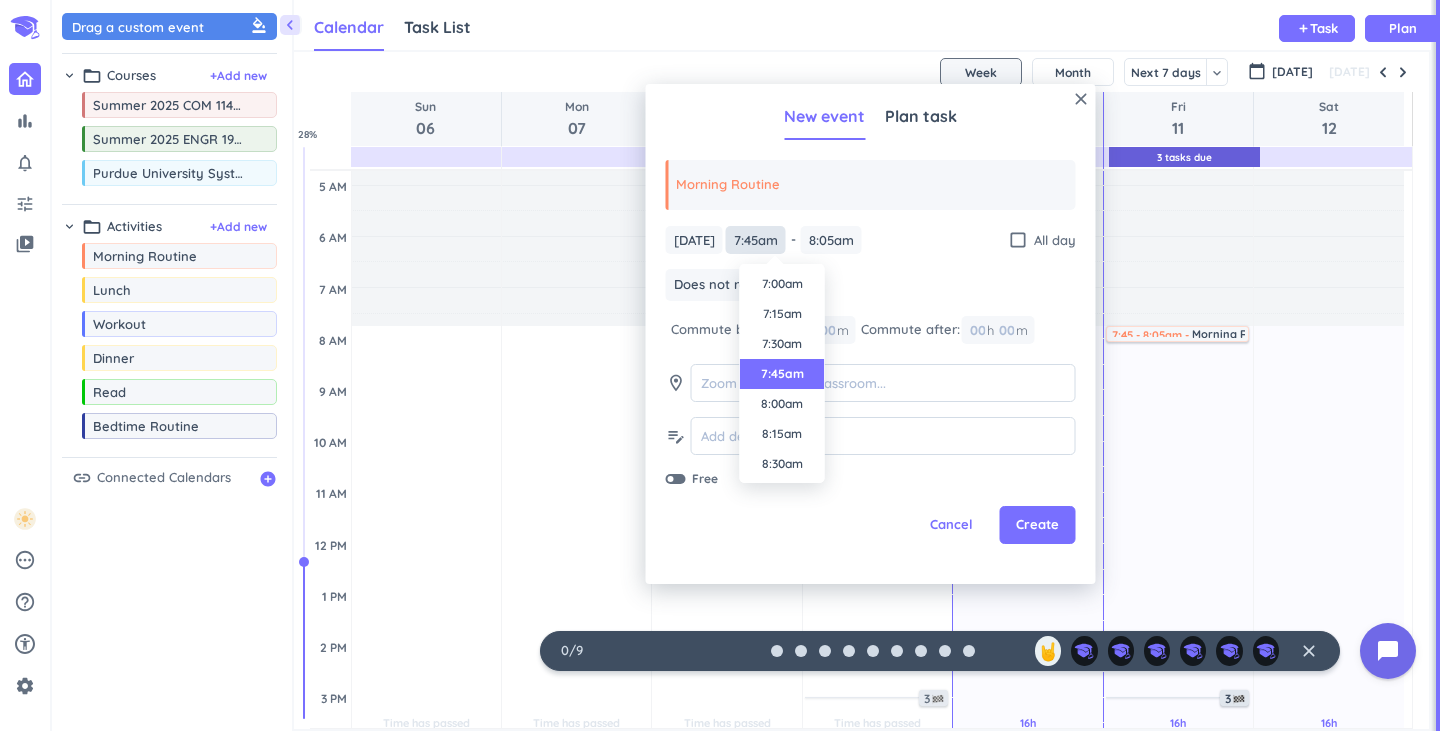 click on "7:45am" at bounding box center (756, 240) 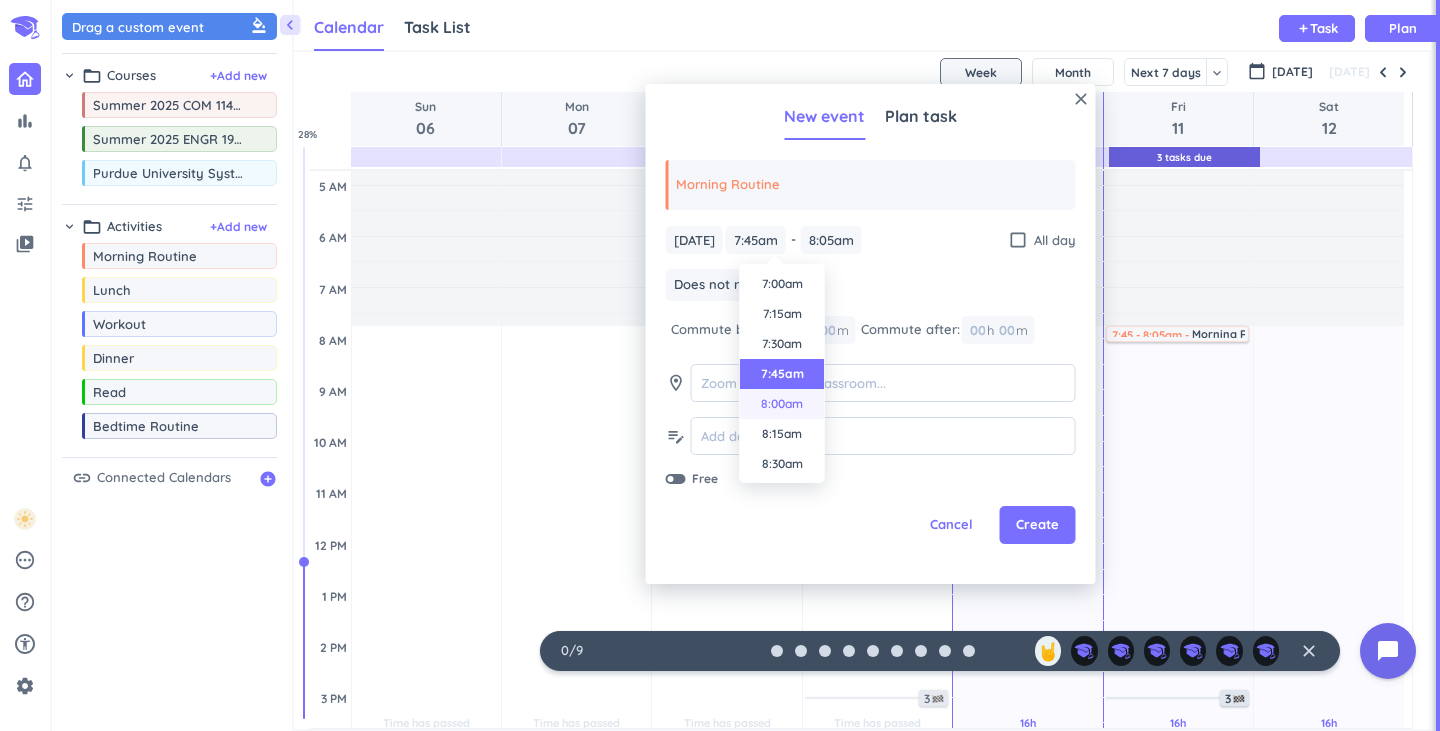 click on "8:00am" at bounding box center [782, 404] 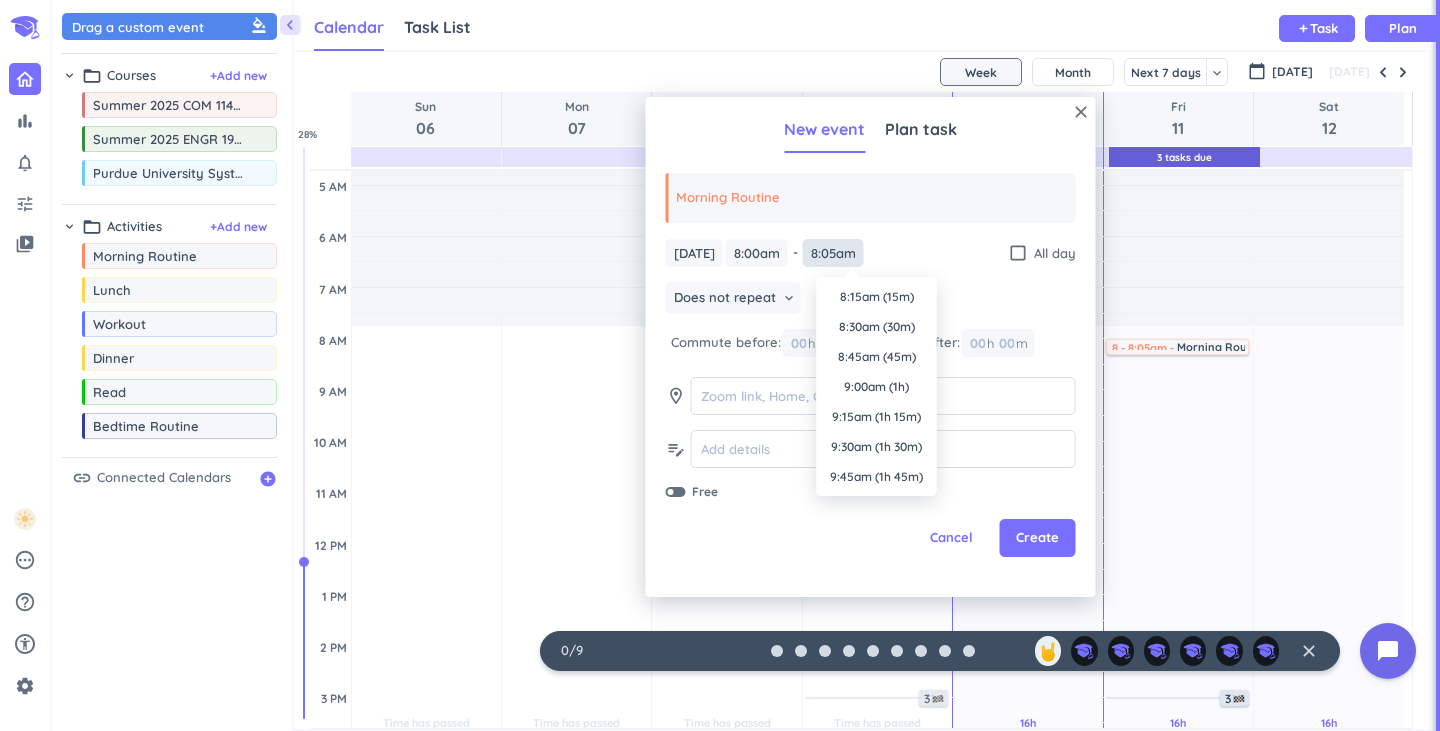 scroll, scrollTop: 870, scrollLeft: 0, axis: vertical 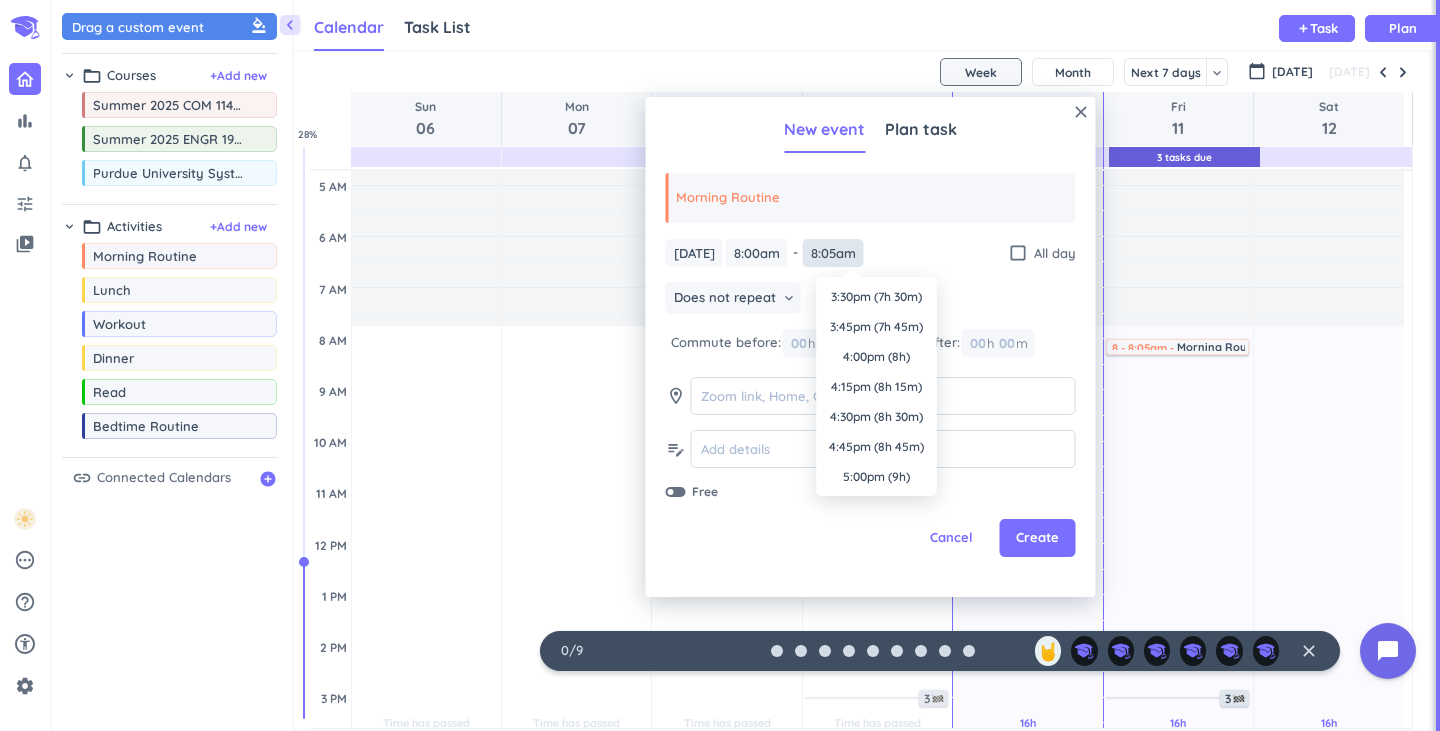 click on "8:05am" at bounding box center [833, 253] 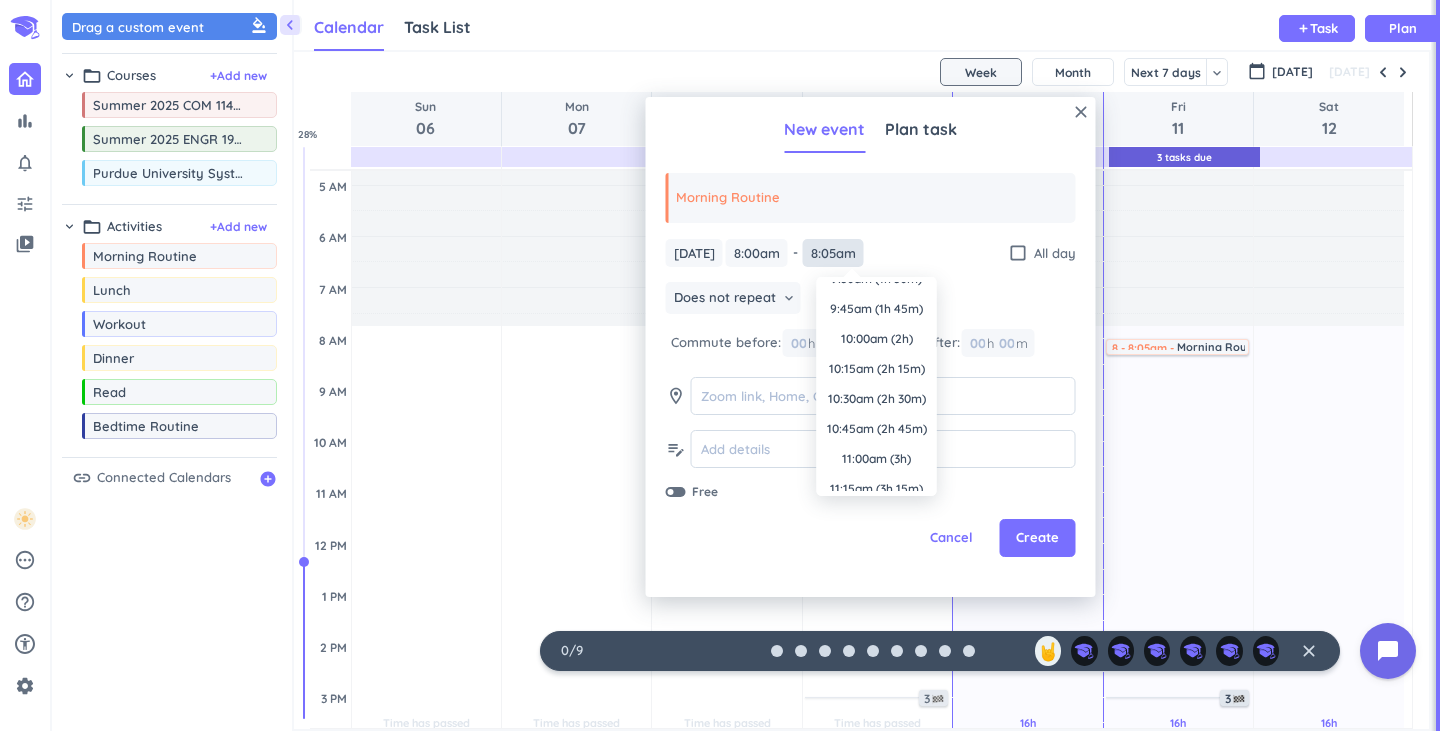 scroll, scrollTop: 0, scrollLeft: 0, axis: both 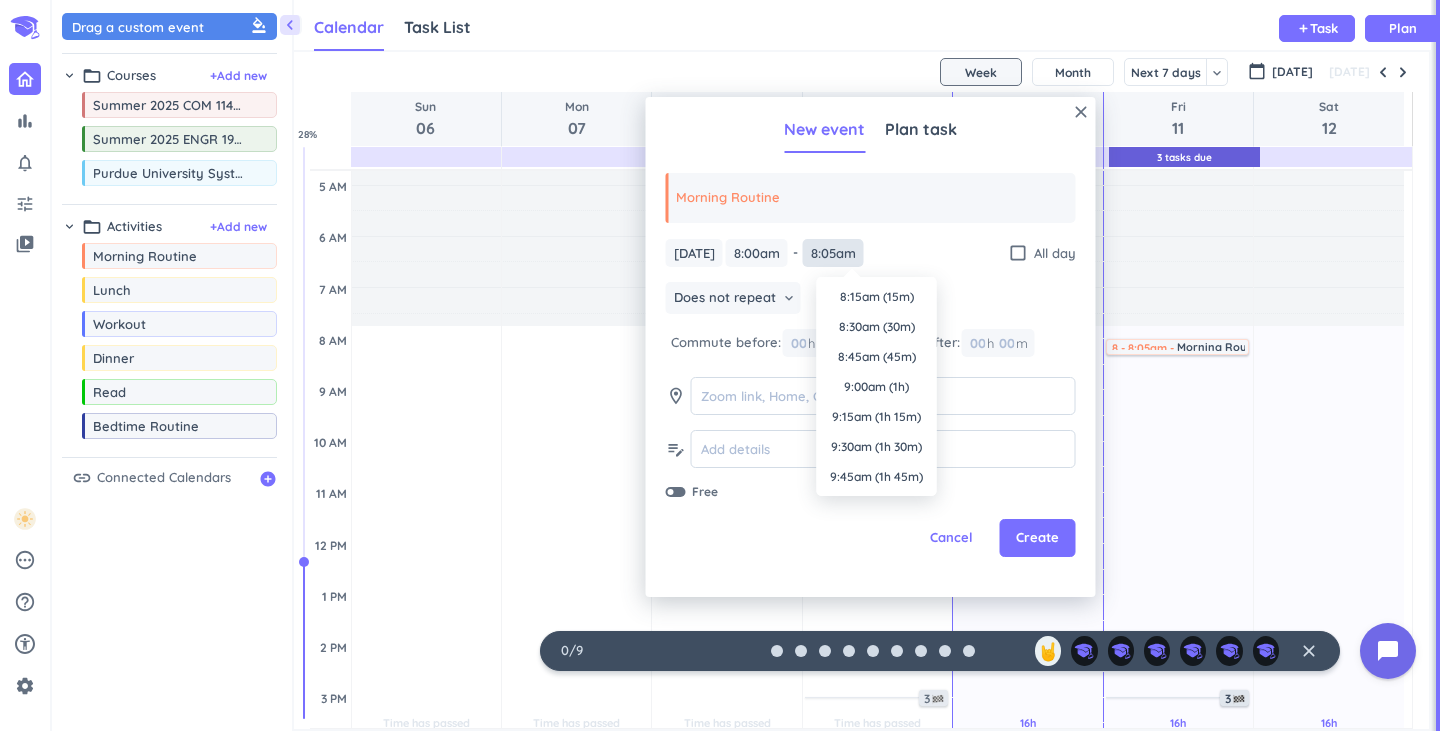 click on "8:05am" at bounding box center [833, 253] 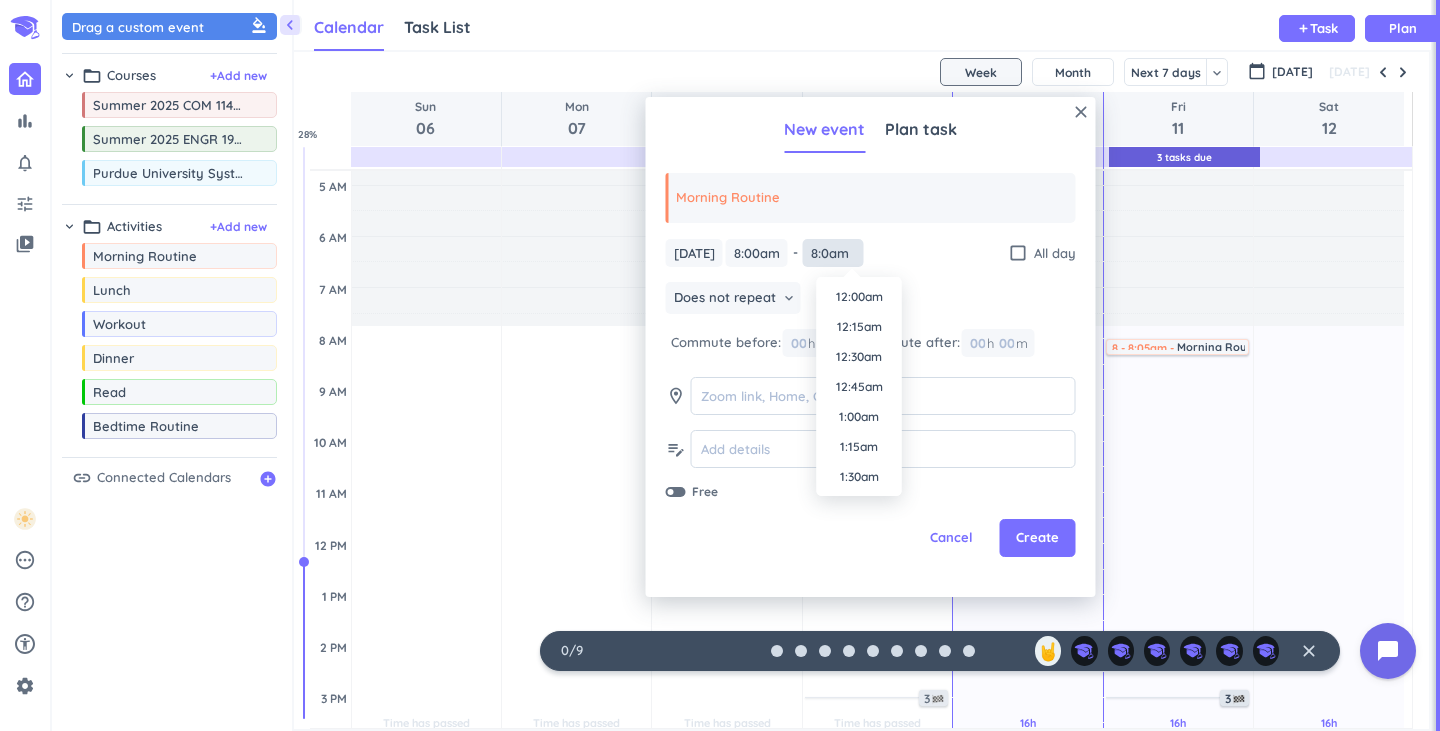scroll, scrollTop: 870, scrollLeft: 0, axis: vertical 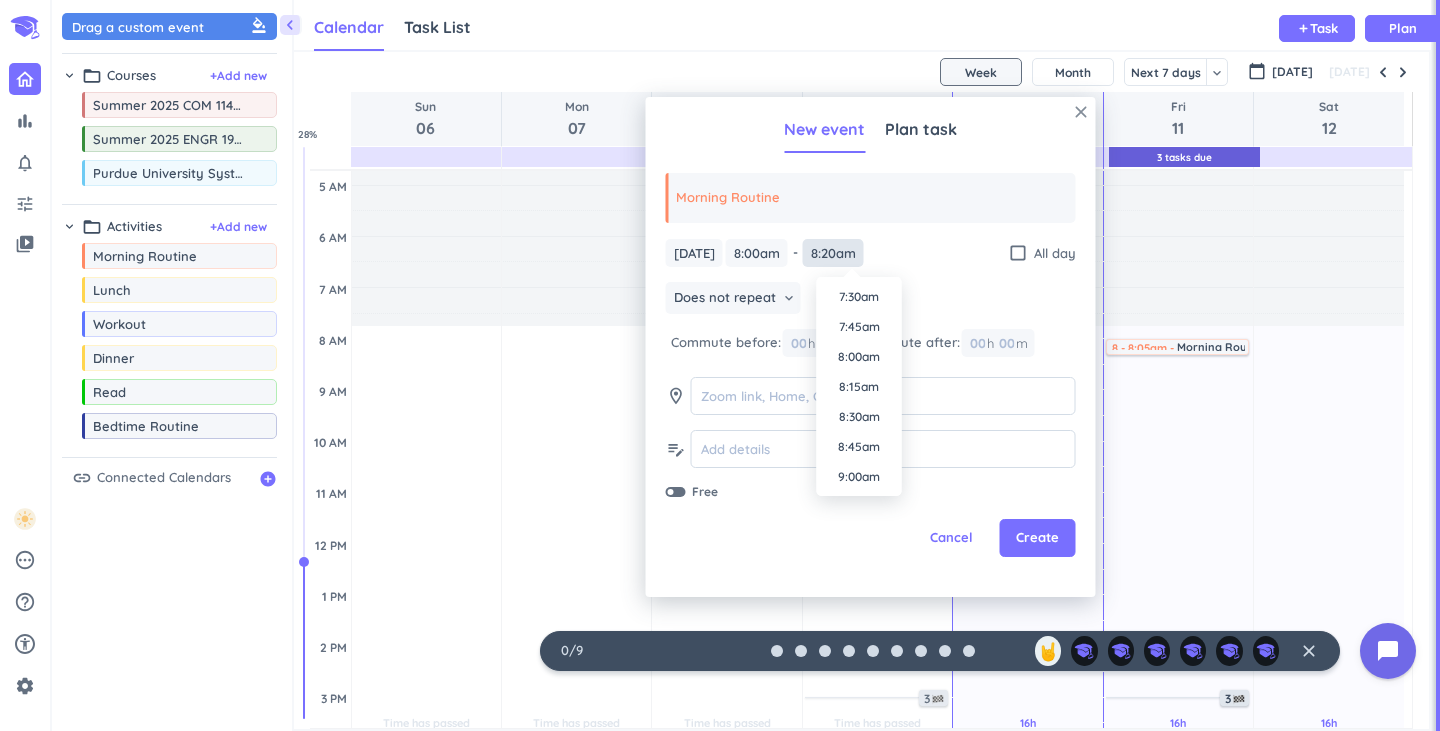 type on "8:20am" 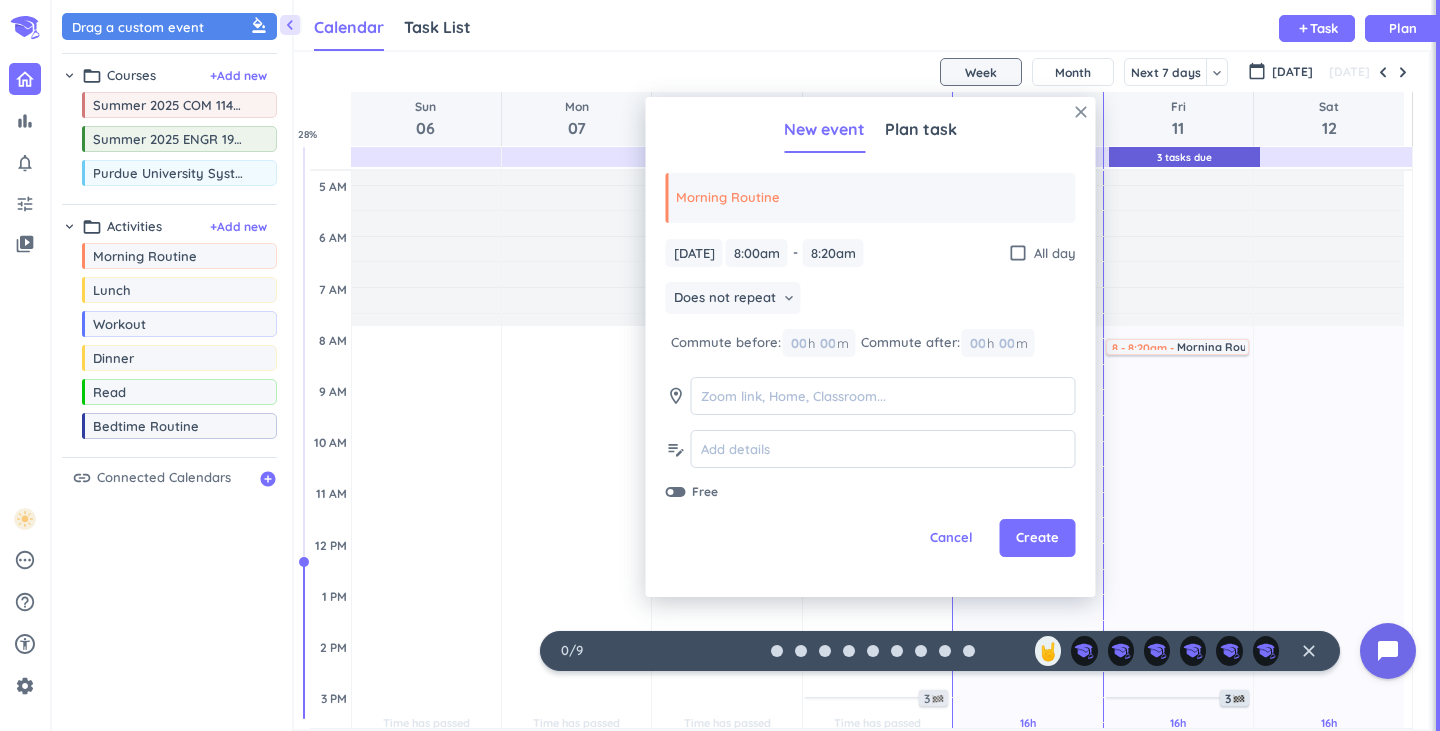 click on "close" at bounding box center [1081, 112] 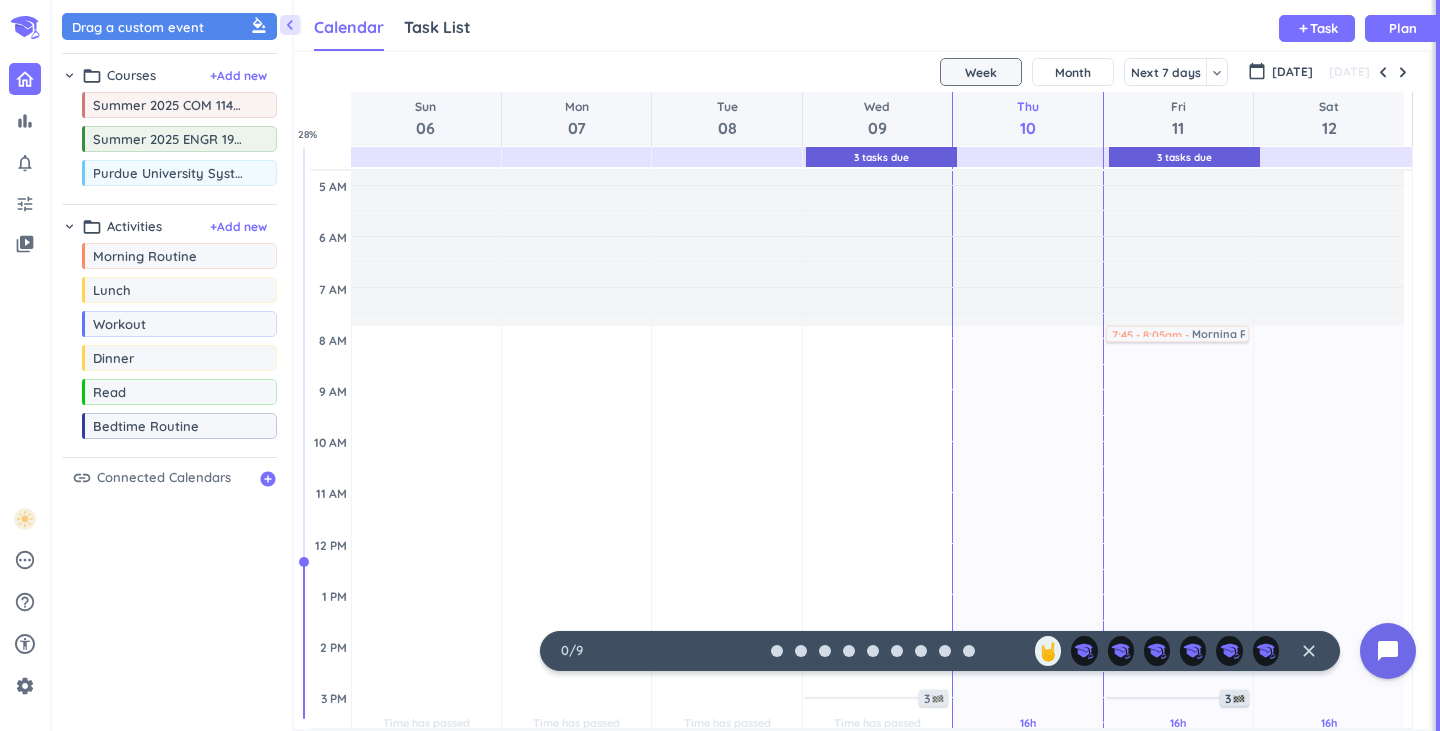 drag, startPoint x: 181, startPoint y: 268, endPoint x: 1137, endPoint y: 326, distance: 957.7578 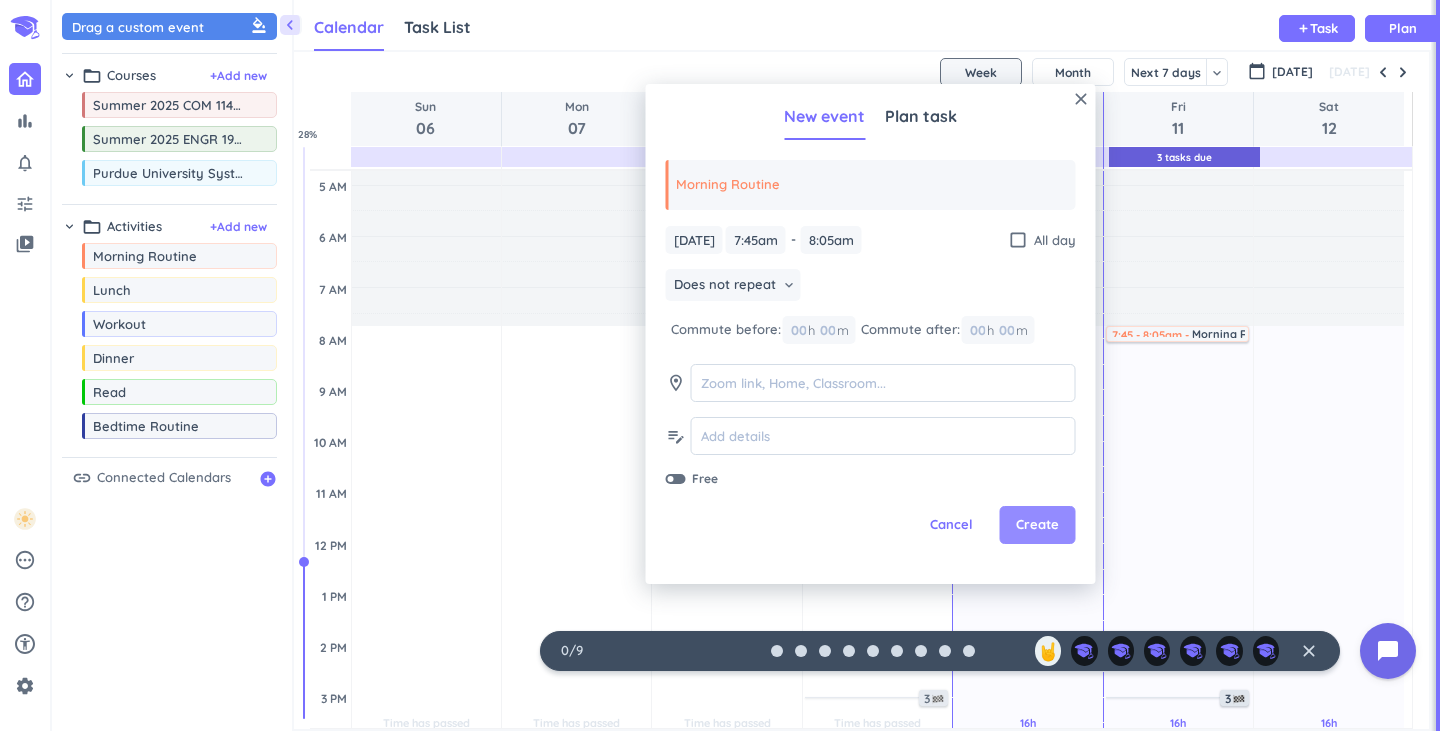 click on "Create" at bounding box center (1037, 525) 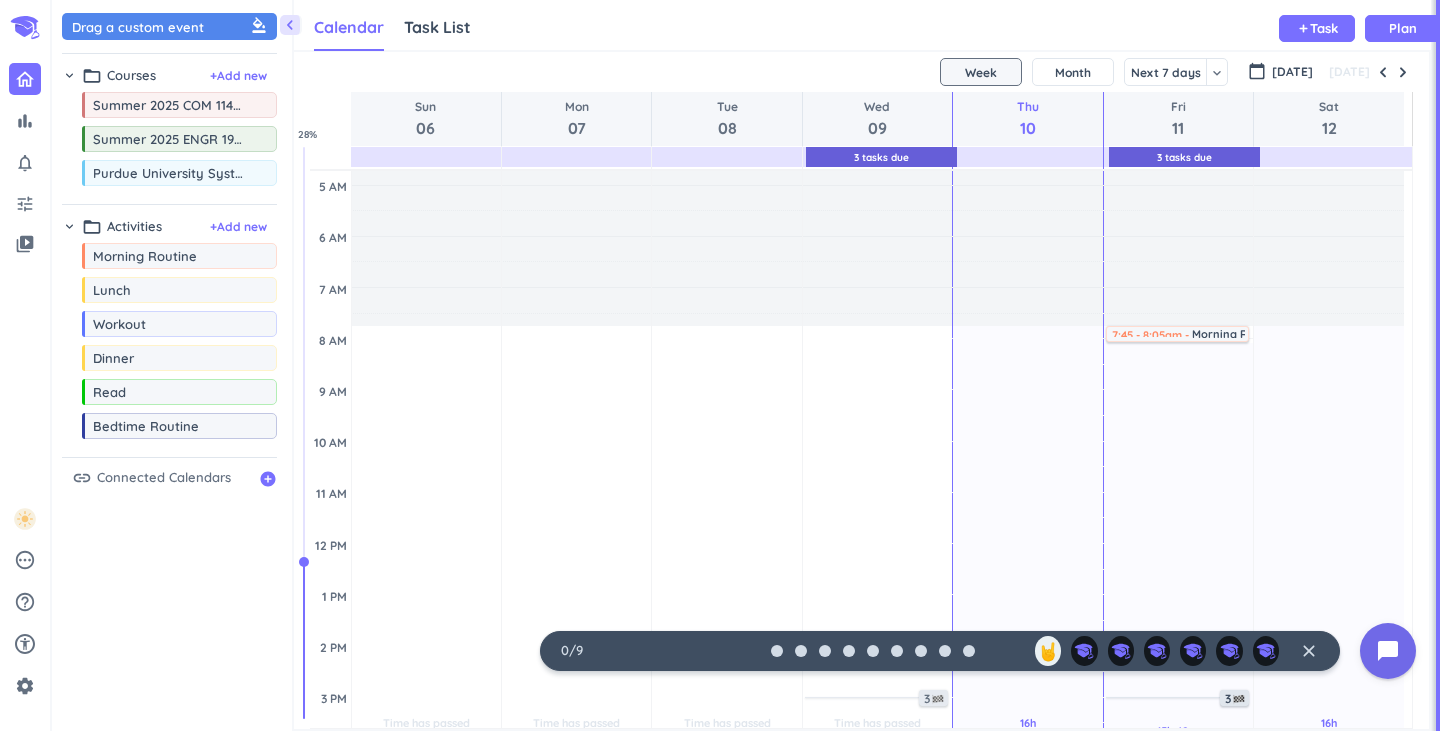 scroll, scrollTop: 94, scrollLeft: 0, axis: vertical 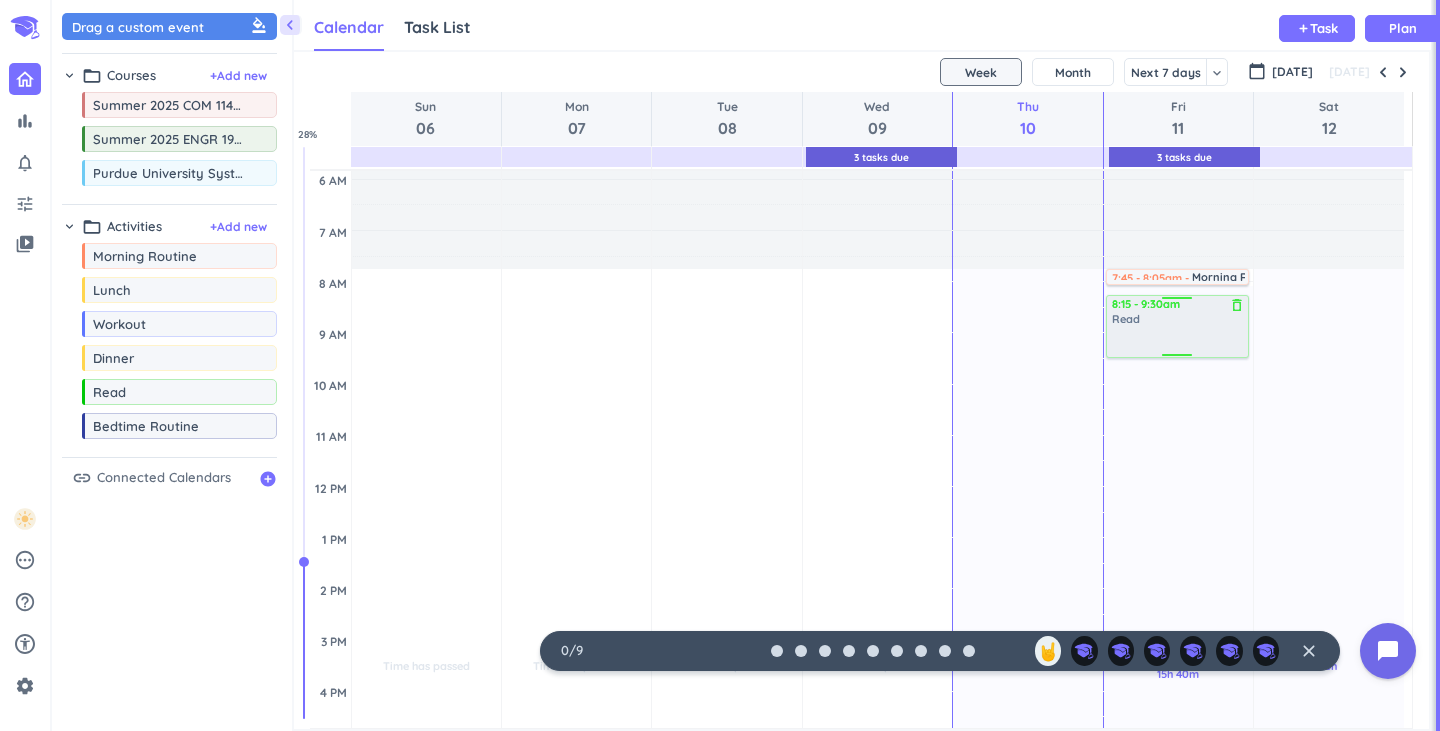 drag, startPoint x: 209, startPoint y: 399, endPoint x: 1157, endPoint y: 295, distance: 953.68756 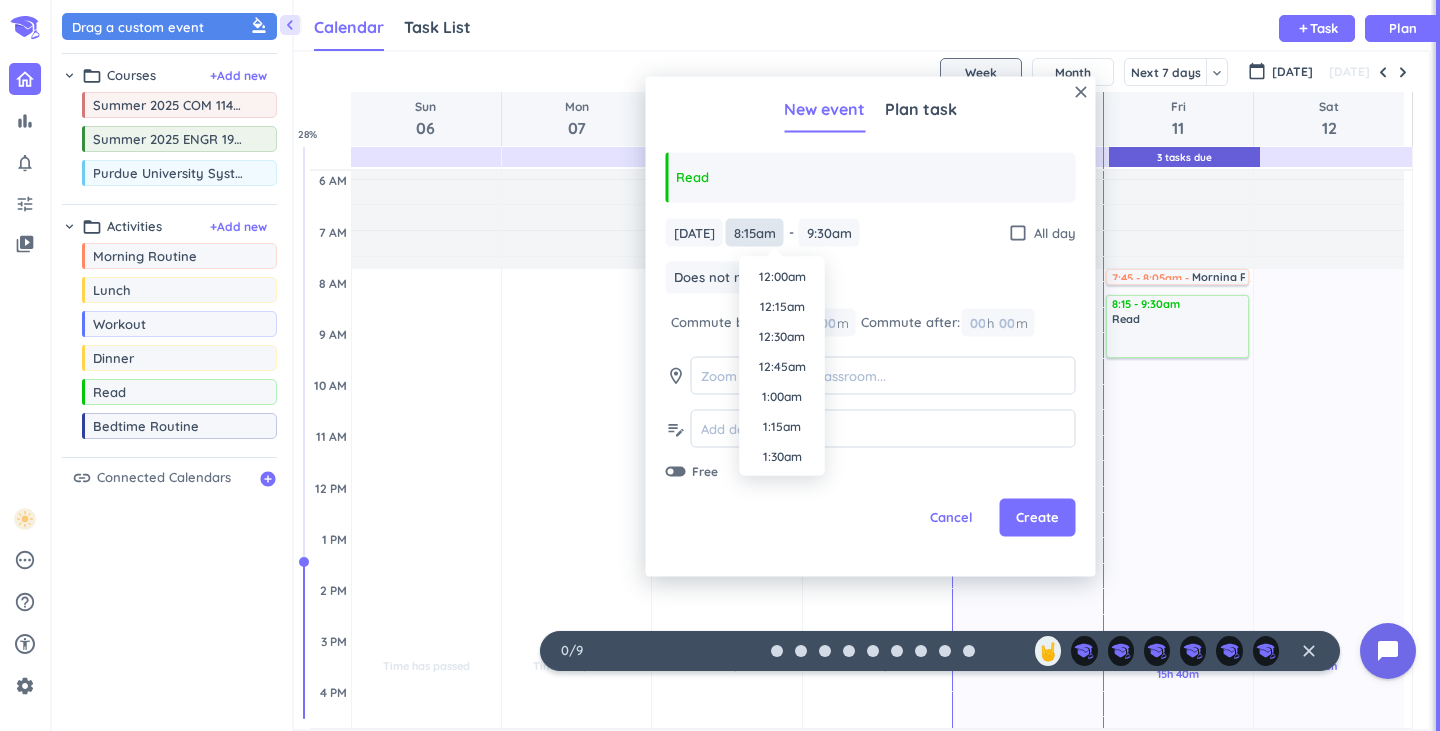 click on "8:15am" at bounding box center (755, 232) 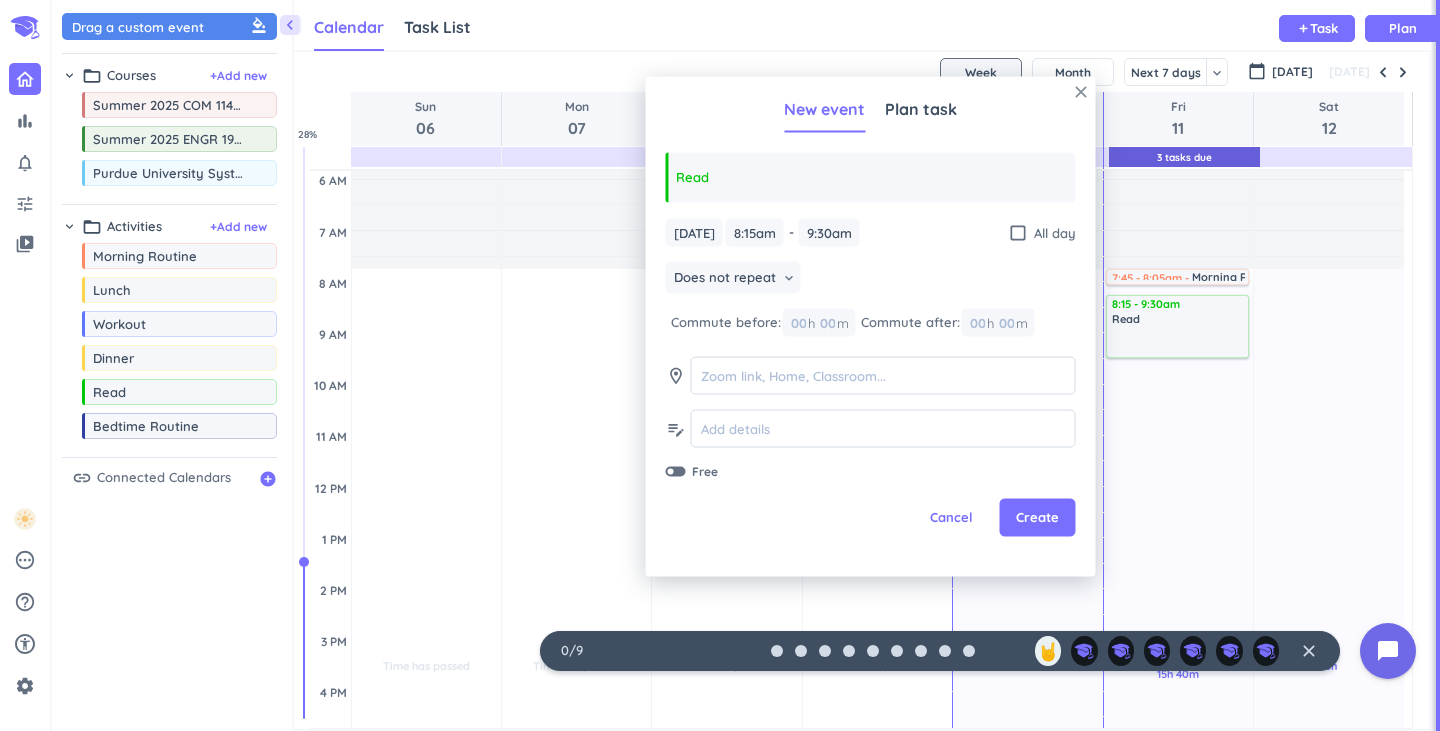 click on "close" at bounding box center (1081, 92) 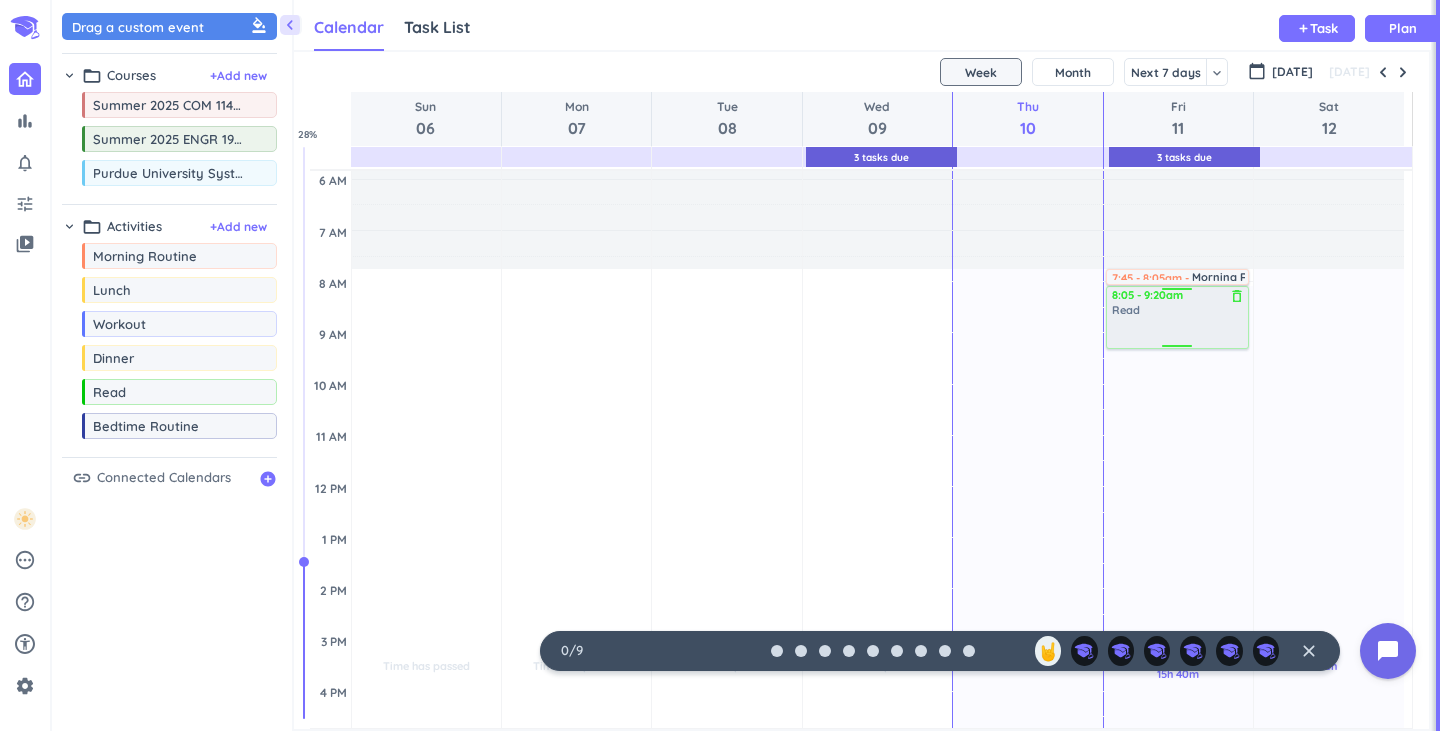 drag, startPoint x: 150, startPoint y: 398, endPoint x: 1173, endPoint y: 290, distance: 1028.685 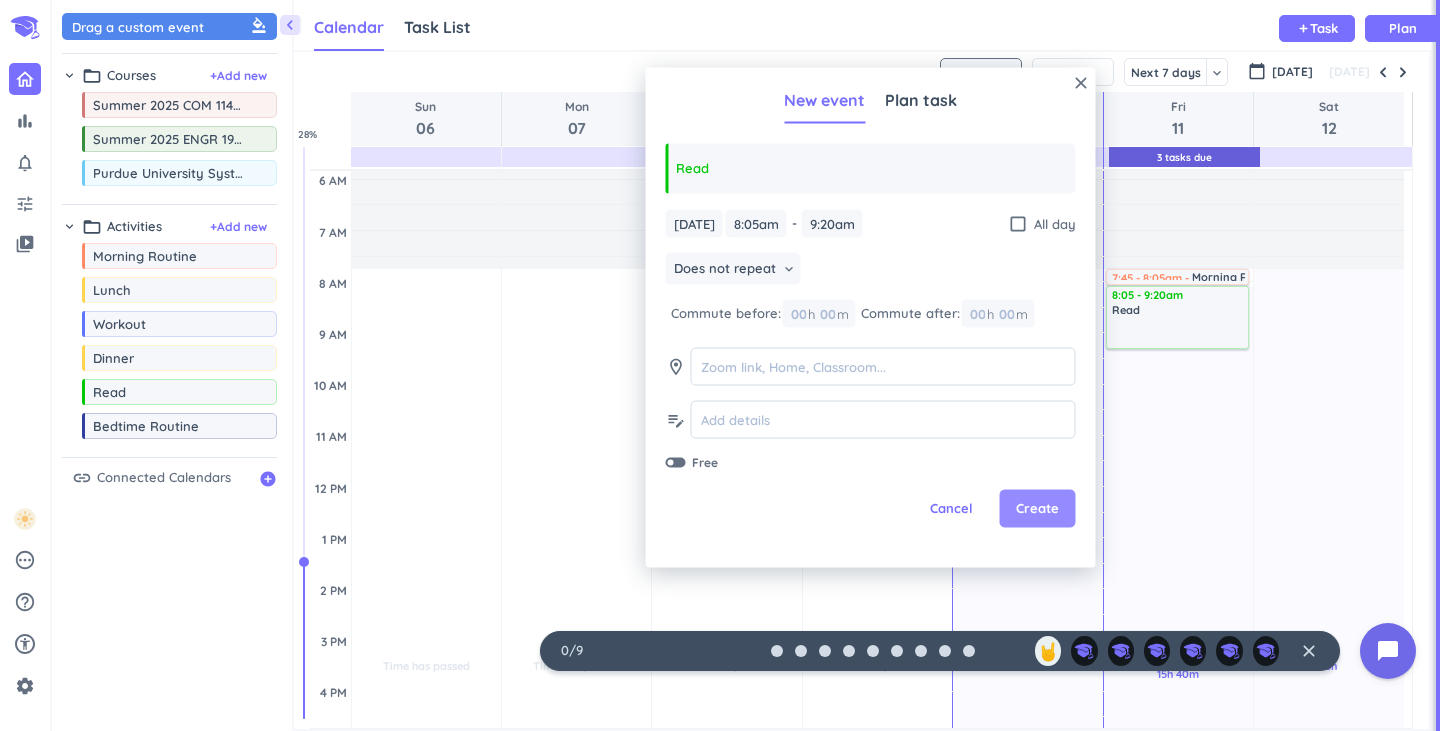click on "Create" at bounding box center (1037, 509) 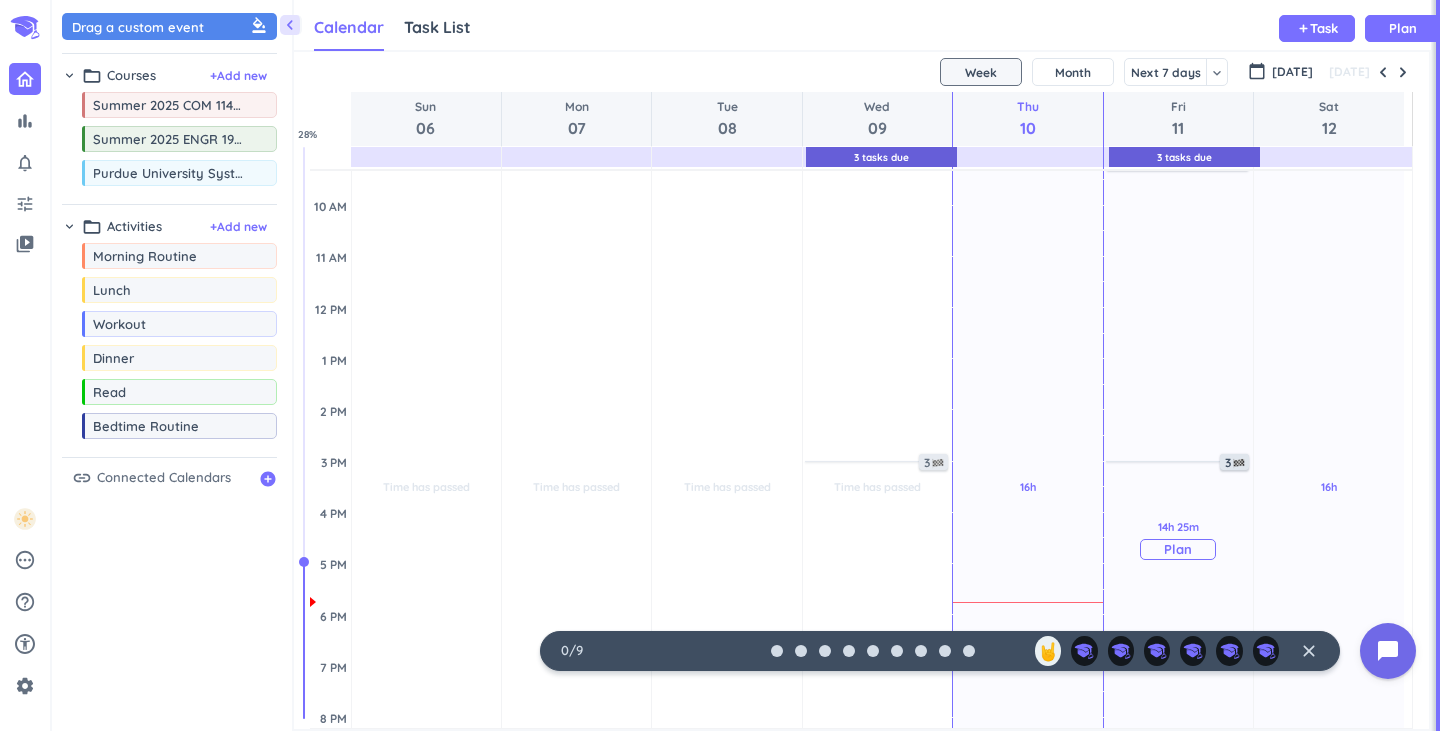 scroll, scrollTop: 276, scrollLeft: 0, axis: vertical 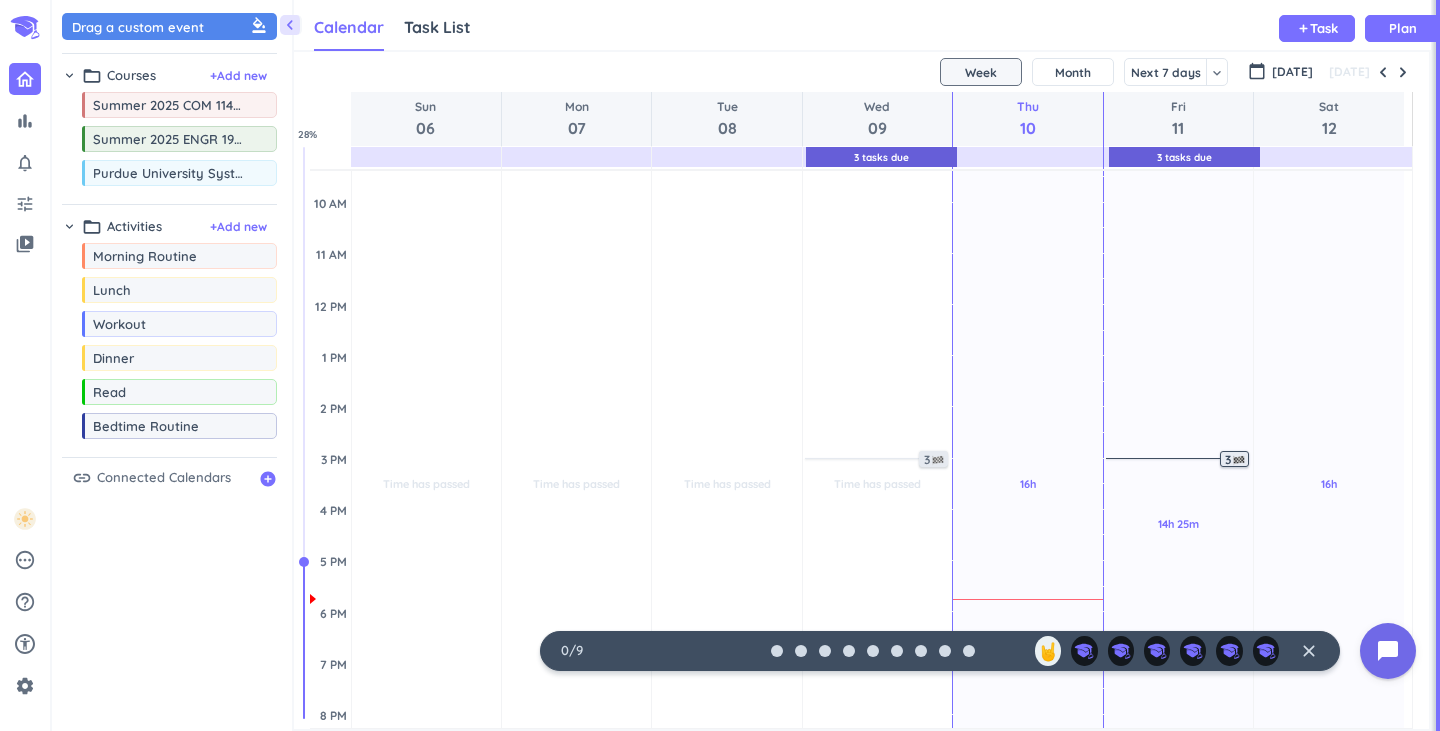 click at bounding box center (1239, 460) 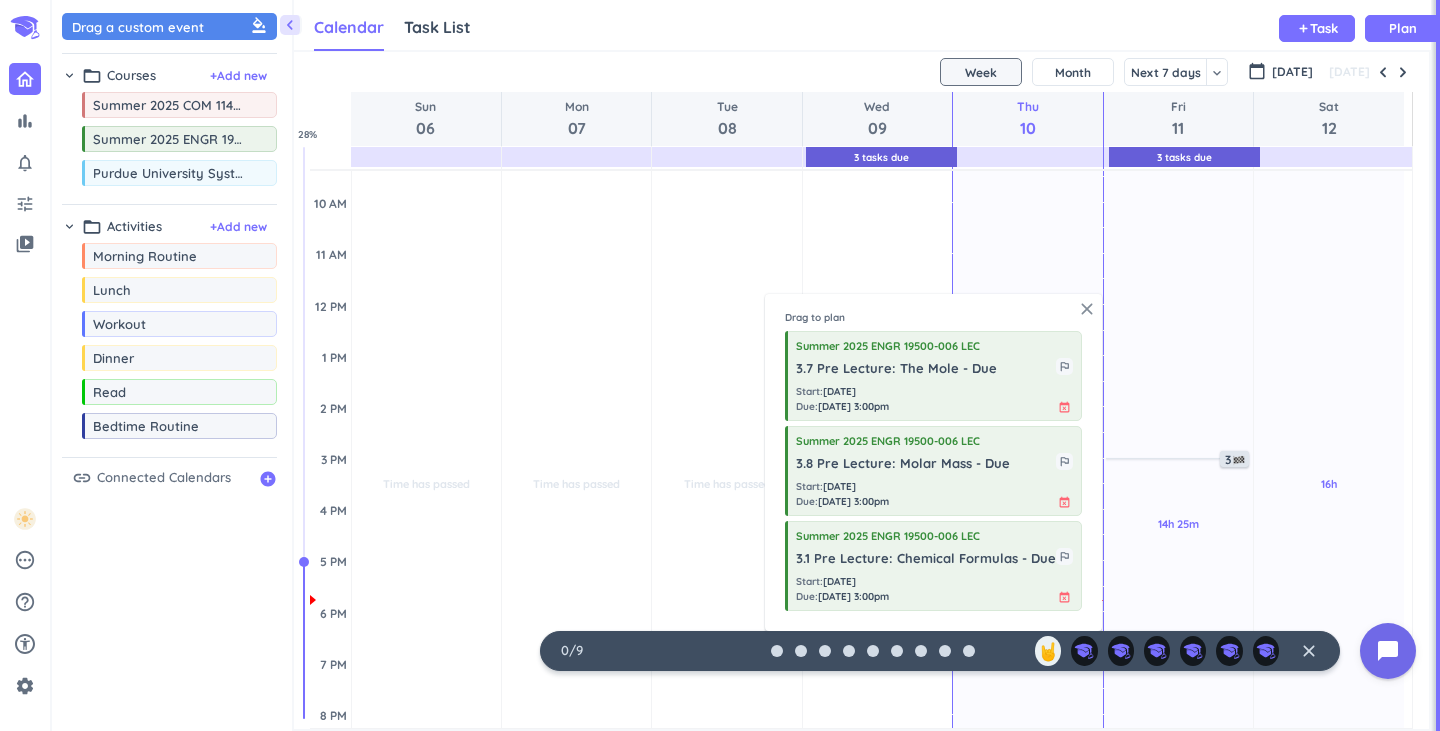 click on "close" at bounding box center (1087, 309) 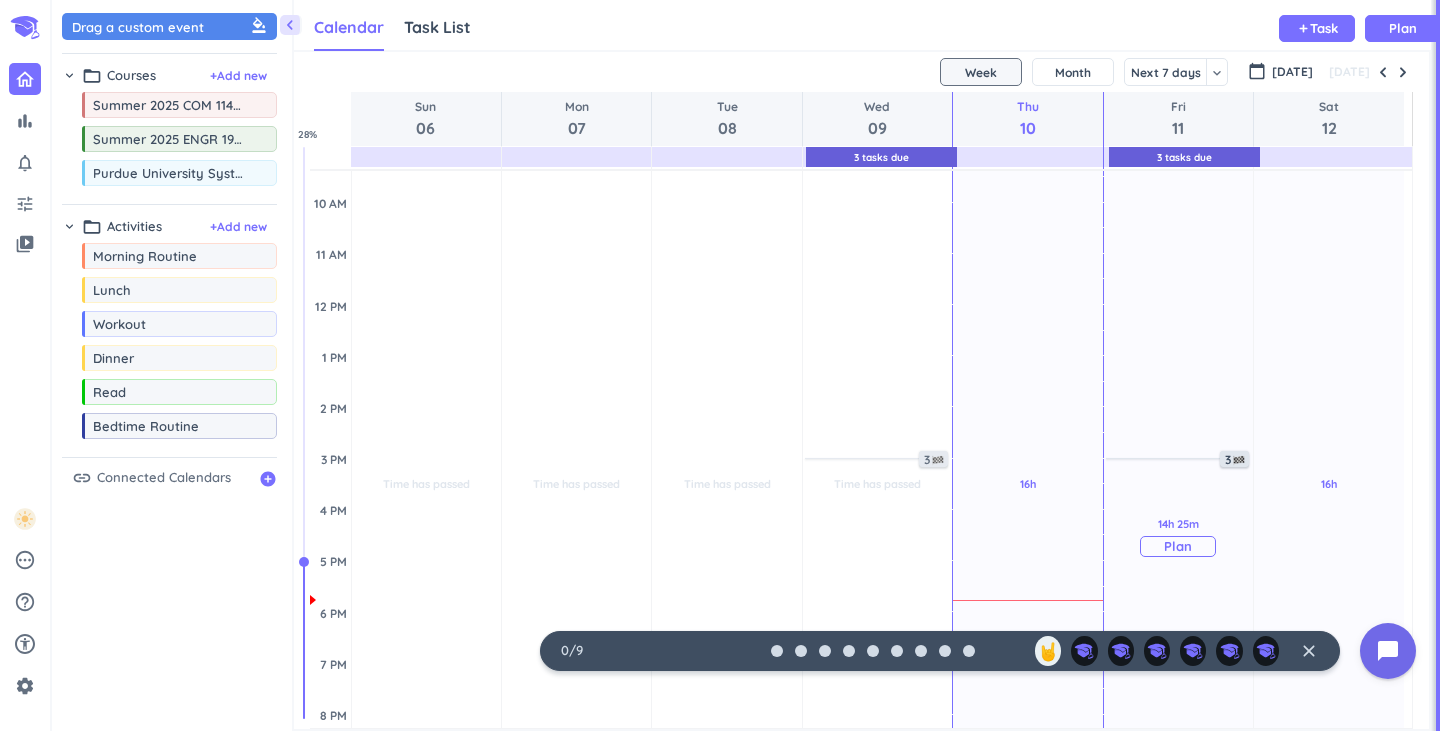 click on "Plan" at bounding box center (1178, 546) 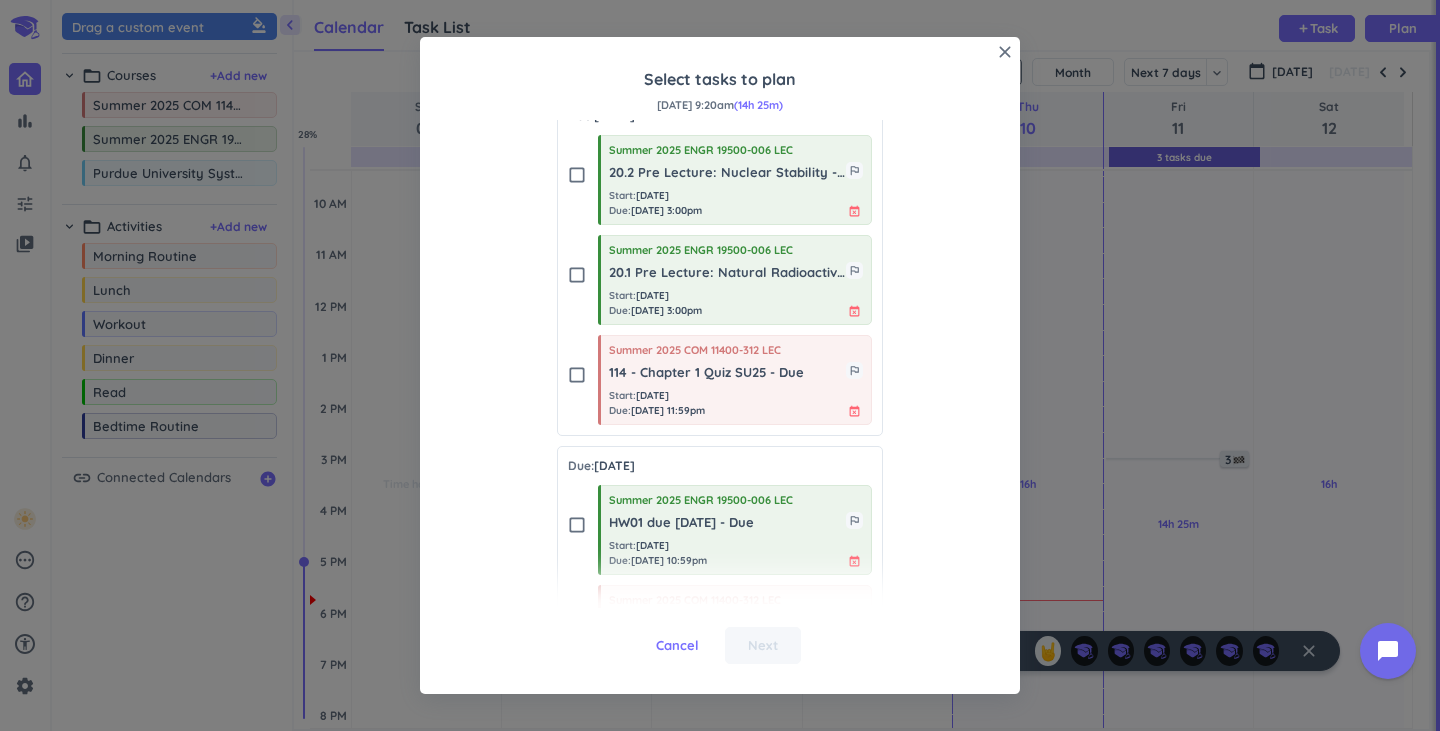 scroll, scrollTop: 538, scrollLeft: 0, axis: vertical 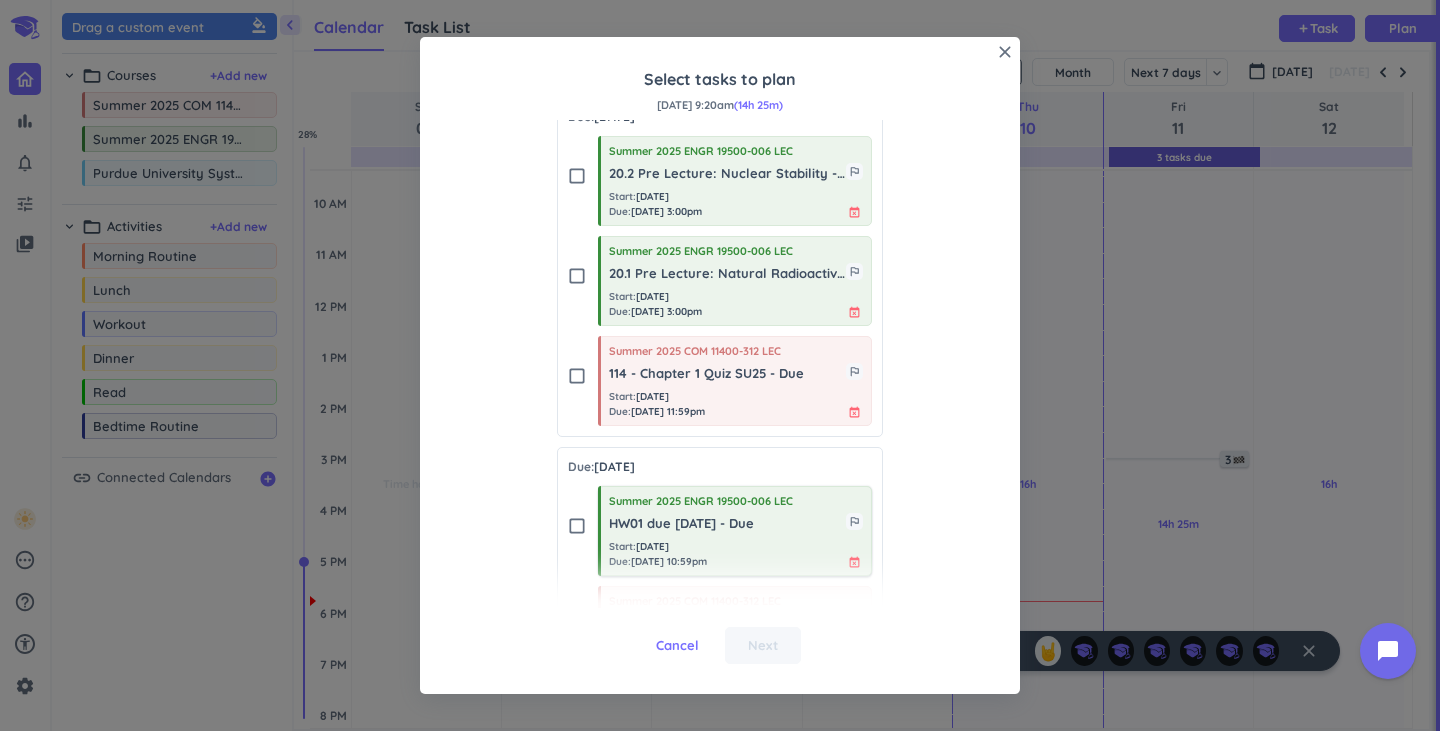 drag, startPoint x: 756, startPoint y: 529, endPoint x: 699, endPoint y: 570, distance: 70.21396 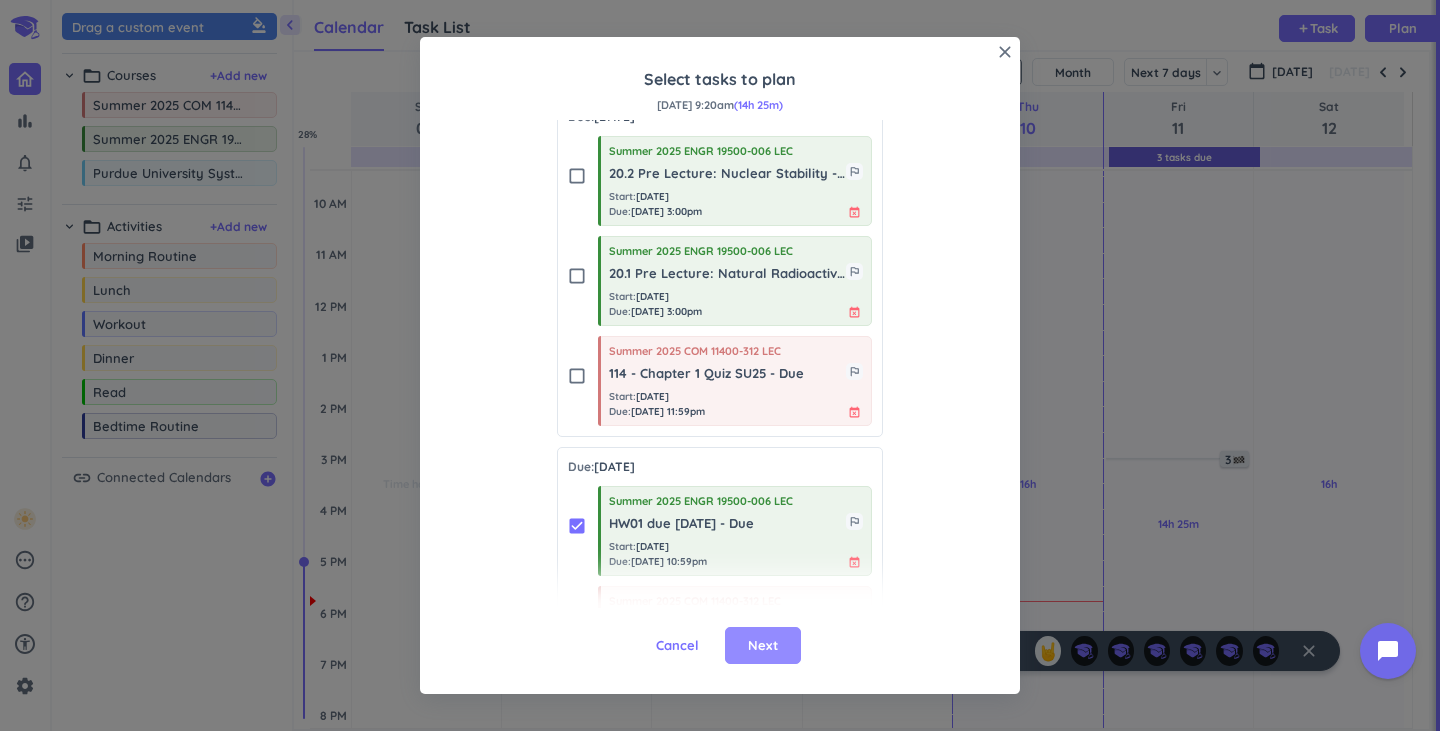 click on "Next" at bounding box center (763, 646) 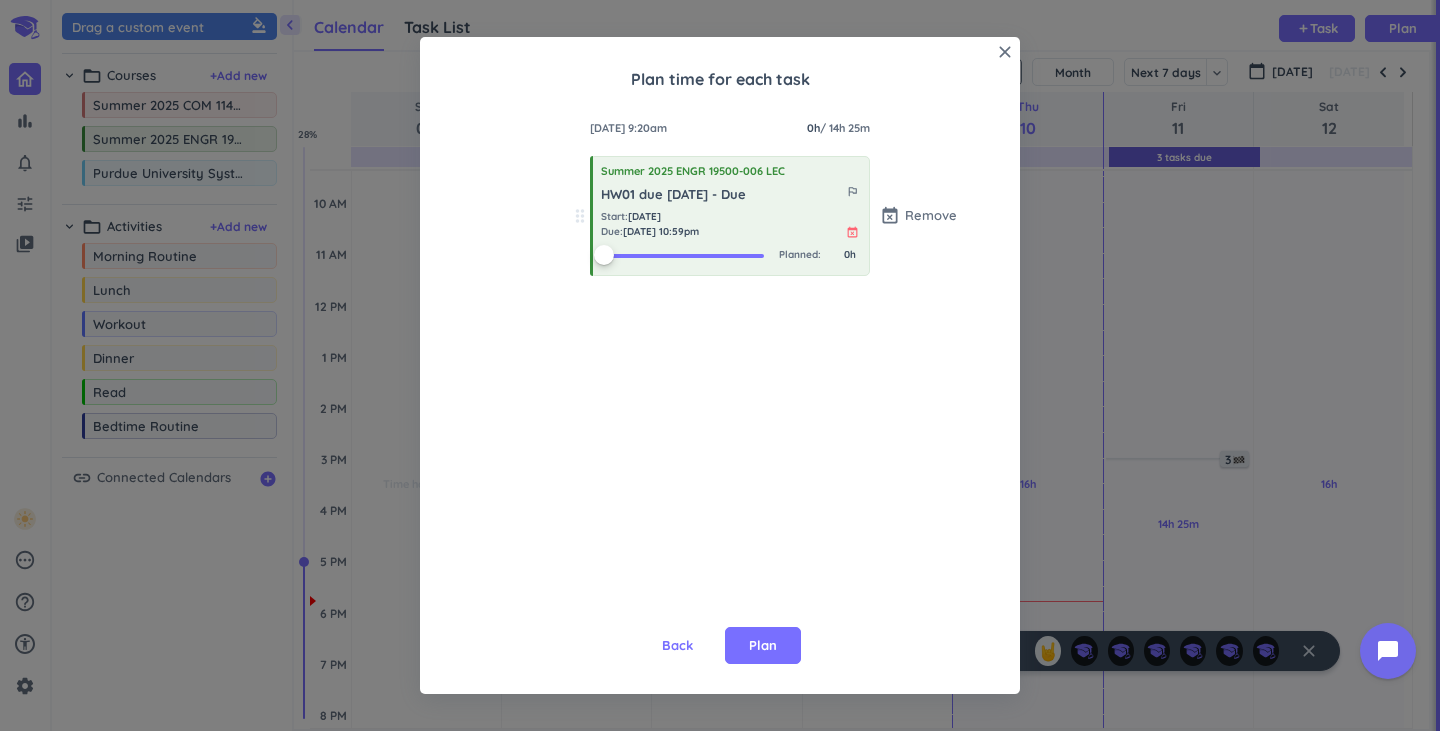 scroll, scrollTop: 0, scrollLeft: 0, axis: both 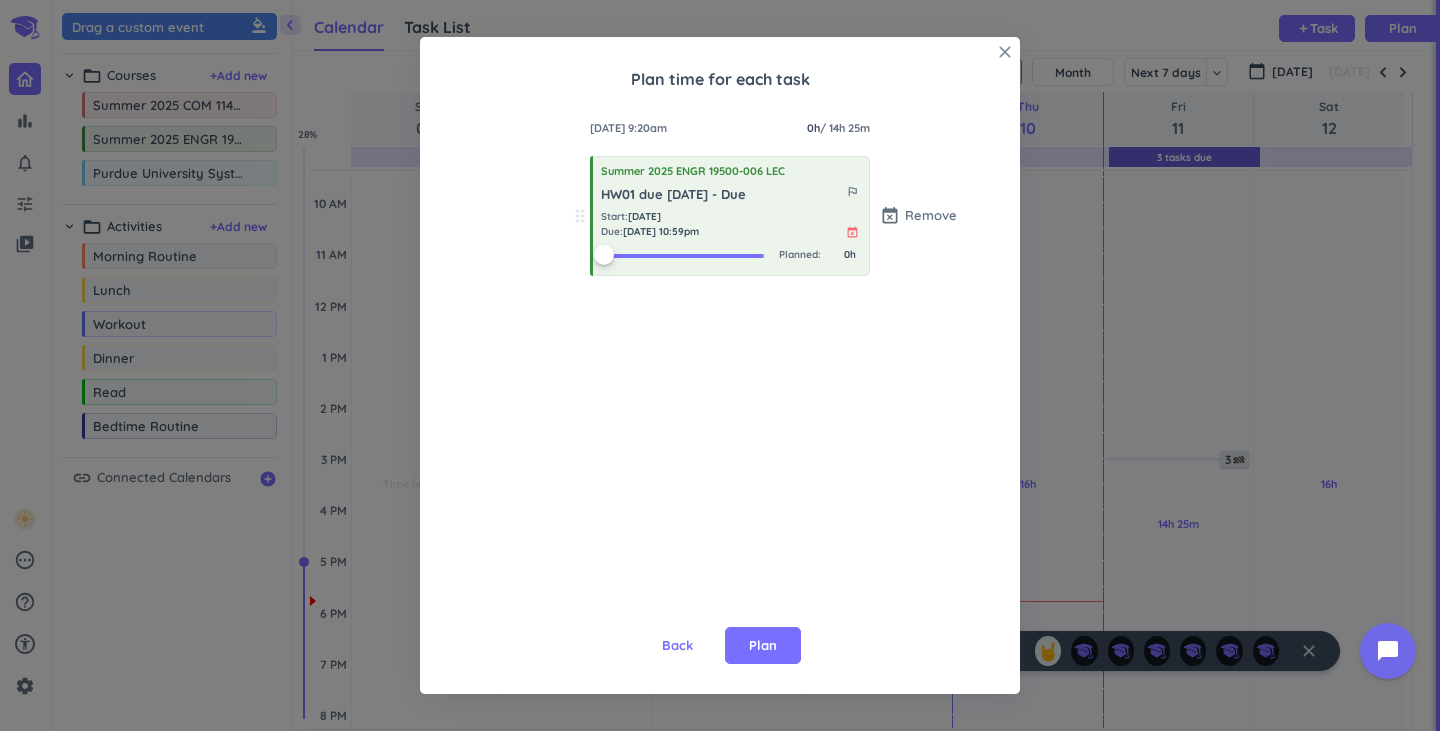 click on "close" at bounding box center (1005, 52) 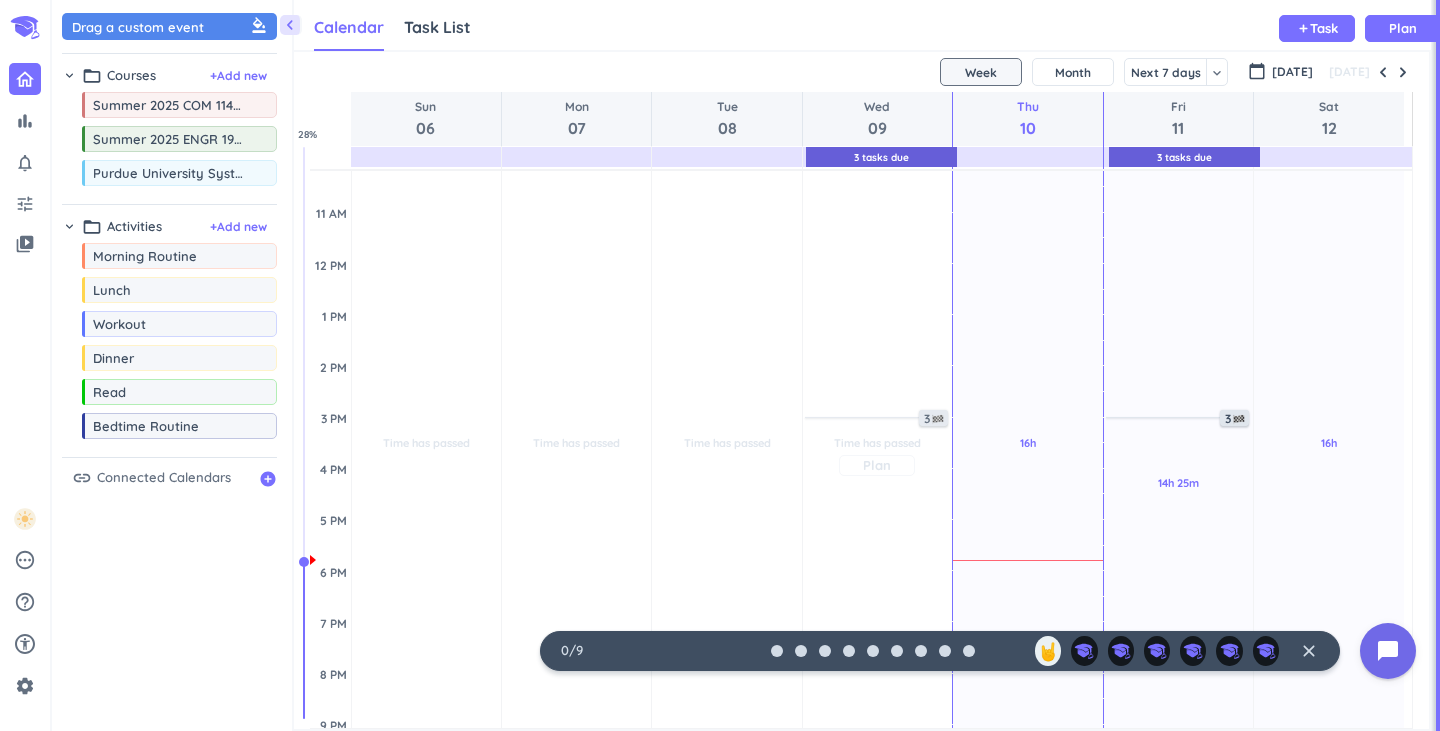 scroll, scrollTop: 303, scrollLeft: 0, axis: vertical 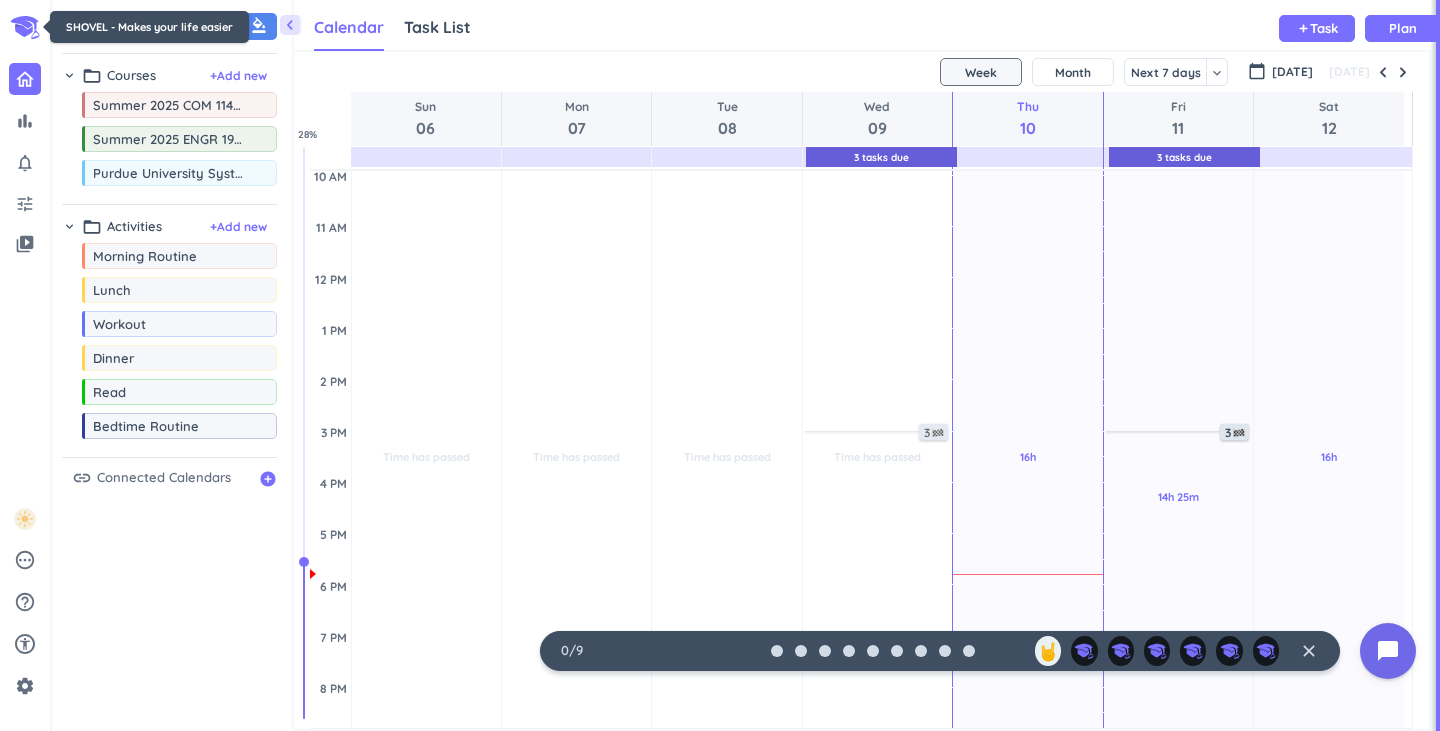 click 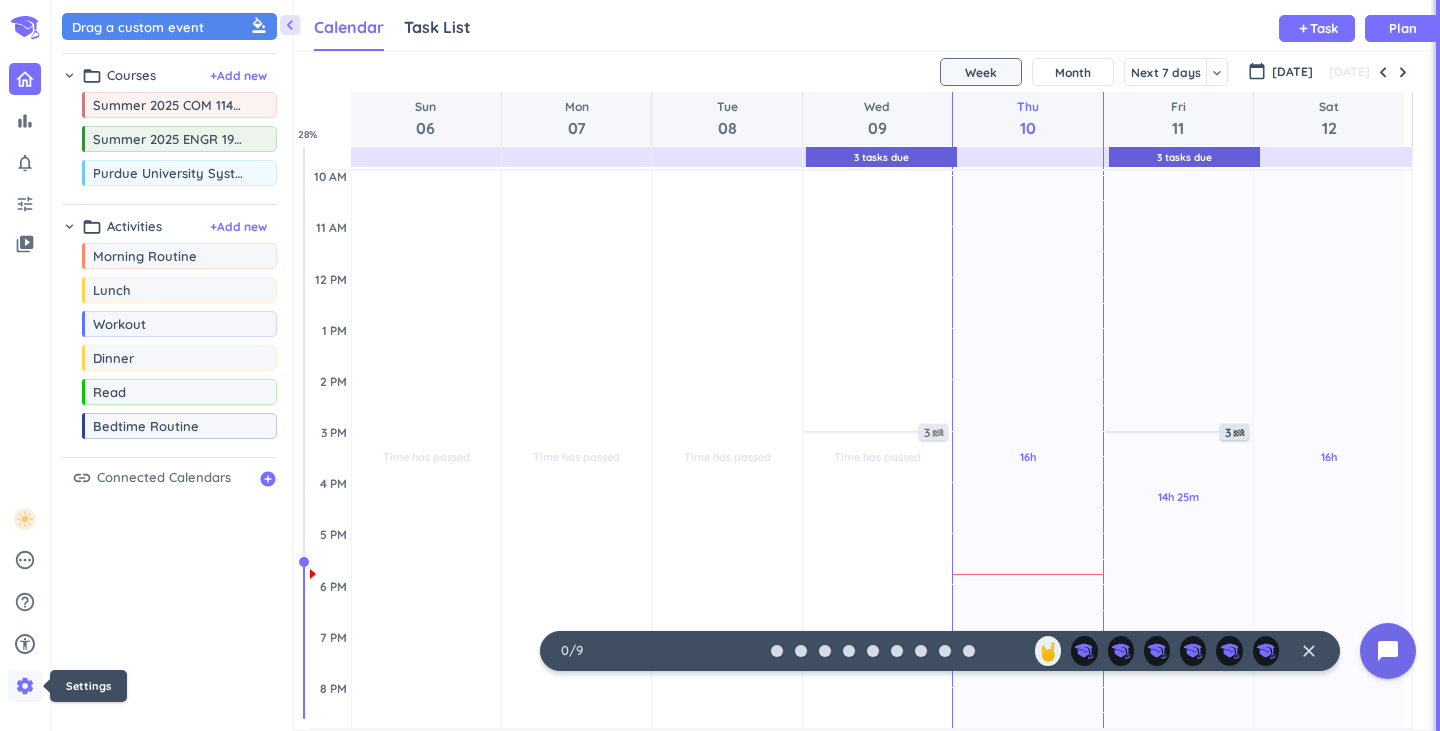 click on "settings" at bounding box center [25, 686] 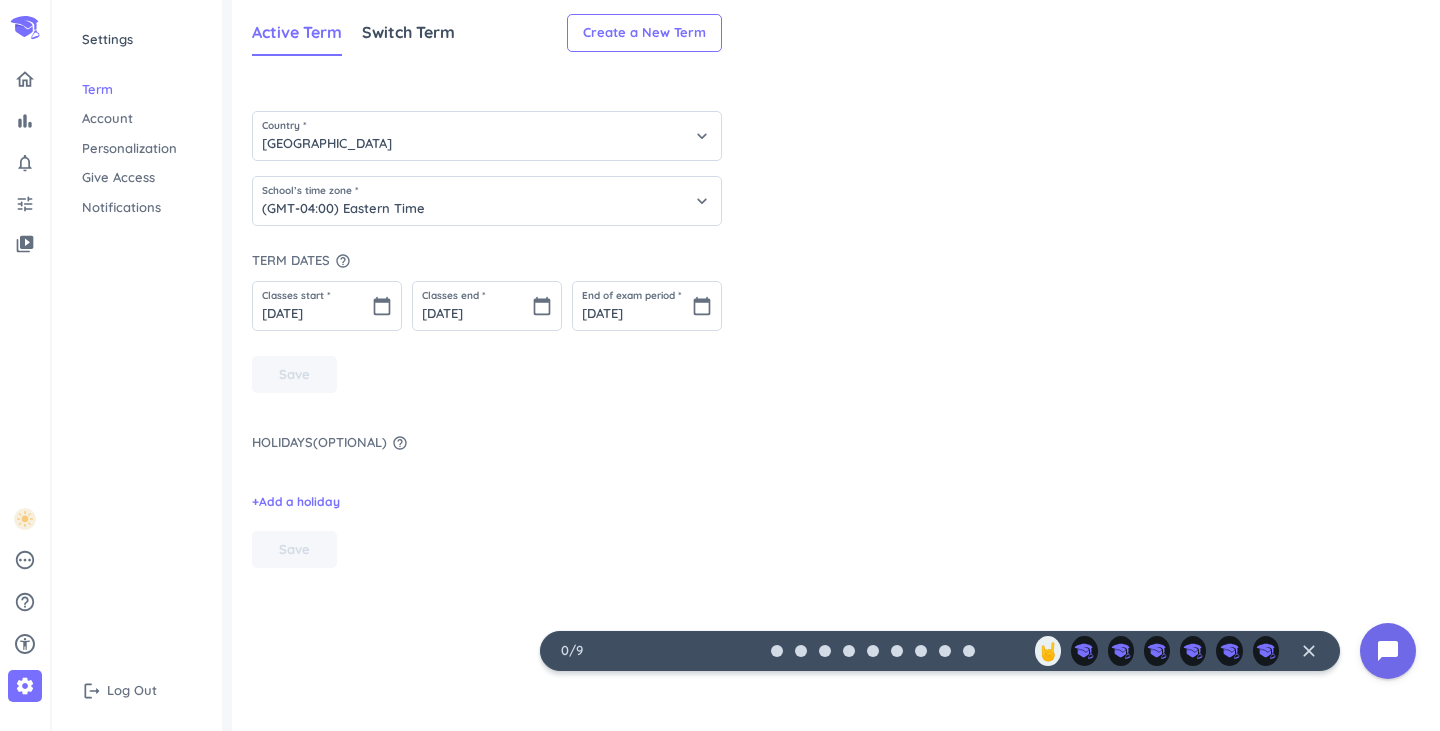 click on "Personalization" at bounding box center (137, 149) 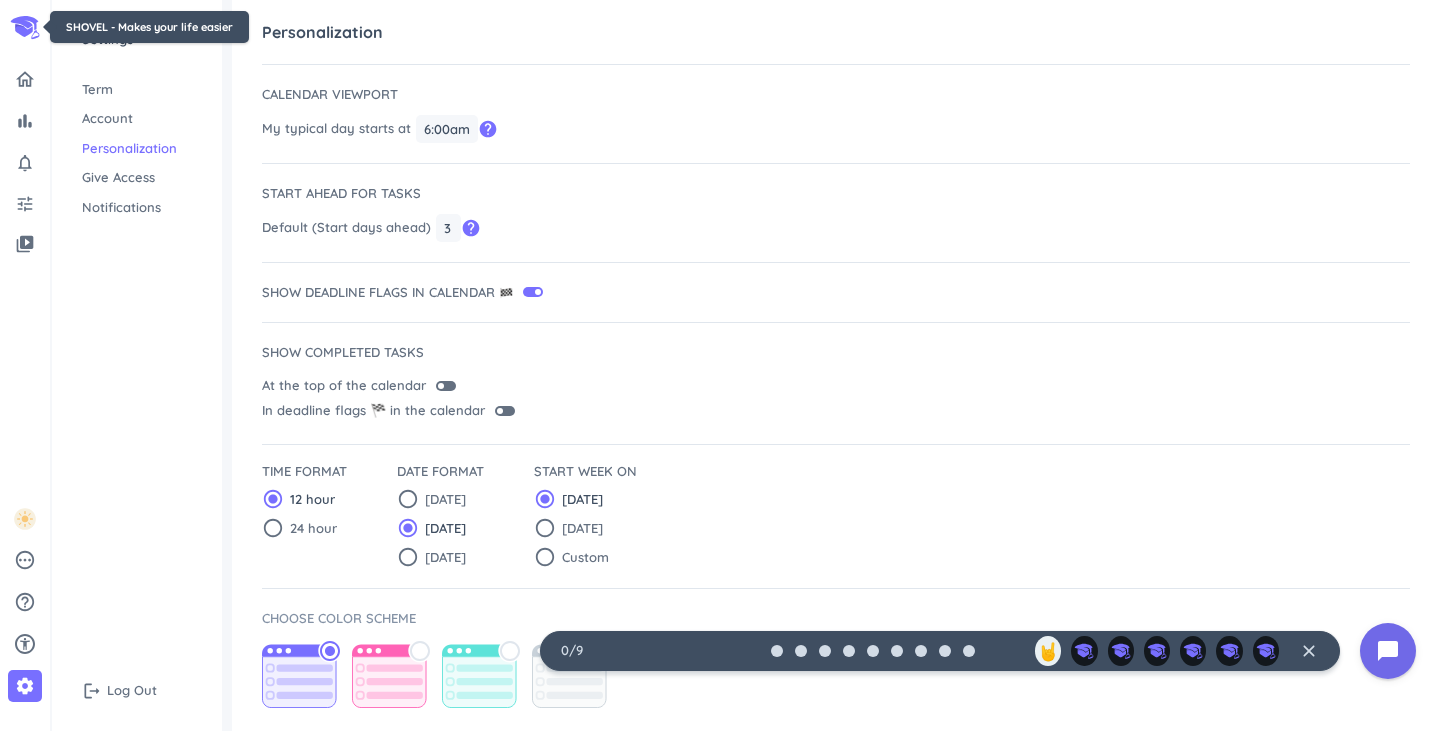 click 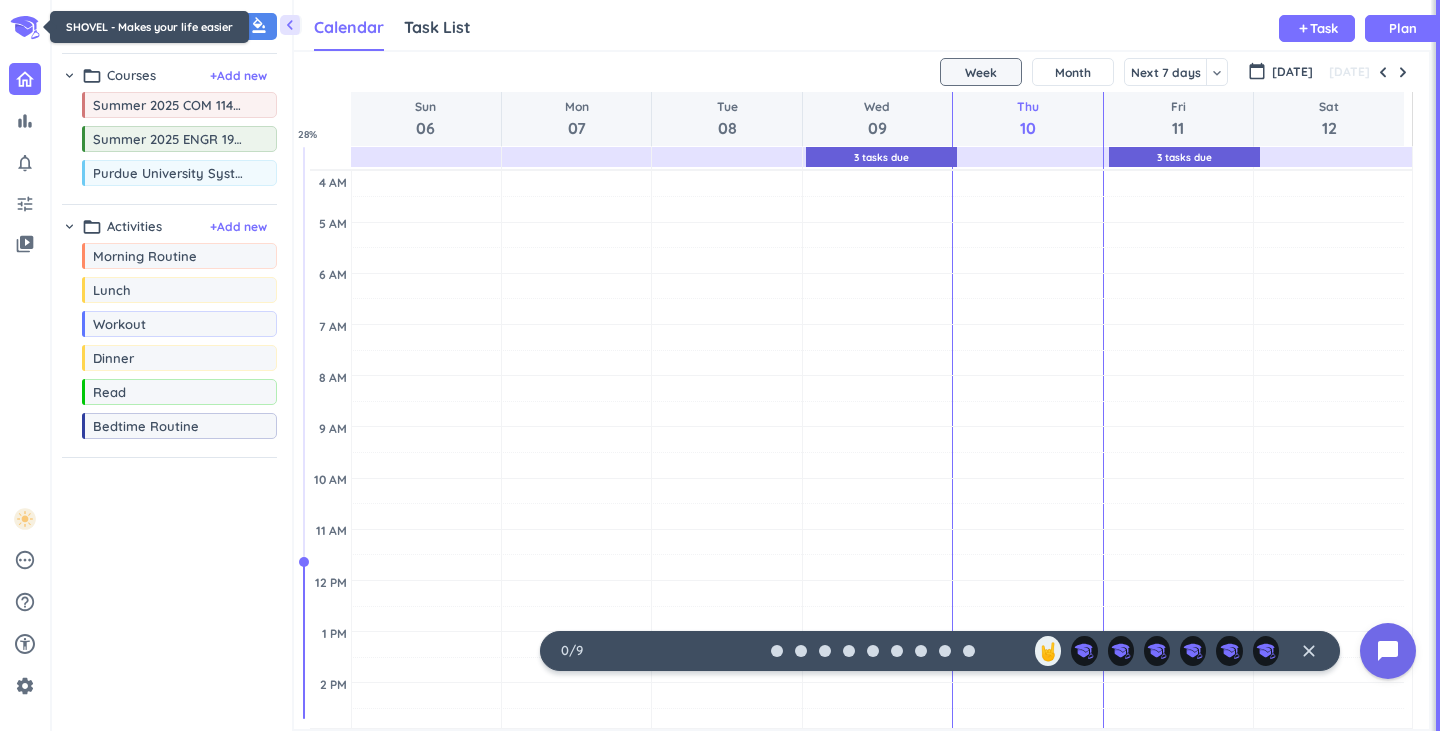 scroll, scrollTop: 9, scrollLeft: 9, axis: both 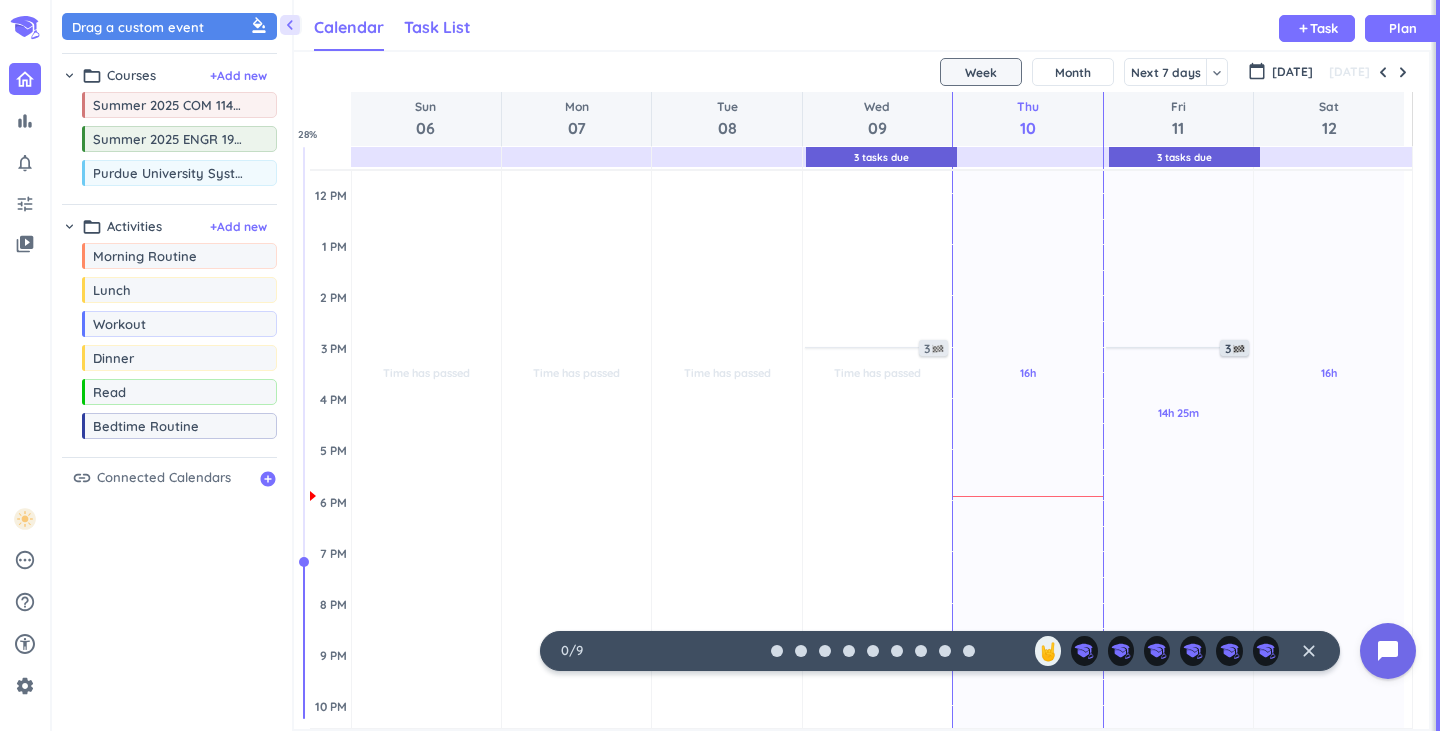 click on "Task List" at bounding box center (437, 27) 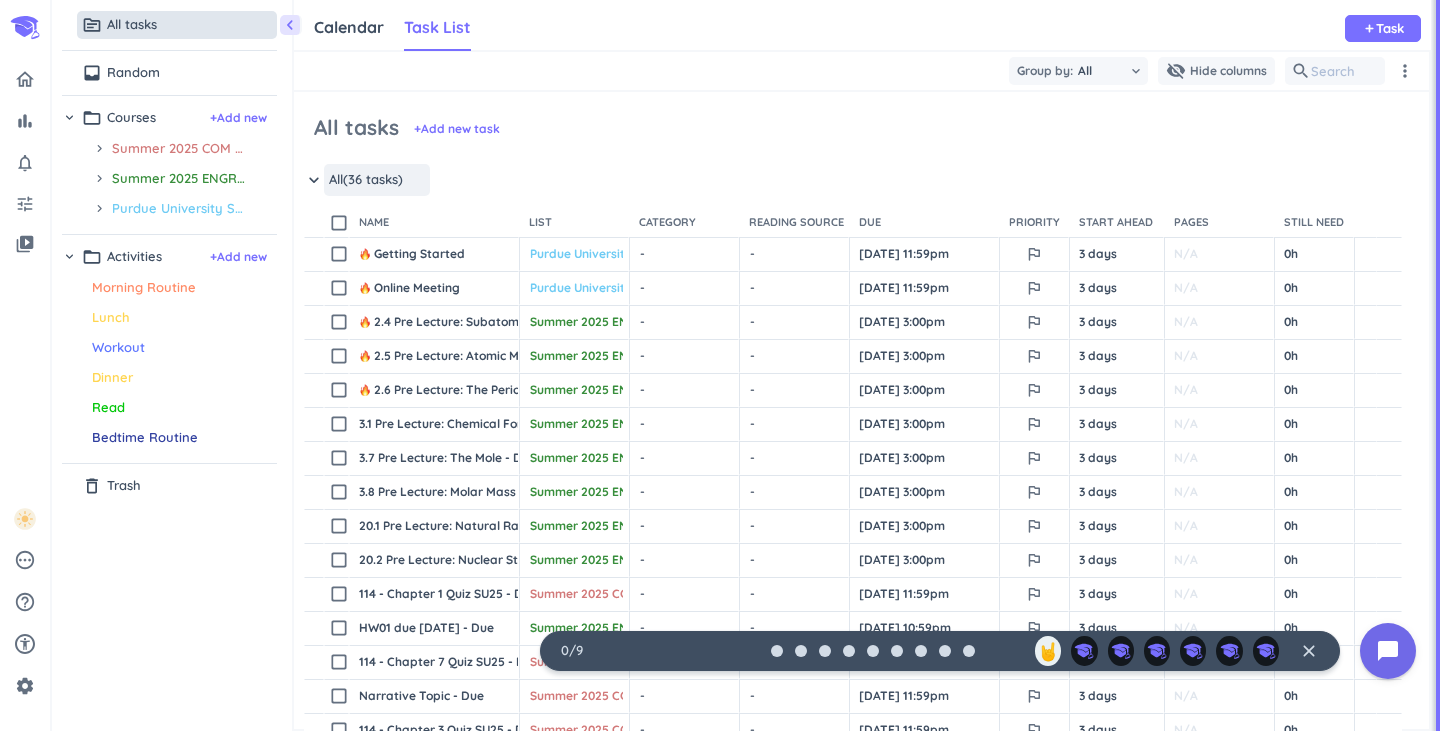 scroll, scrollTop: 9, scrollLeft: 9, axis: both 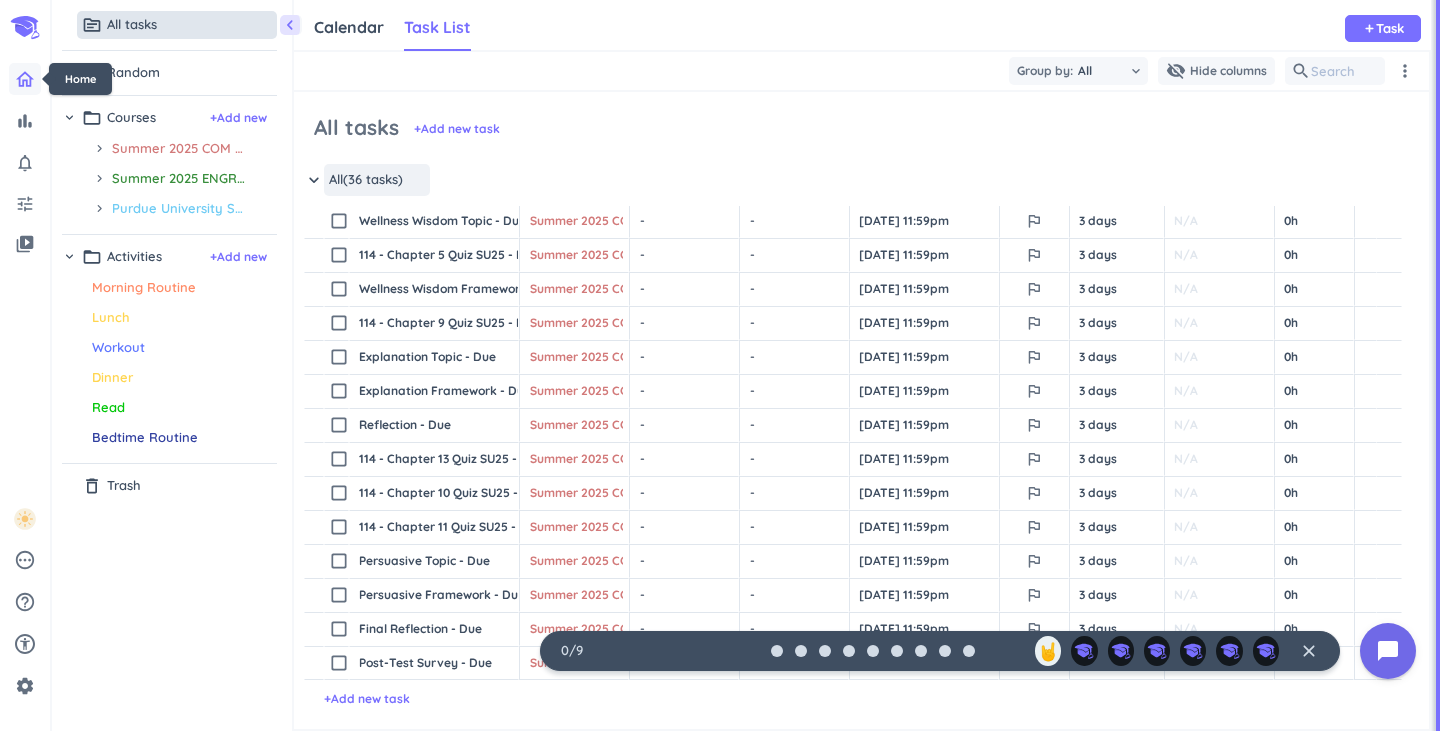 click 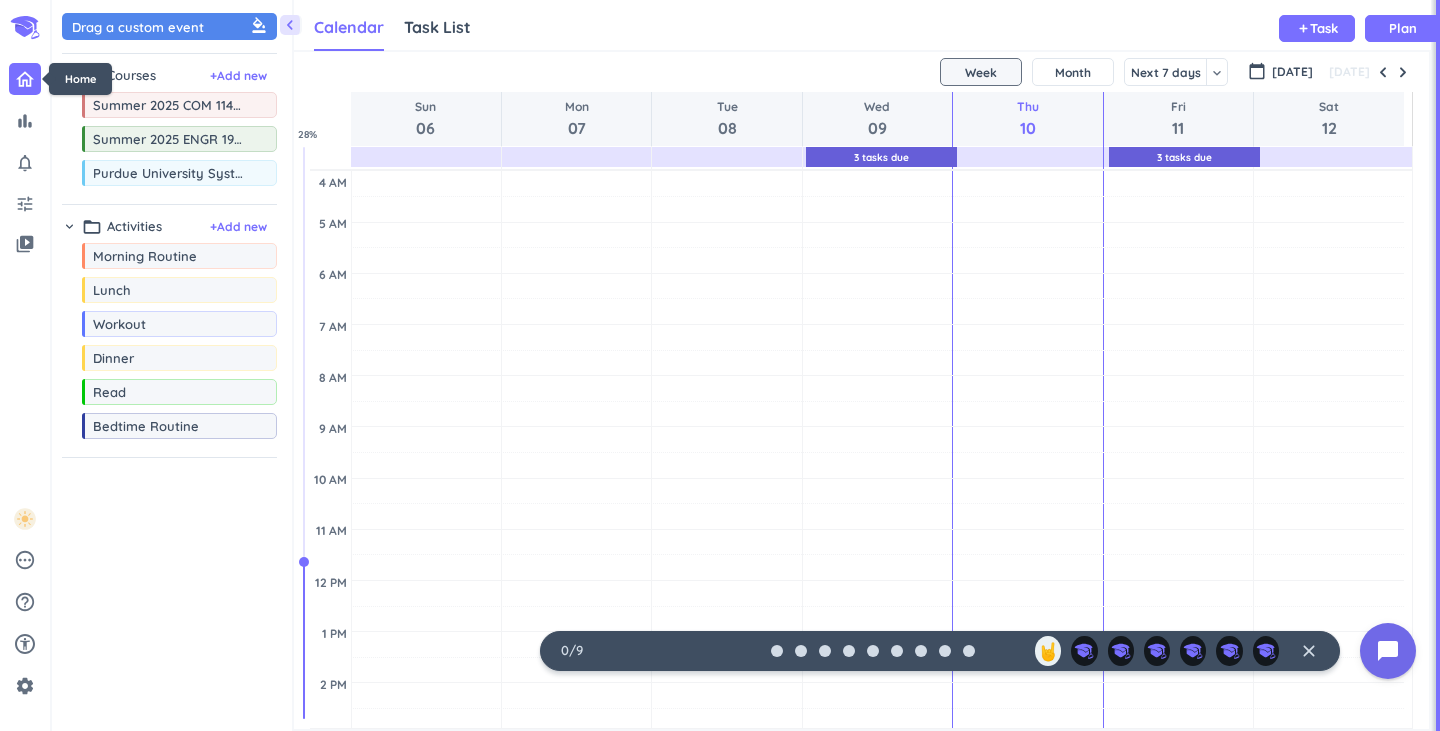 scroll, scrollTop: 9, scrollLeft: 9, axis: both 